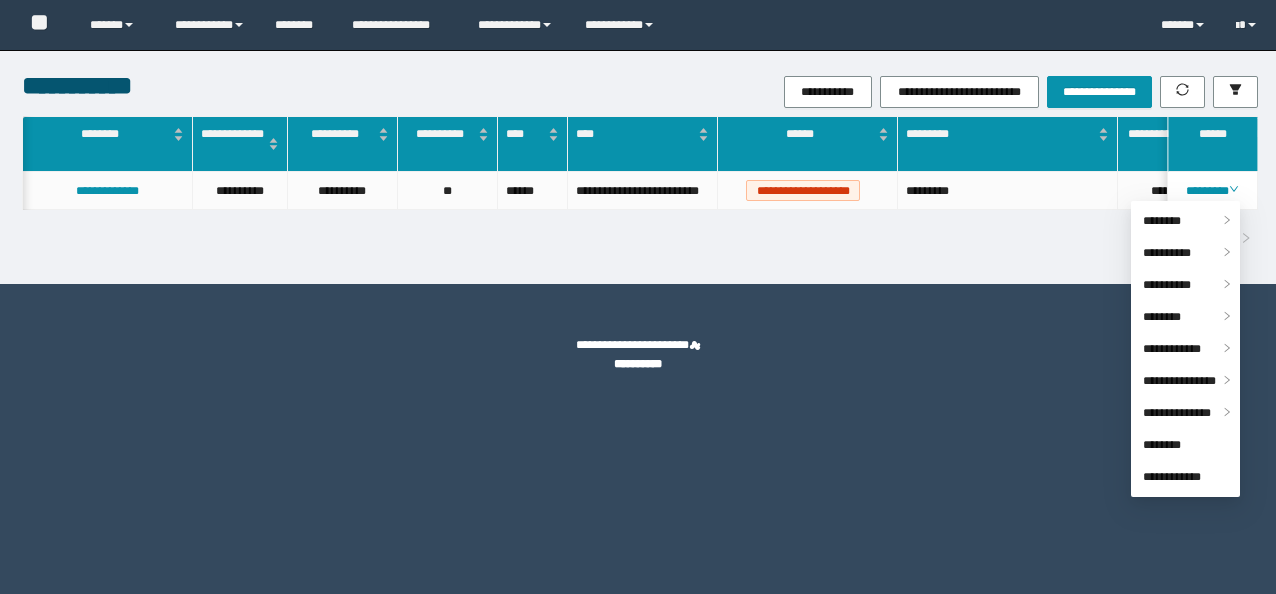 scroll, scrollTop: 0, scrollLeft: 0, axis: both 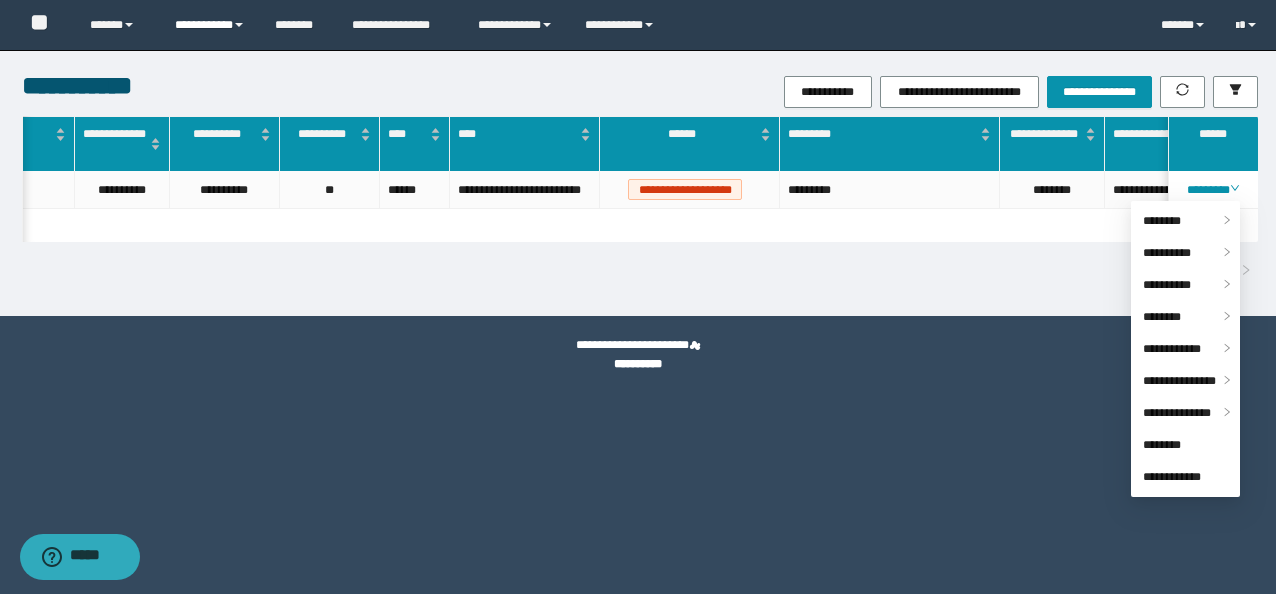 click on "**********" at bounding box center [210, 25] 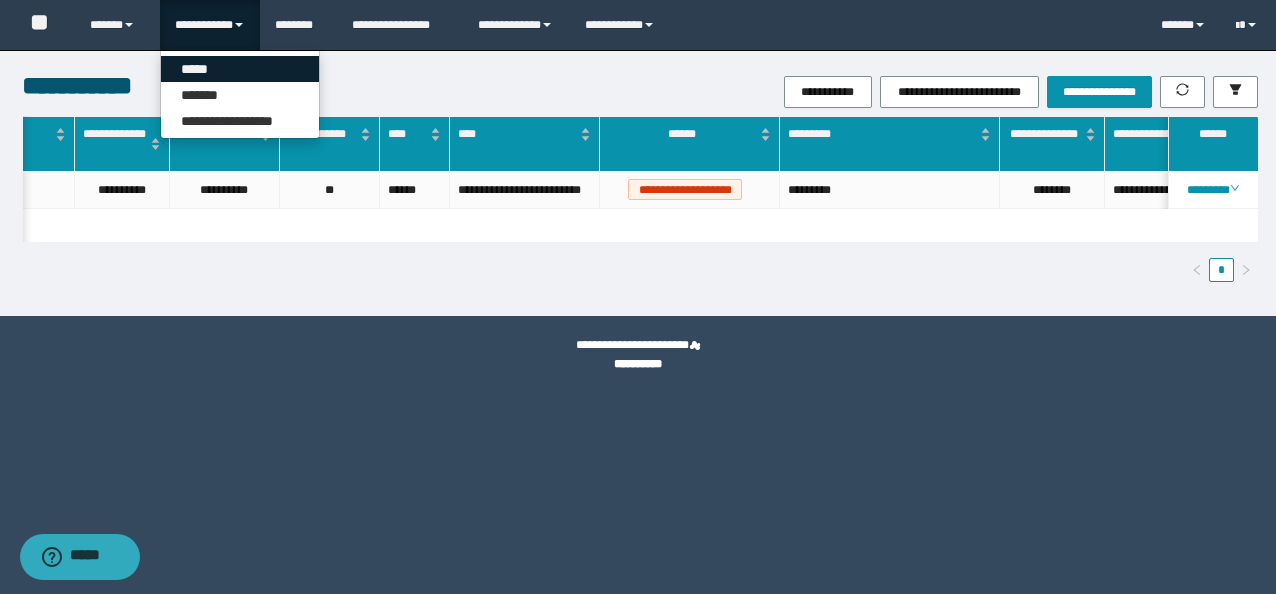 click on "*****" at bounding box center [240, 69] 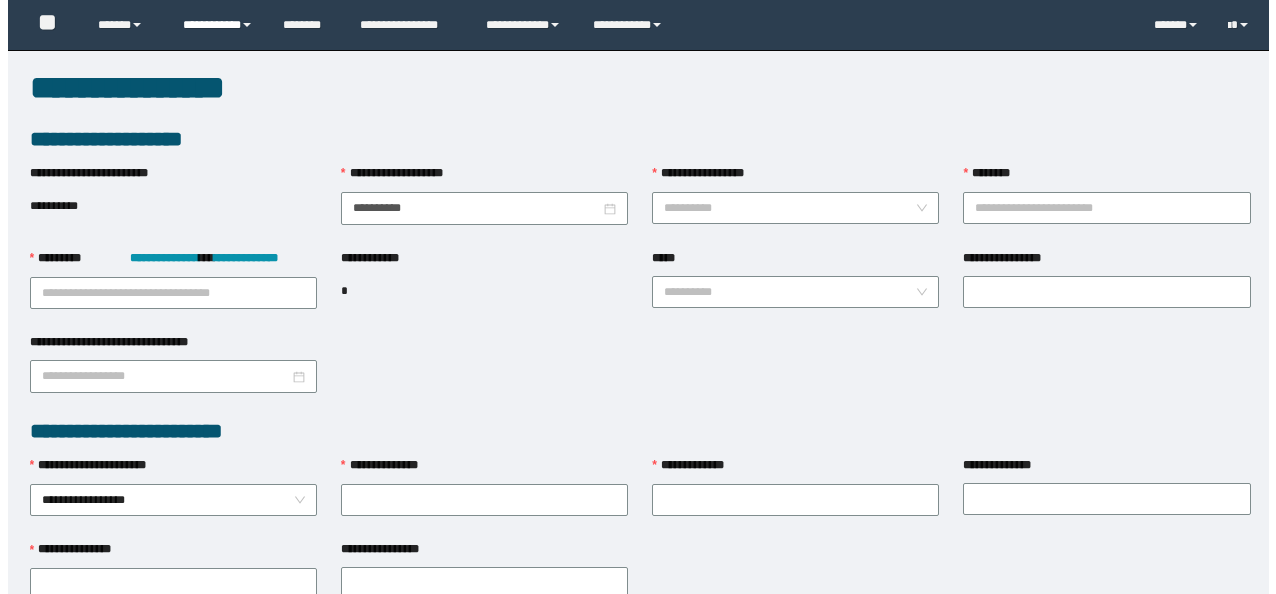 scroll, scrollTop: 0, scrollLeft: 0, axis: both 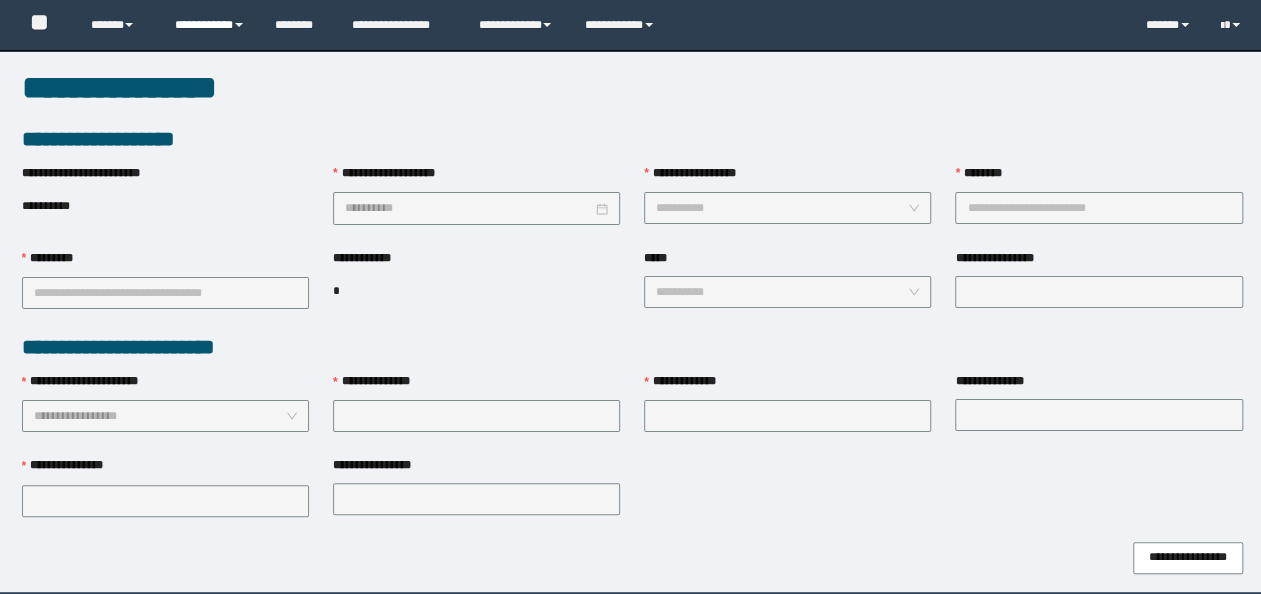 click on "**********" at bounding box center [210, 25] 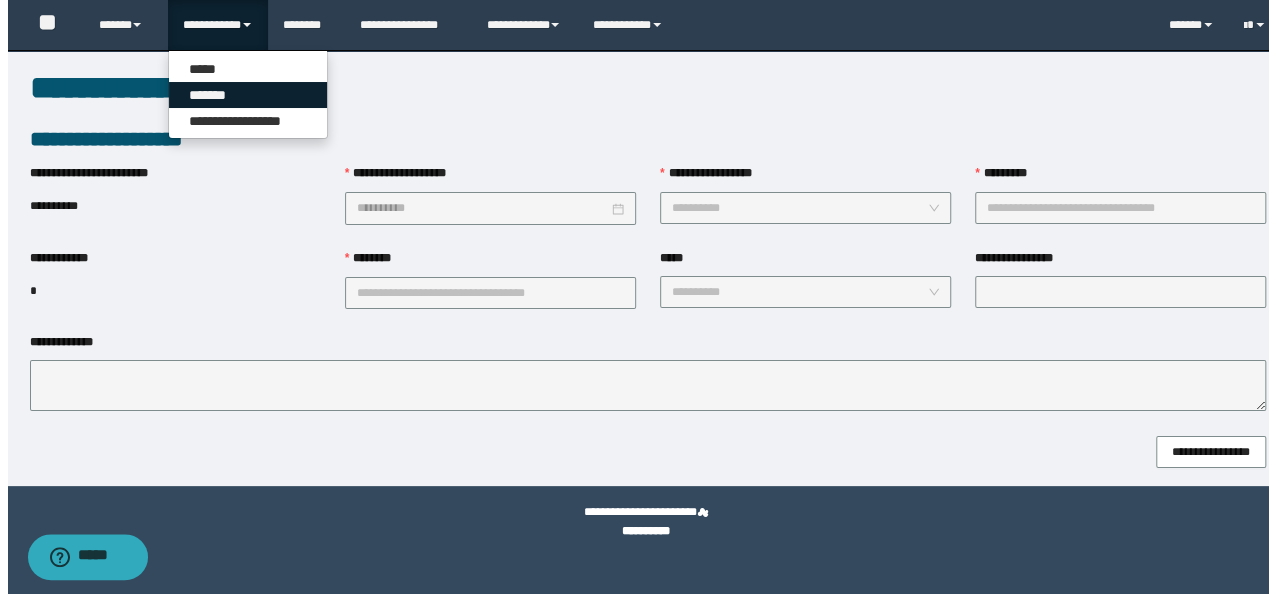 scroll, scrollTop: 0, scrollLeft: 0, axis: both 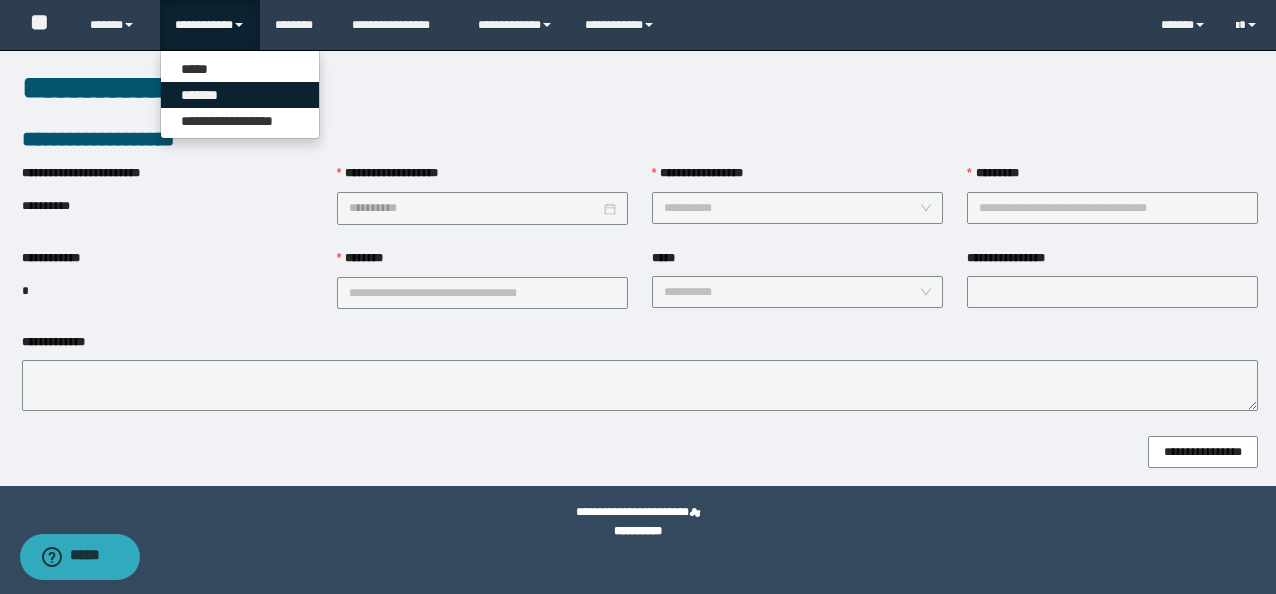 click on "*******" at bounding box center [240, 95] 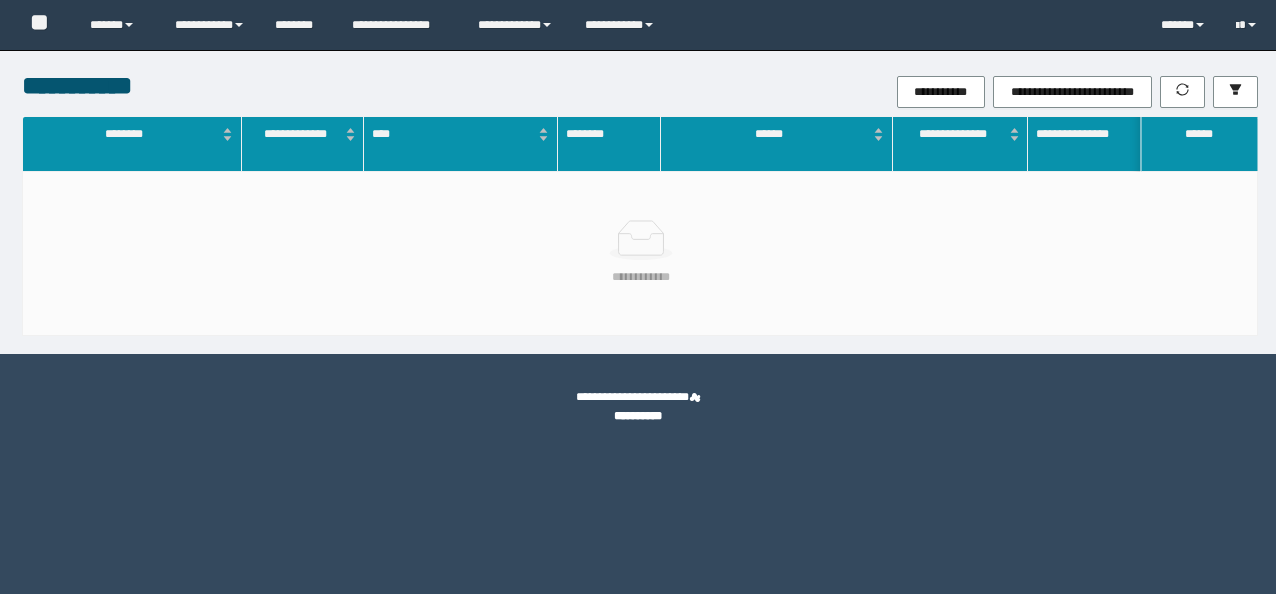 scroll, scrollTop: 0, scrollLeft: 0, axis: both 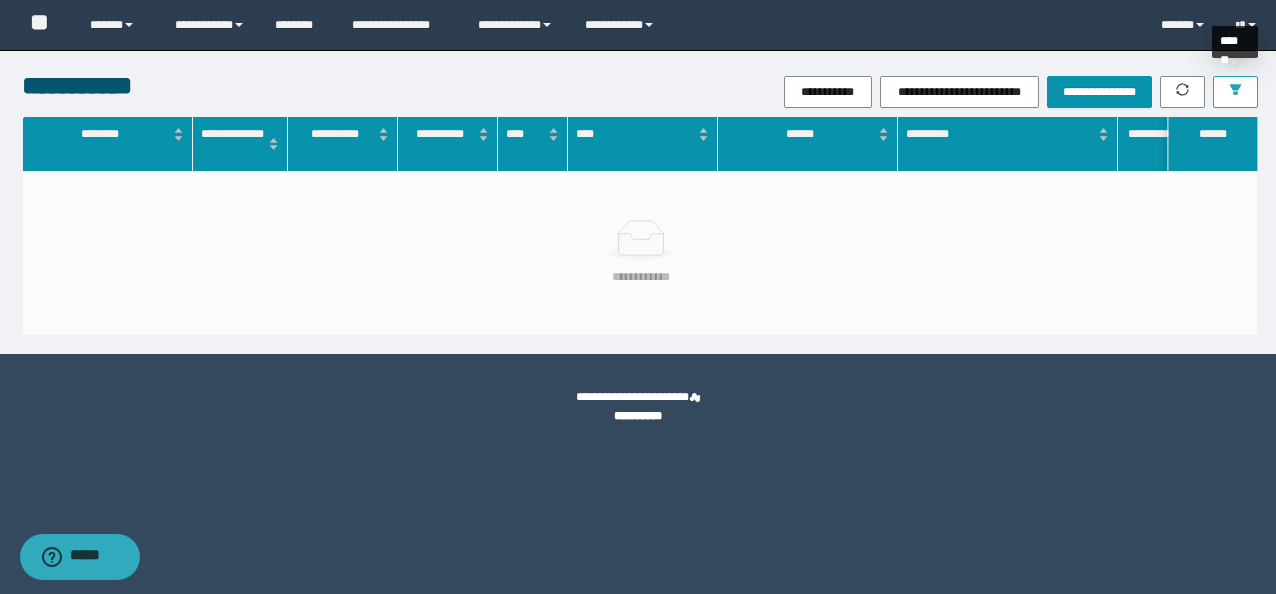 click at bounding box center [1235, 91] 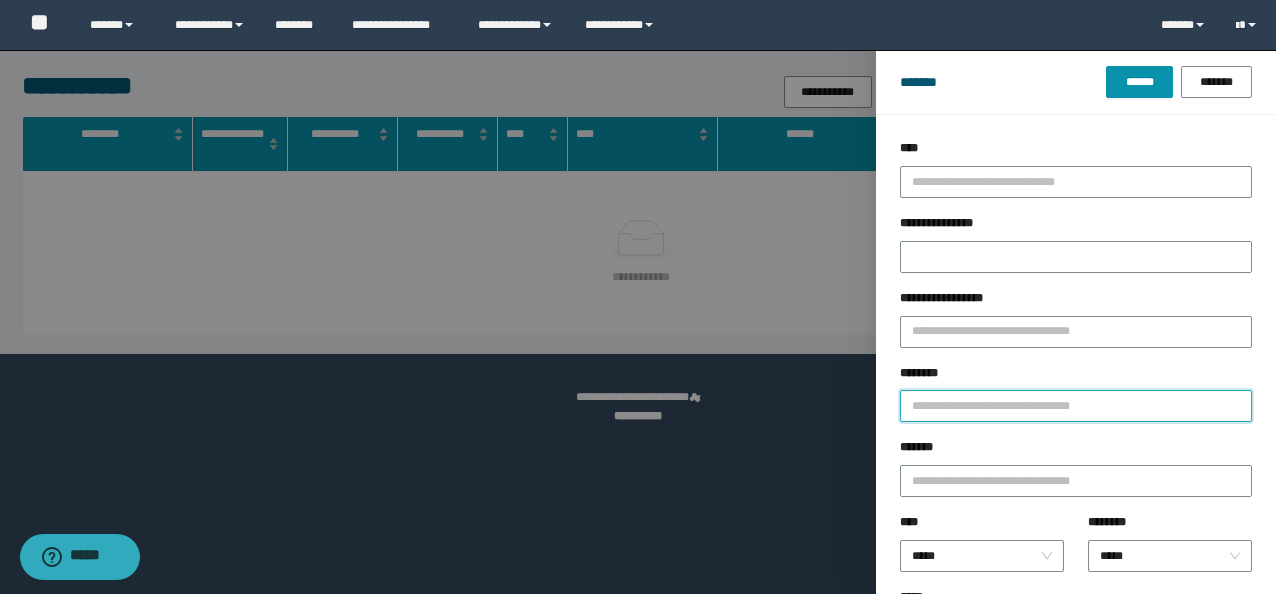 click on "********" at bounding box center (1076, 406) 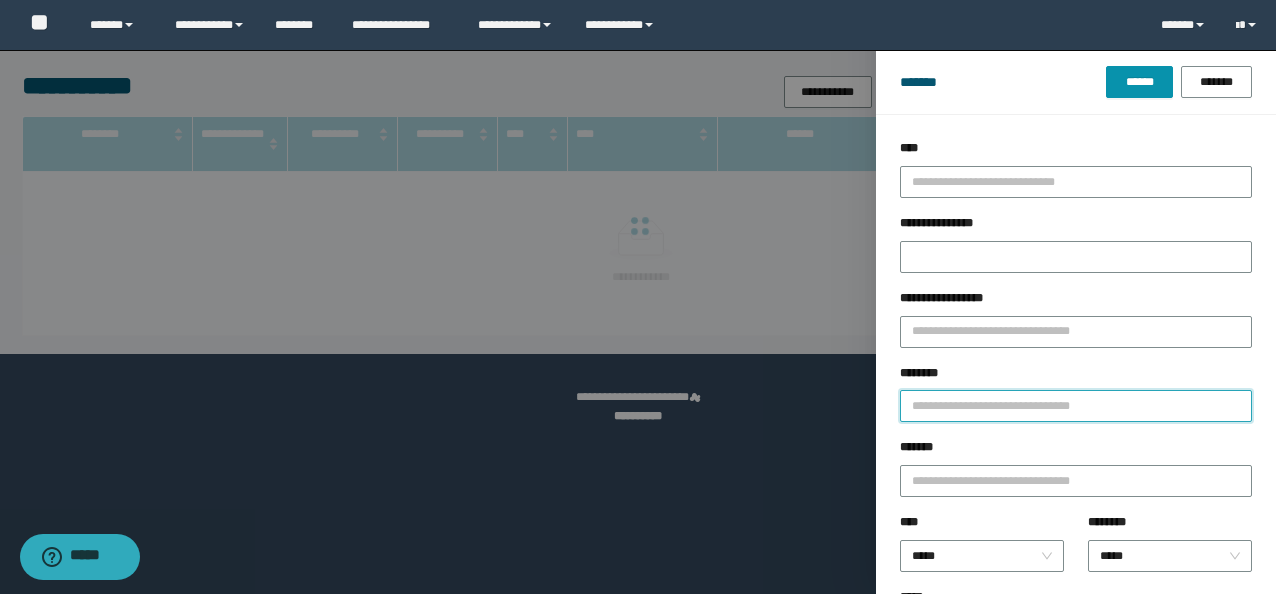 paste on "*********" 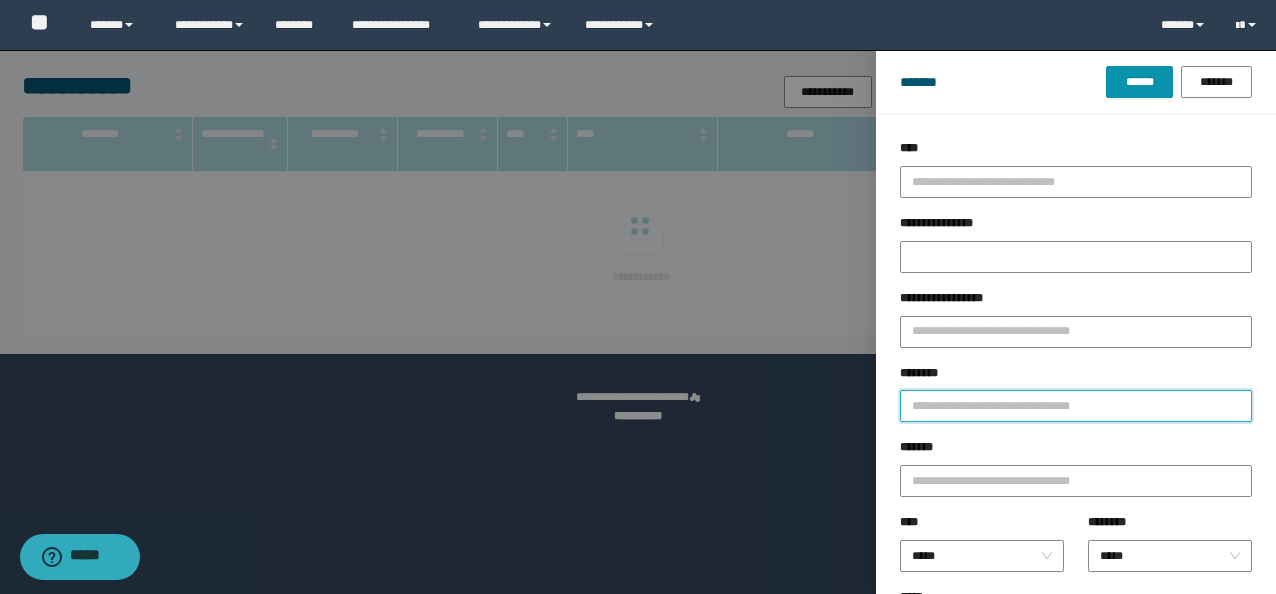 type on "*********" 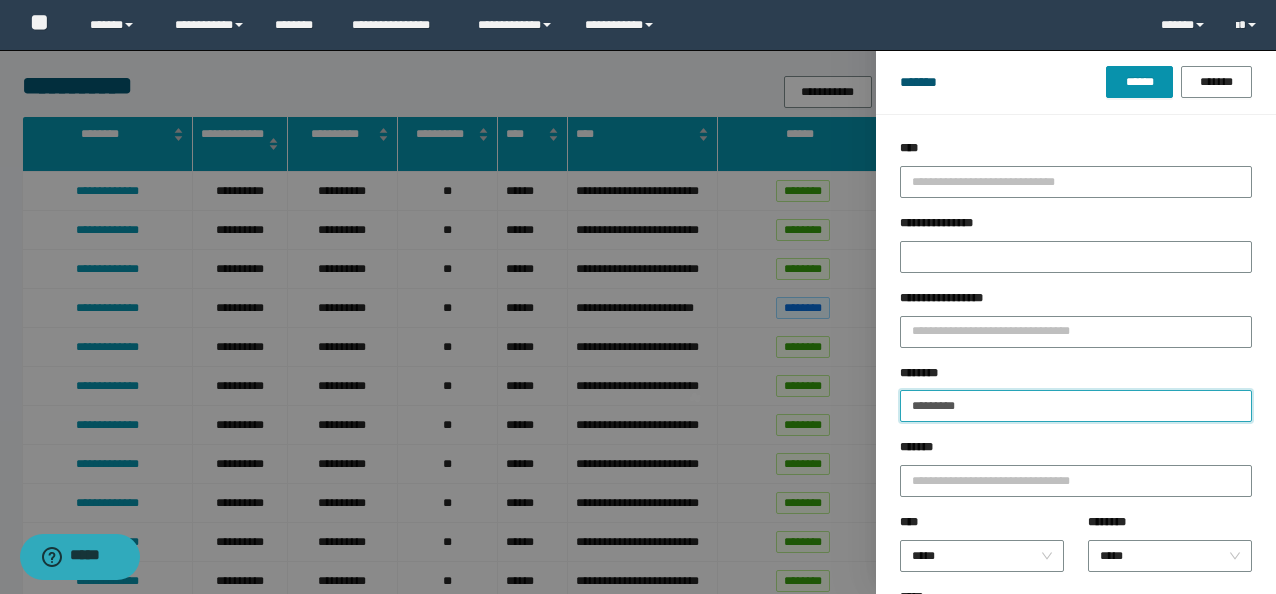 type 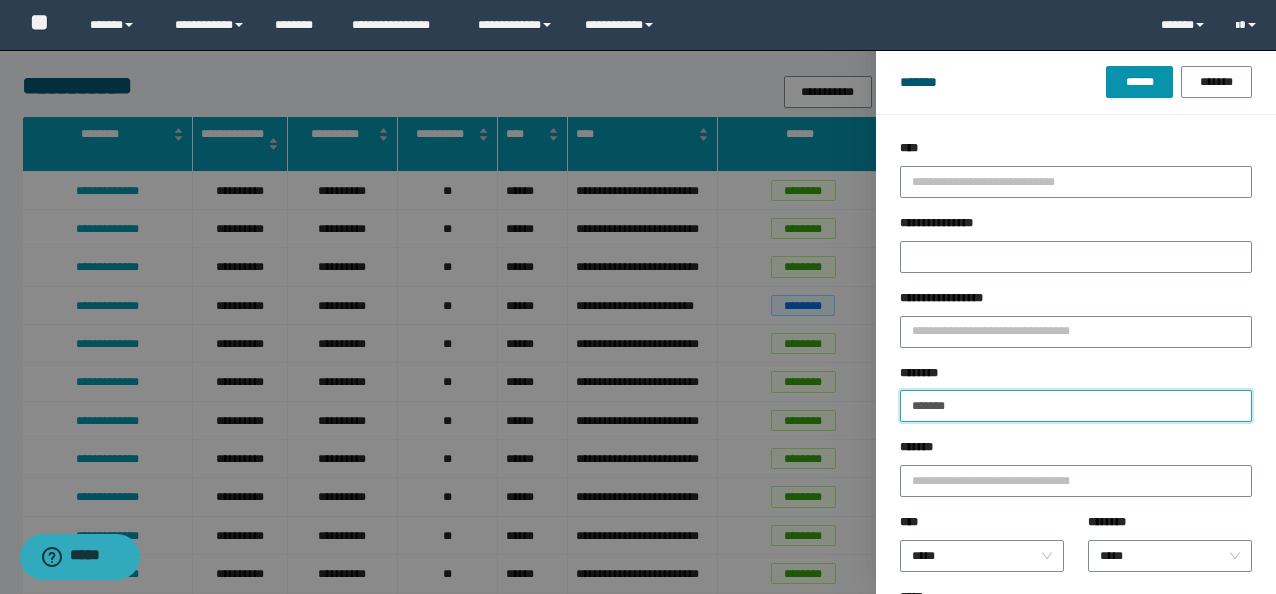 click on "******" at bounding box center [1139, 82] 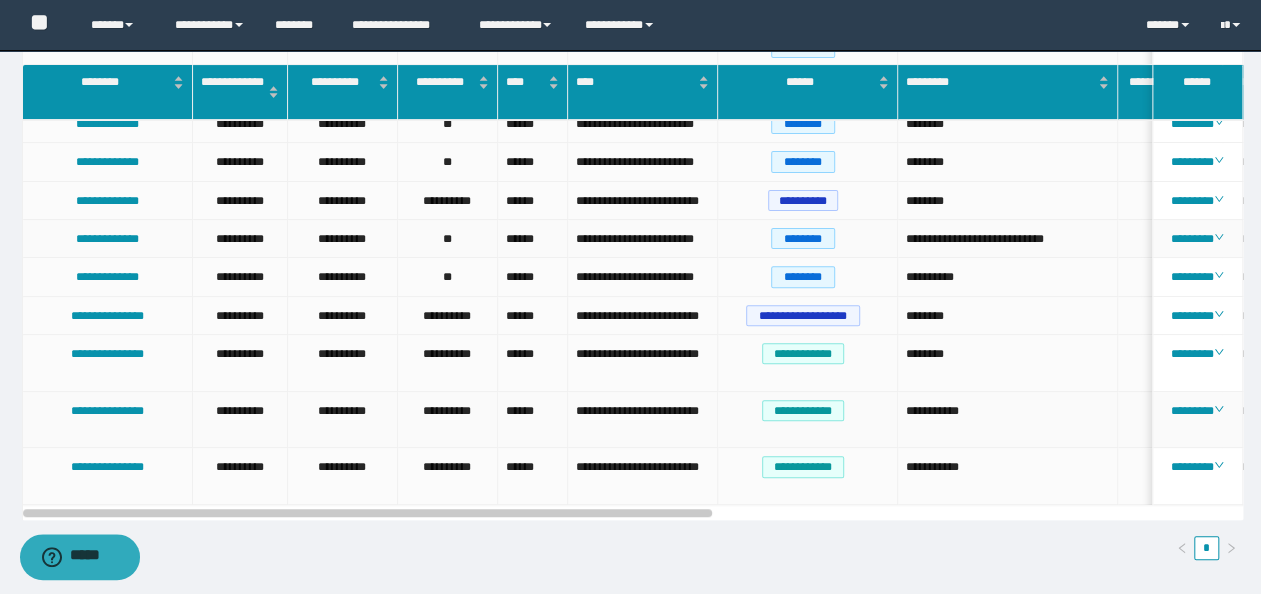 scroll, scrollTop: 0, scrollLeft: 0, axis: both 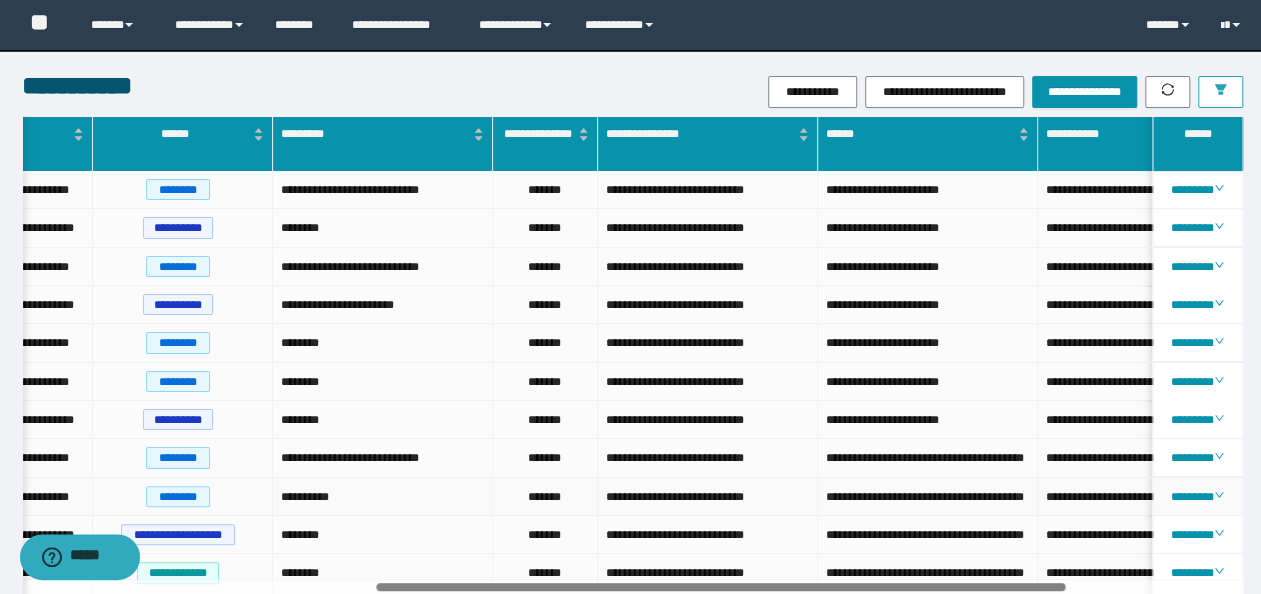 drag, startPoint x: 693, startPoint y: 586, endPoint x: 1060, endPoint y: 570, distance: 367.3486 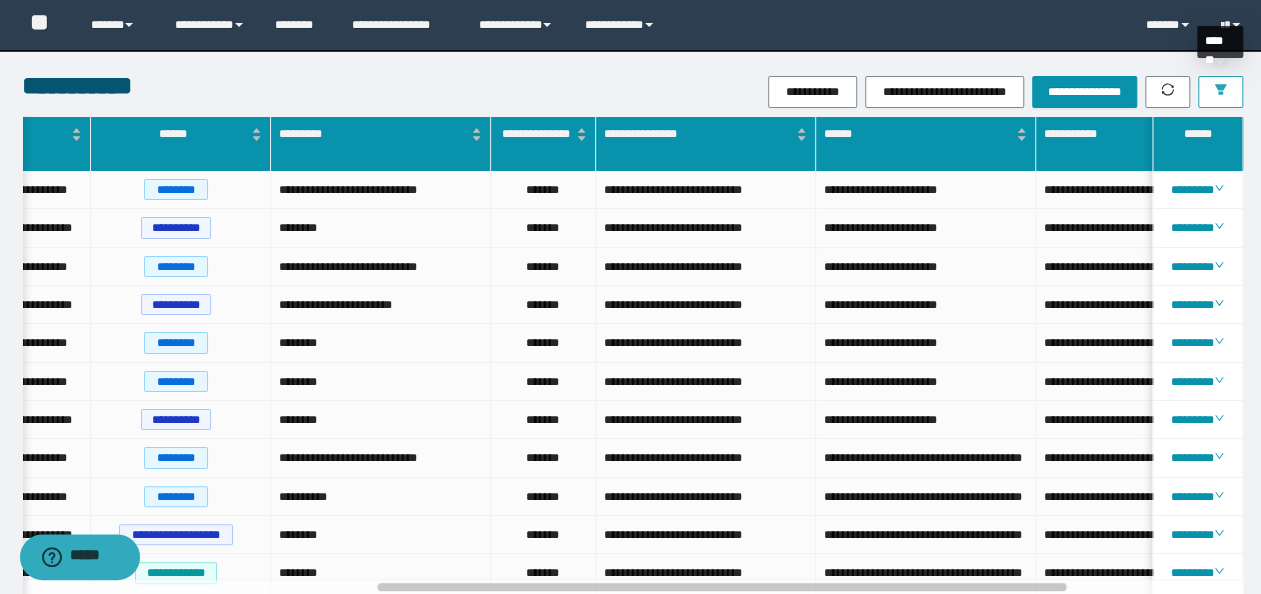 click 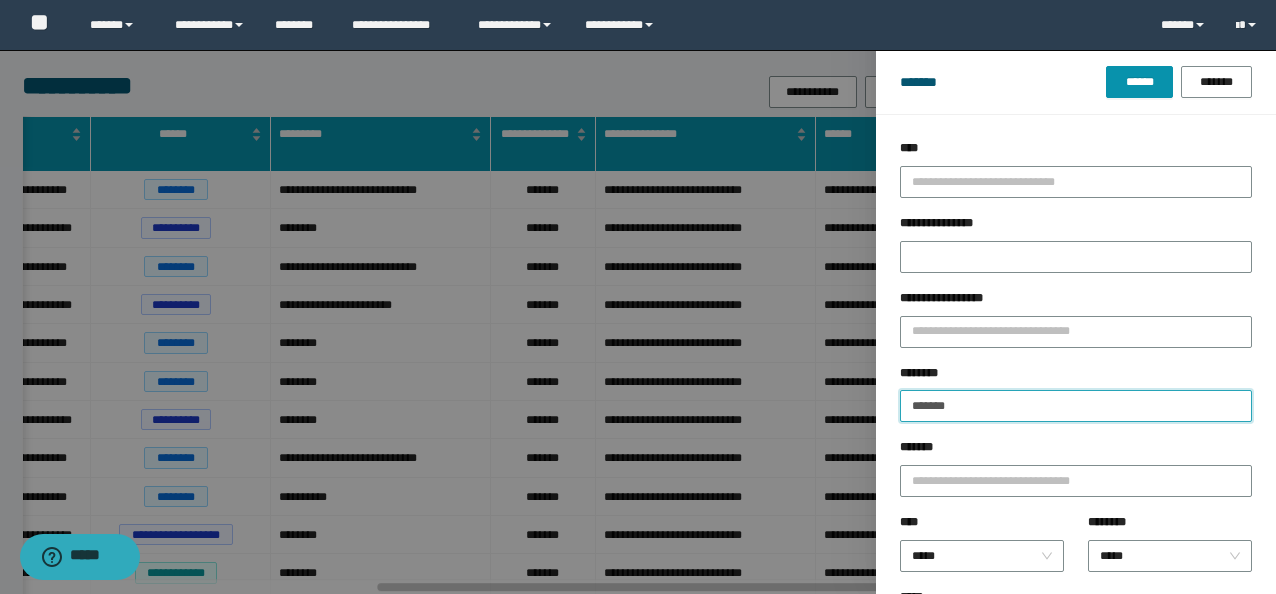 drag, startPoint x: 979, startPoint y: 407, endPoint x: 351, endPoint y: 332, distance: 632.46265 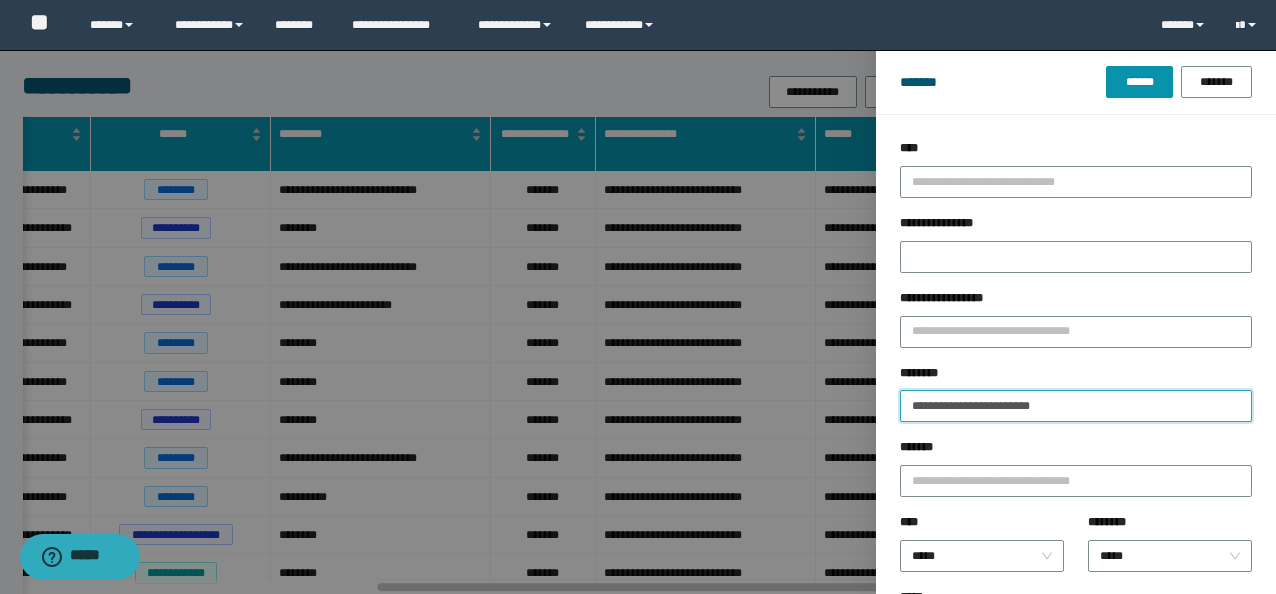 drag, startPoint x: 1126, startPoint y: 408, endPoint x: 642, endPoint y: 368, distance: 485.6501 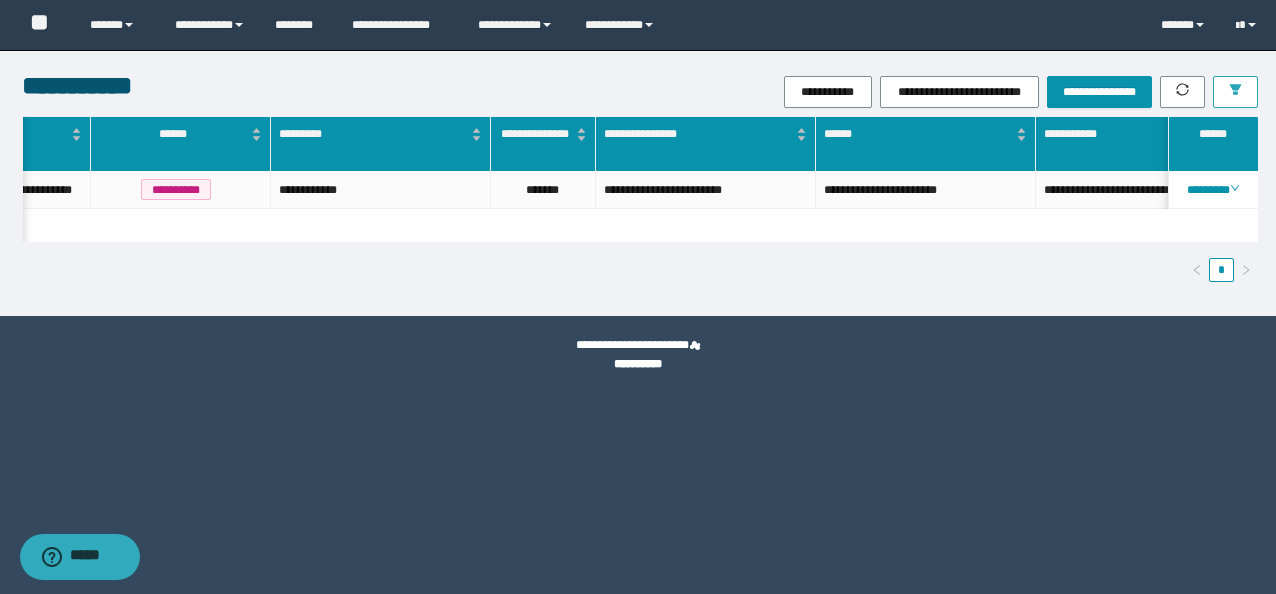 scroll, scrollTop: 0, scrollLeft: 534, axis: horizontal 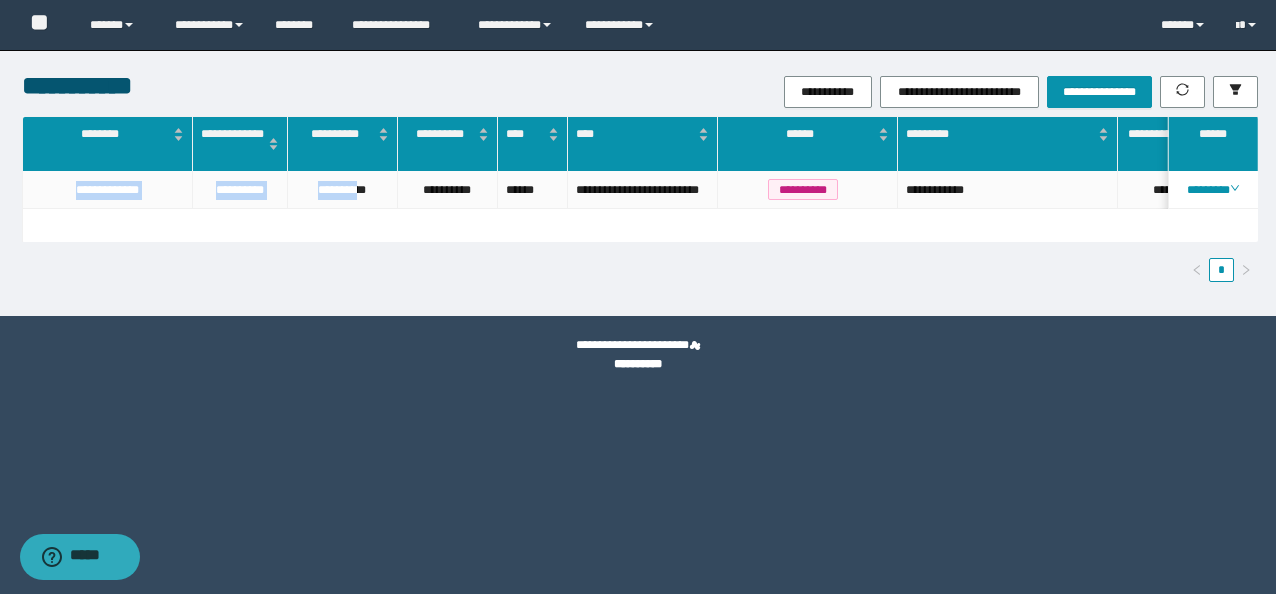 drag, startPoint x: 360, startPoint y: 222, endPoint x: 428, endPoint y: 232, distance: 68.73136 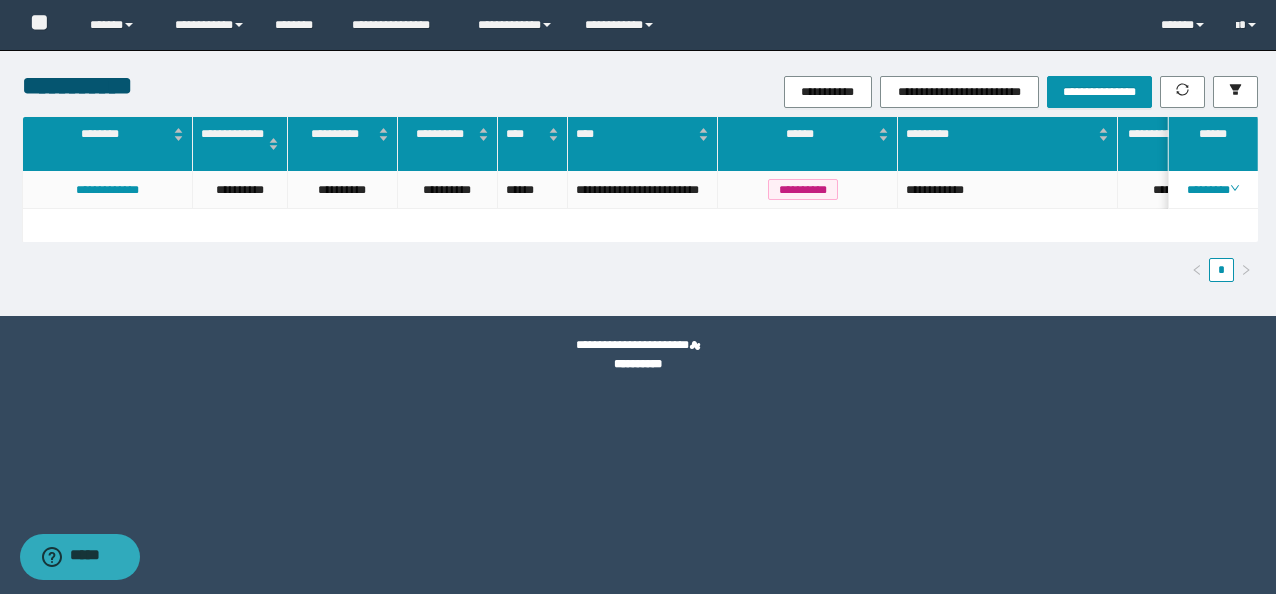 drag, startPoint x: 428, startPoint y: 232, endPoint x: 518, endPoint y: 275, distance: 99.744675 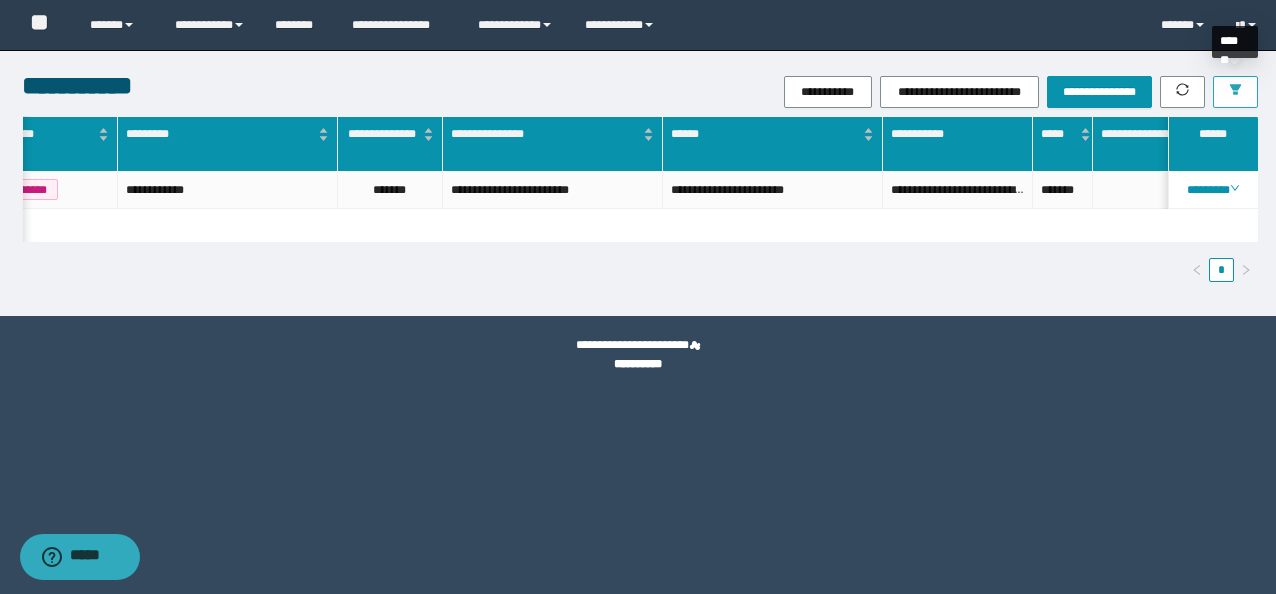 click at bounding box center [1235, 91] 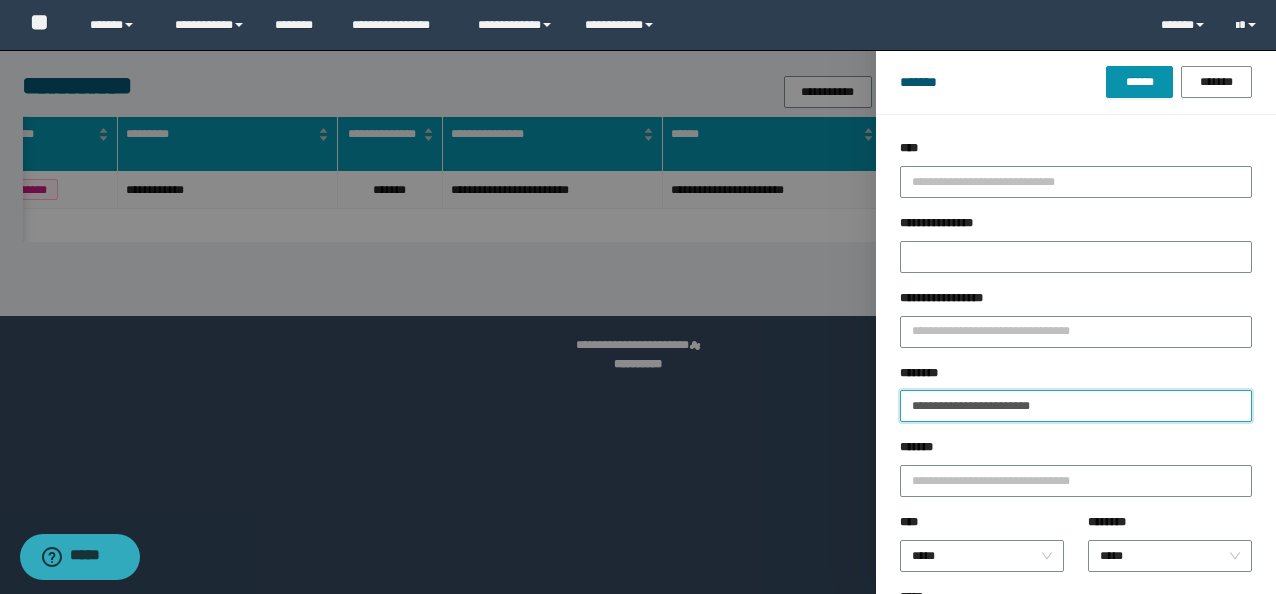 drag, startPoint x: 1092, startPoint y: 407, endPoint x: 67, endPoint y: 371, distance: 1025.632 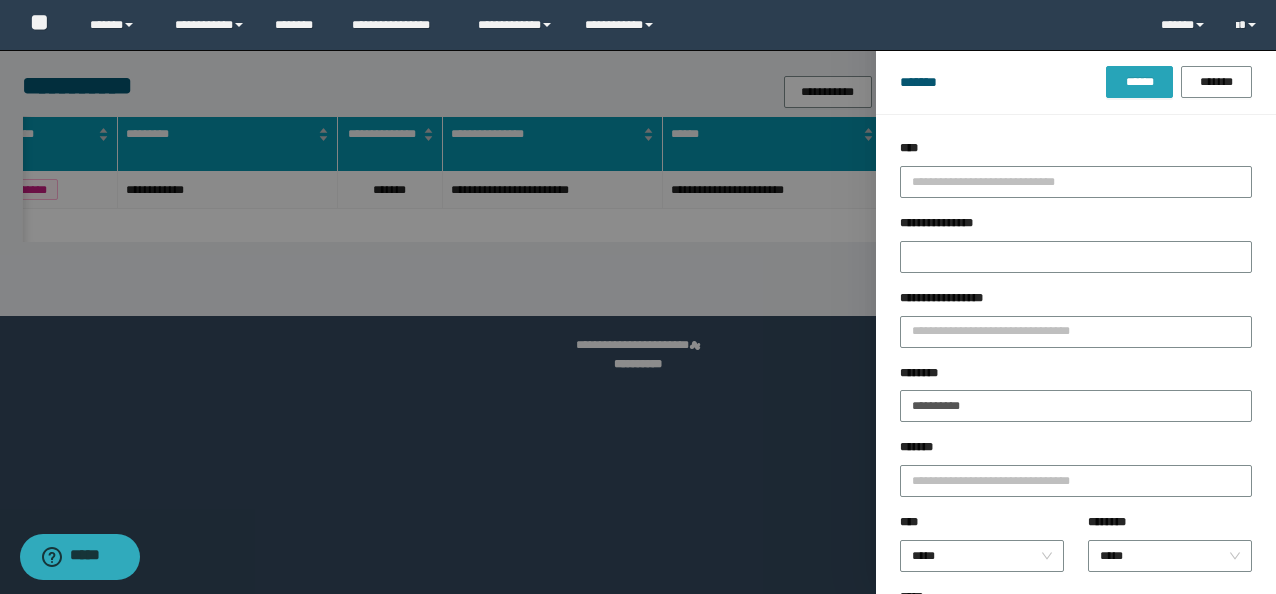 click on "******" at bounding box center (1139, 82) 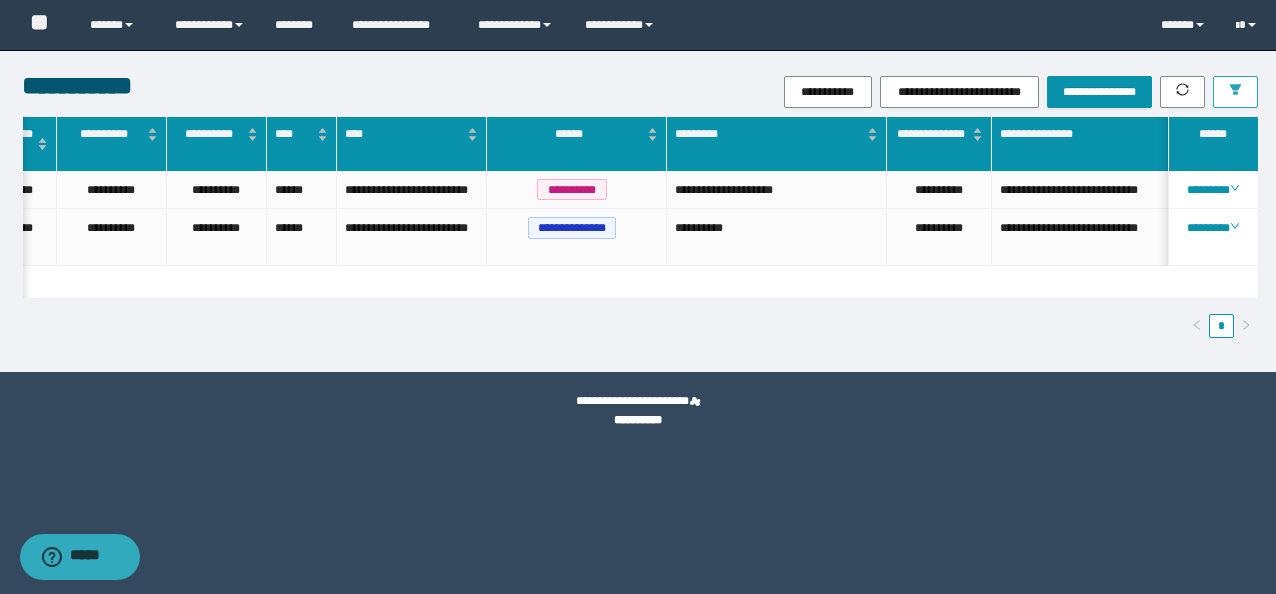 click at bounding box center (1235, 92) 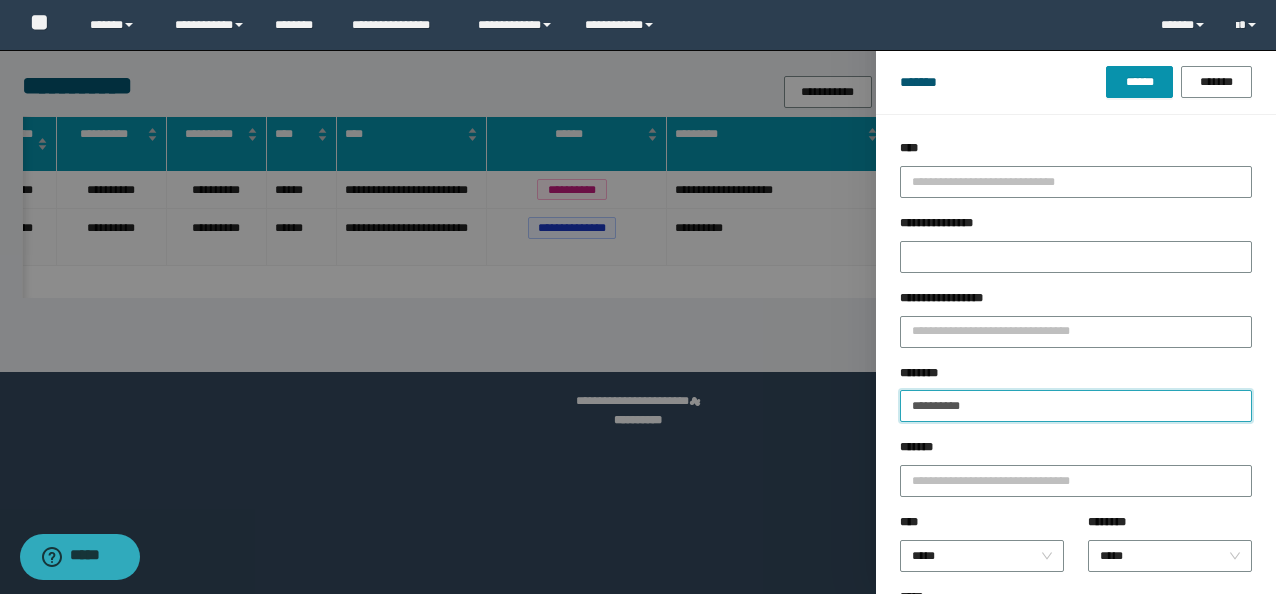 drag, startPoint x: 1006, startPoint y: 403, endPoint x: 290, endPoint y: 325, distance: 720.2361 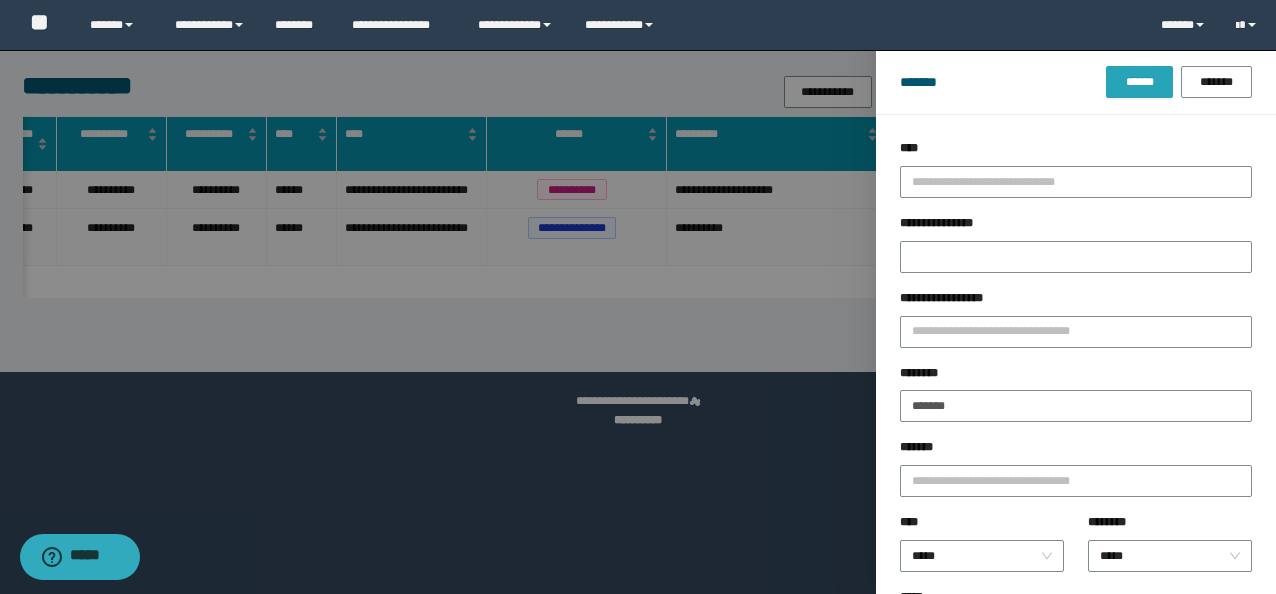 click on "******" at bounding box center (1139, 82) 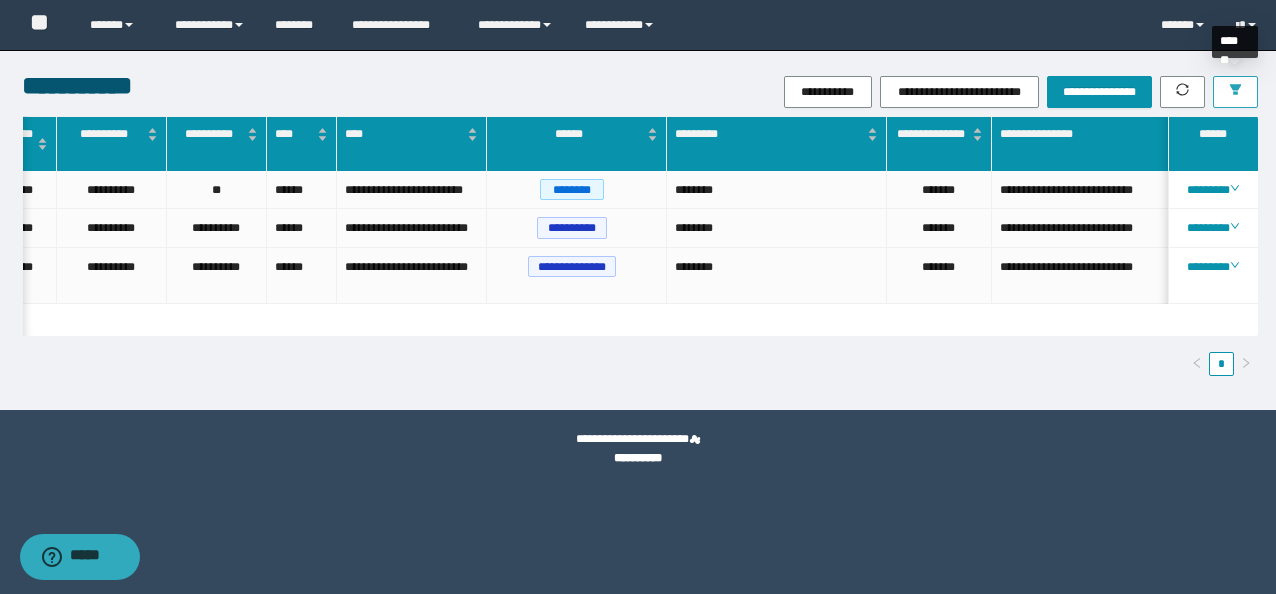 click 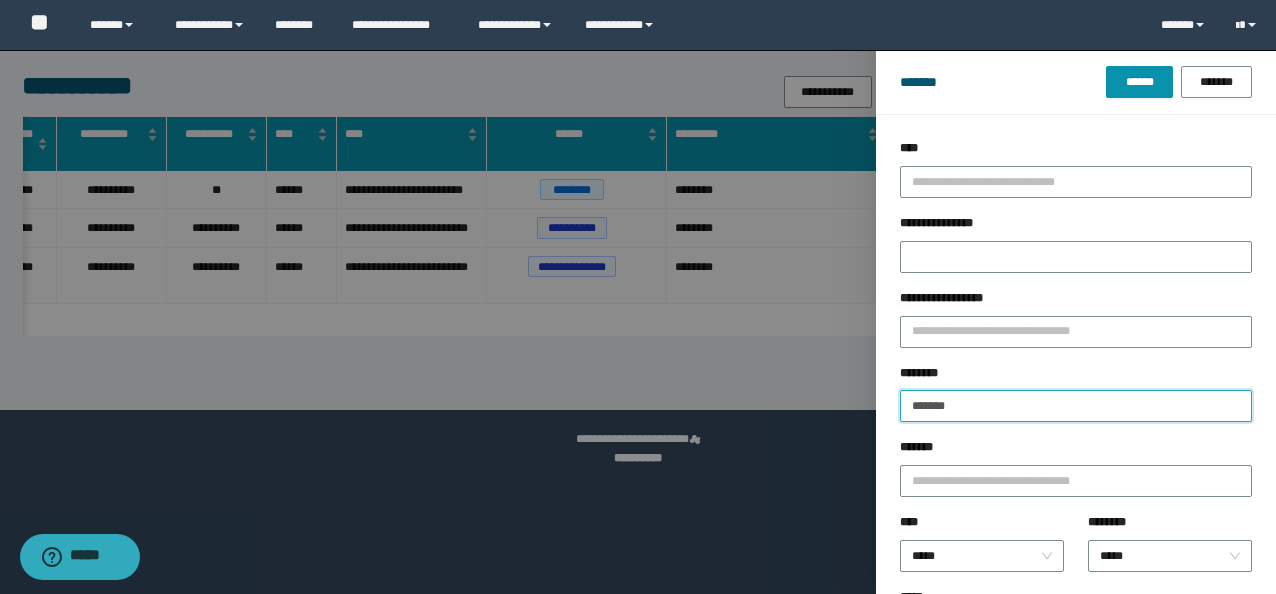 drag, startPoint x: 1001, startPoint y: 410, endPoint x: 46, endPoint y: 255, distance: 967.49677 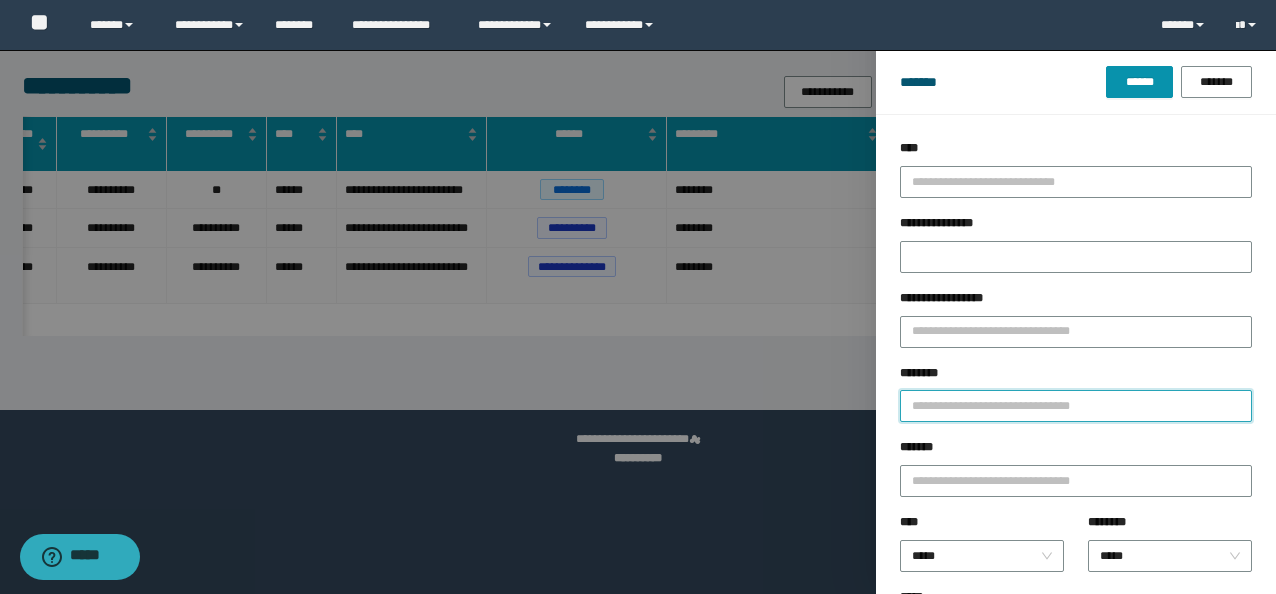 paste on "********" 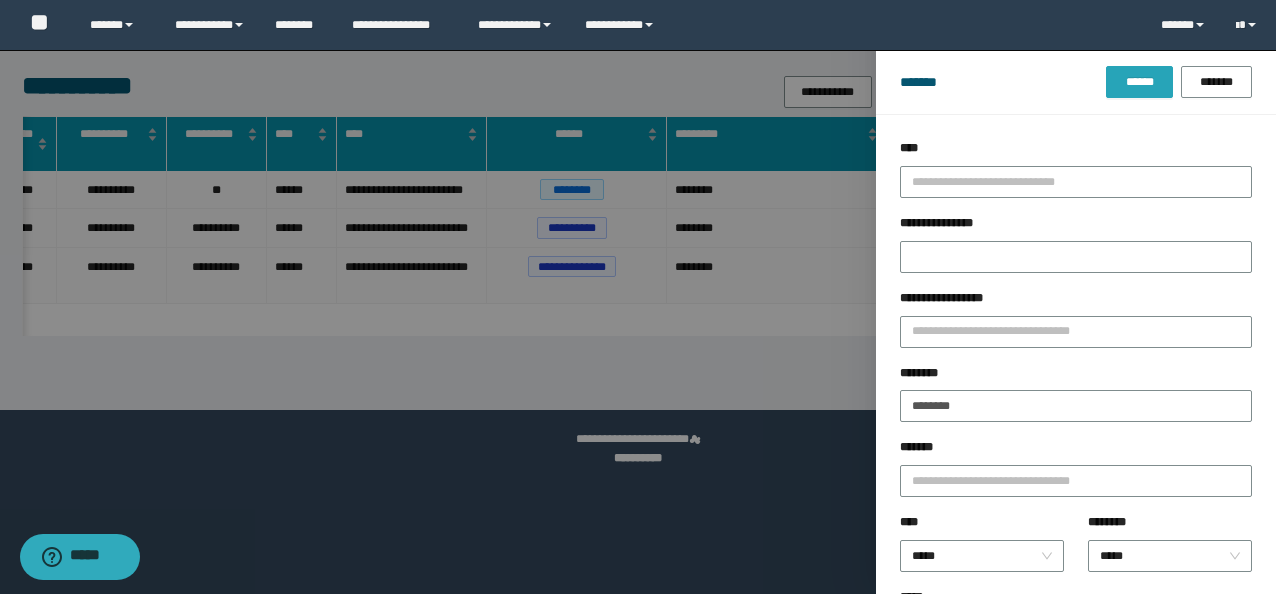 click on "******" at bounding box center [1139, 82] 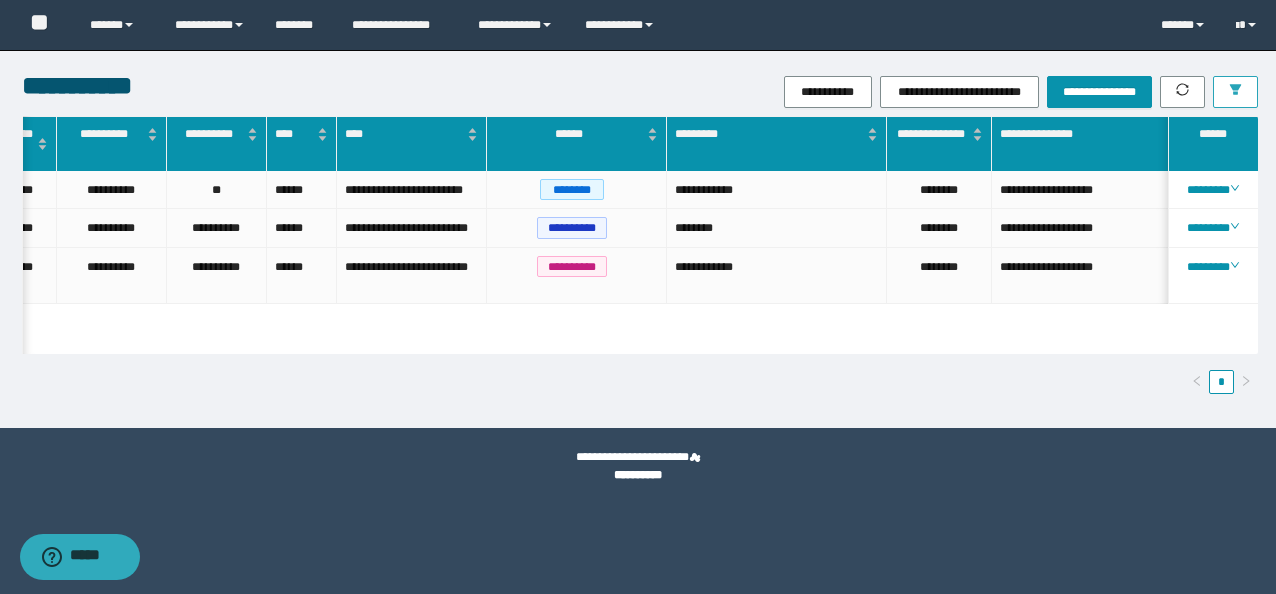 click at bounding box center [1235, 92] 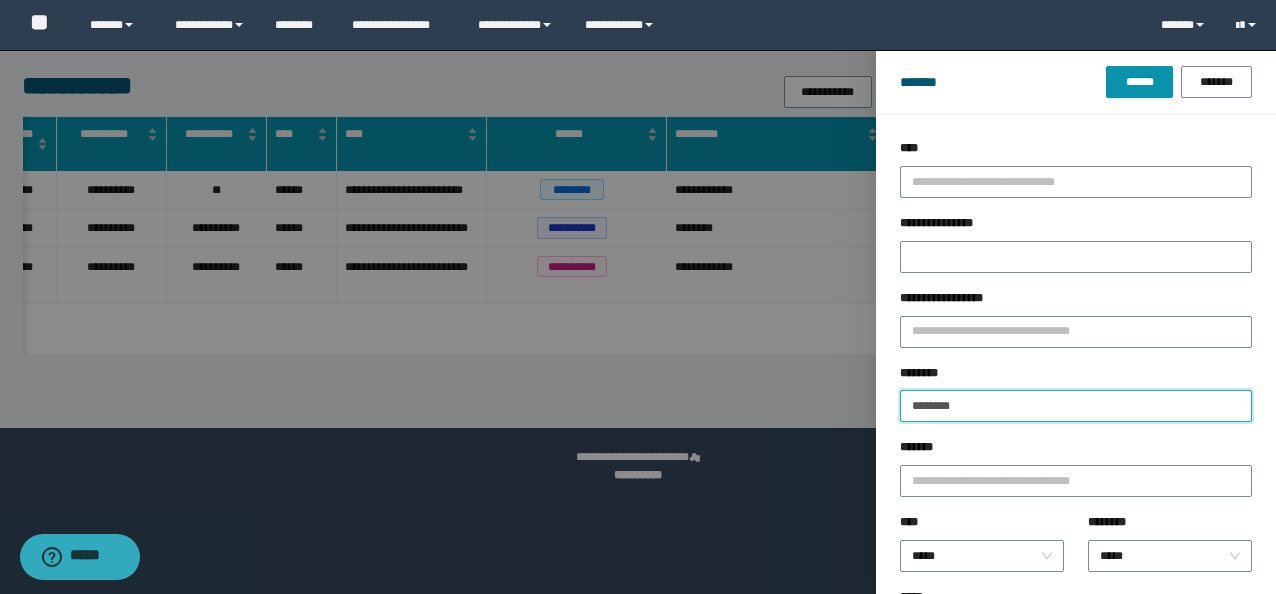 drag, startPoint x: 984, startPoint y: 407, endPoint x: 303, endPoint y: 281, distance: 692.5583 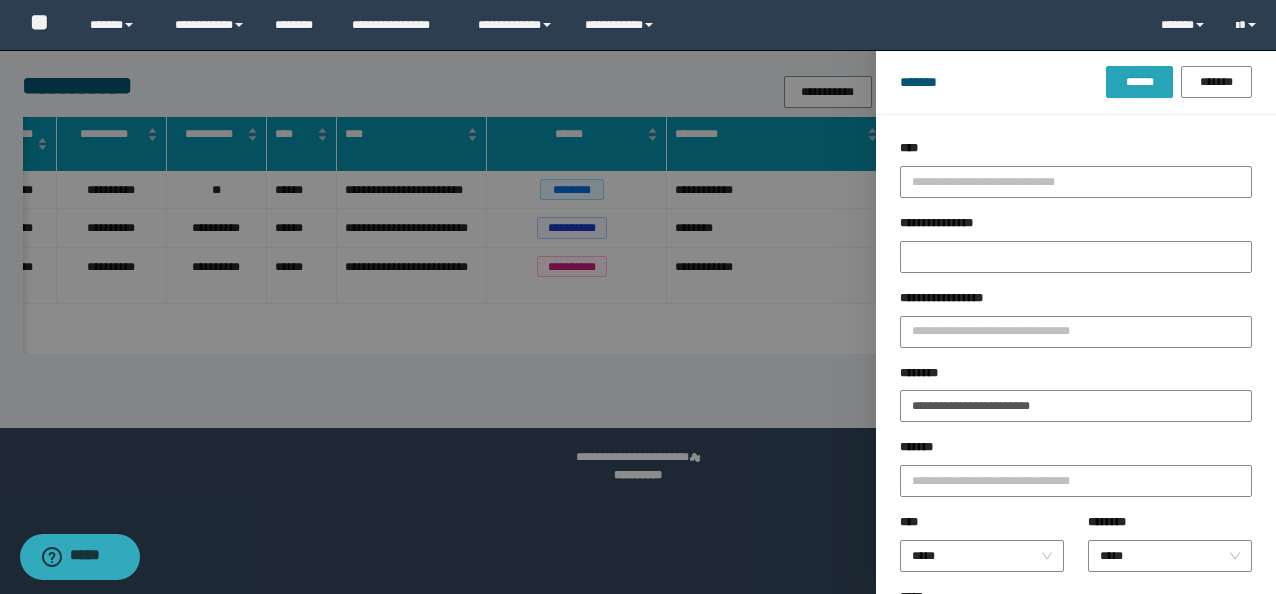 click on "******" at bounding box center (1139, 82) 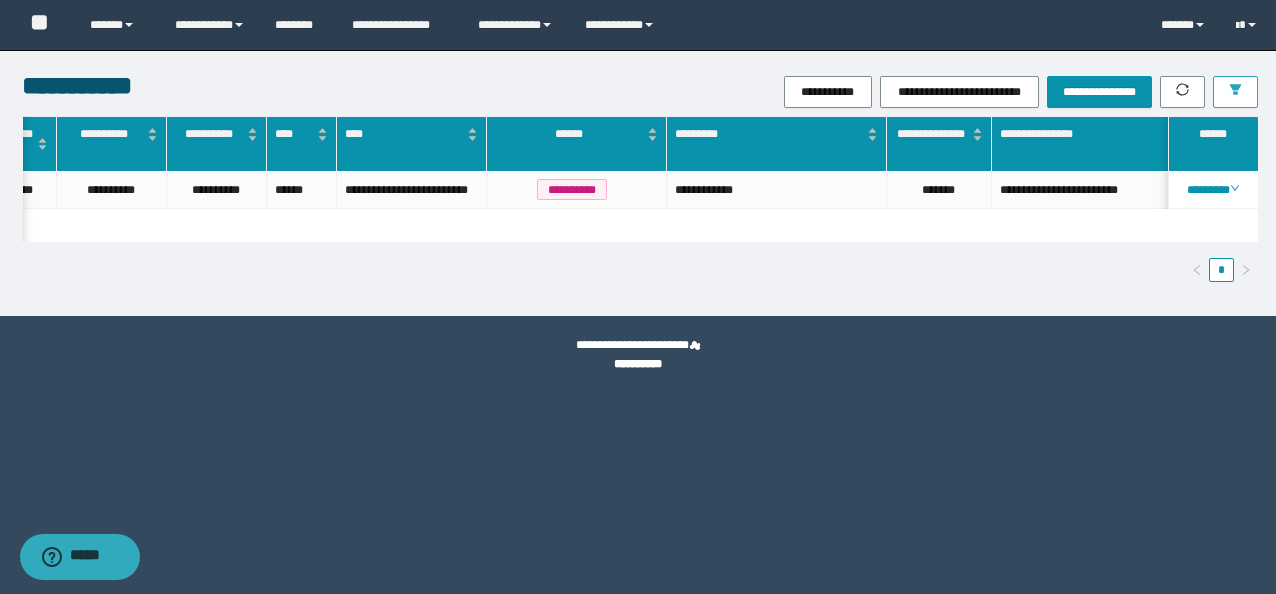 scroll, scrollTop: 0, scrollLeft: 240, axis: horizontal 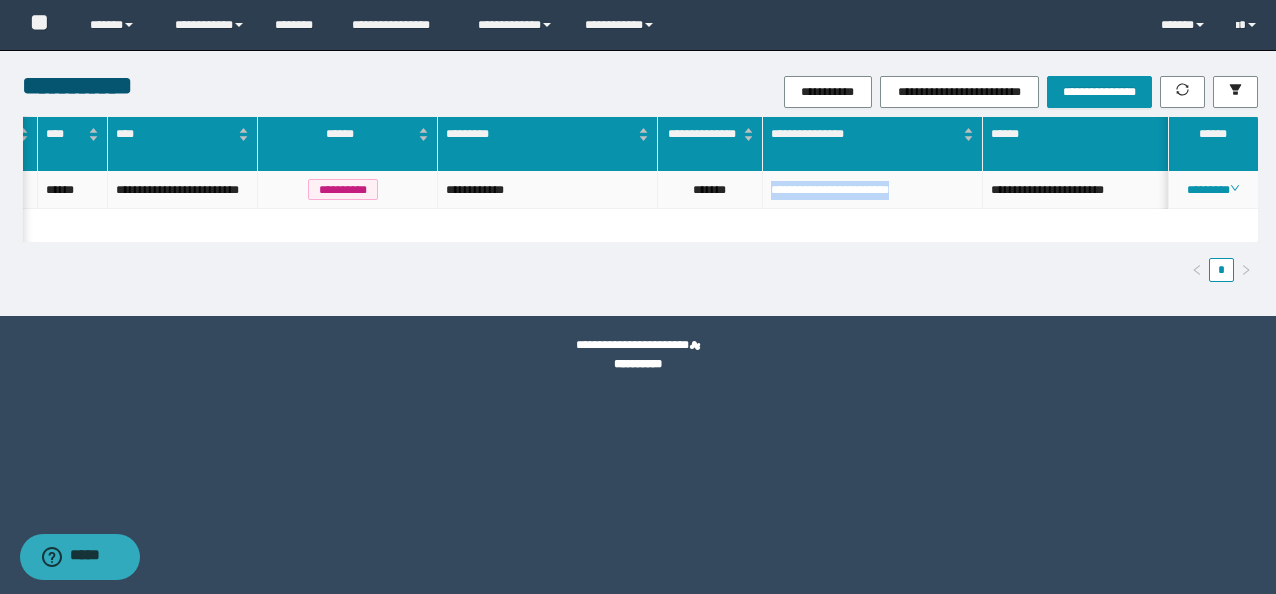 drag, startPoint x: 930, startPoint y: 187, endPoint x: 770, endPoint y: 192, distance: 160.07811 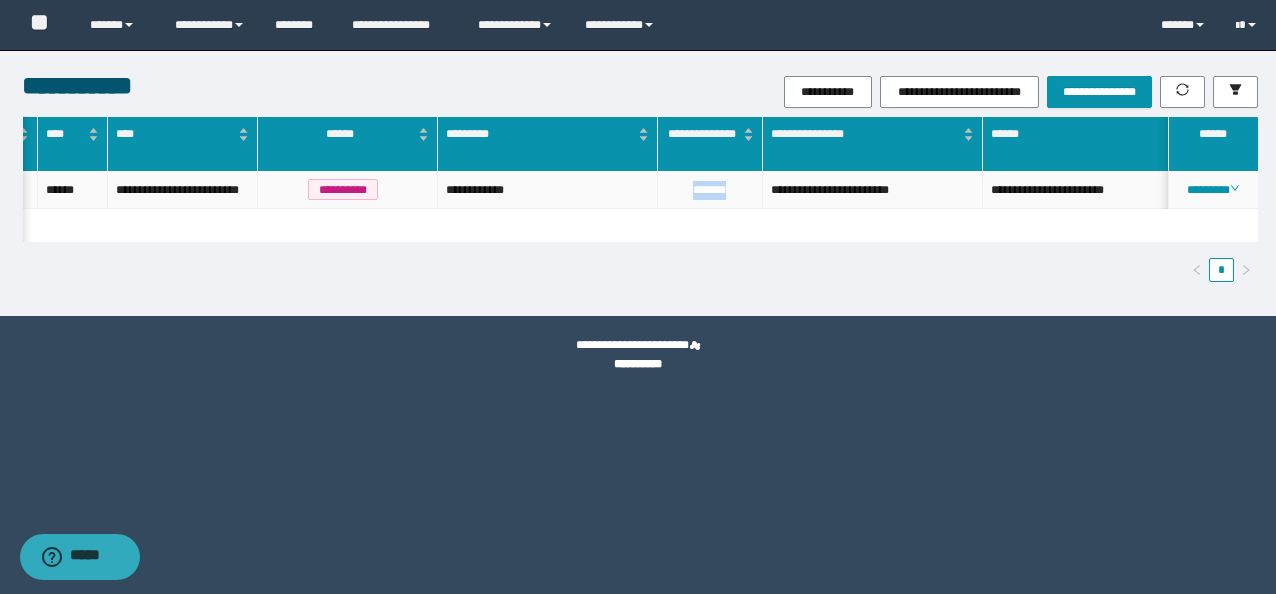 drag, startPoint x: 733, startPoint y: 192, endPoint x: 684, endPoint y: 186, distance: 49.365982 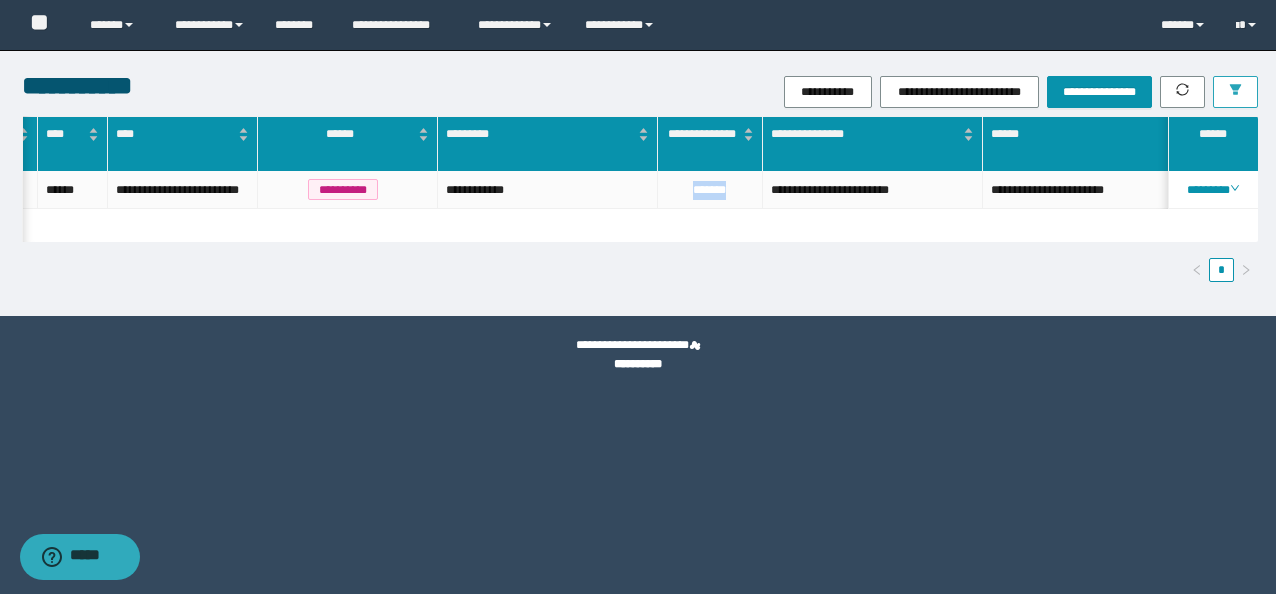 click at bounding box center [1235, 92] 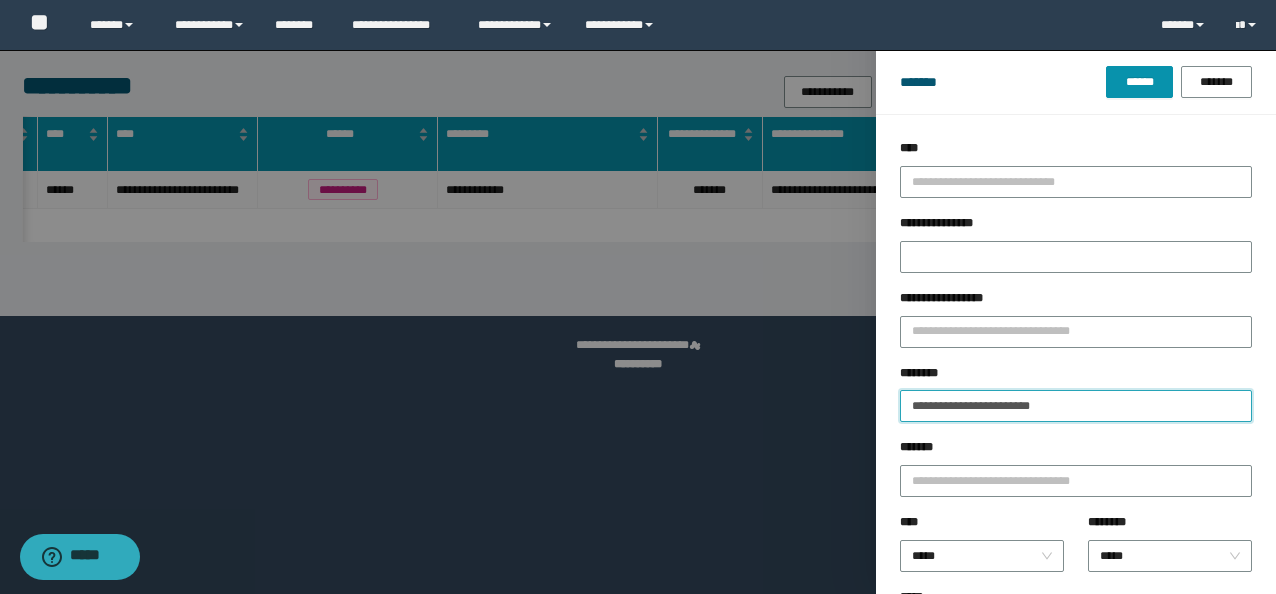 drag, startPoint x: 1103, startPoint y: 397, endPoint x: 412, endPoint y: 396, distance: 691.00073 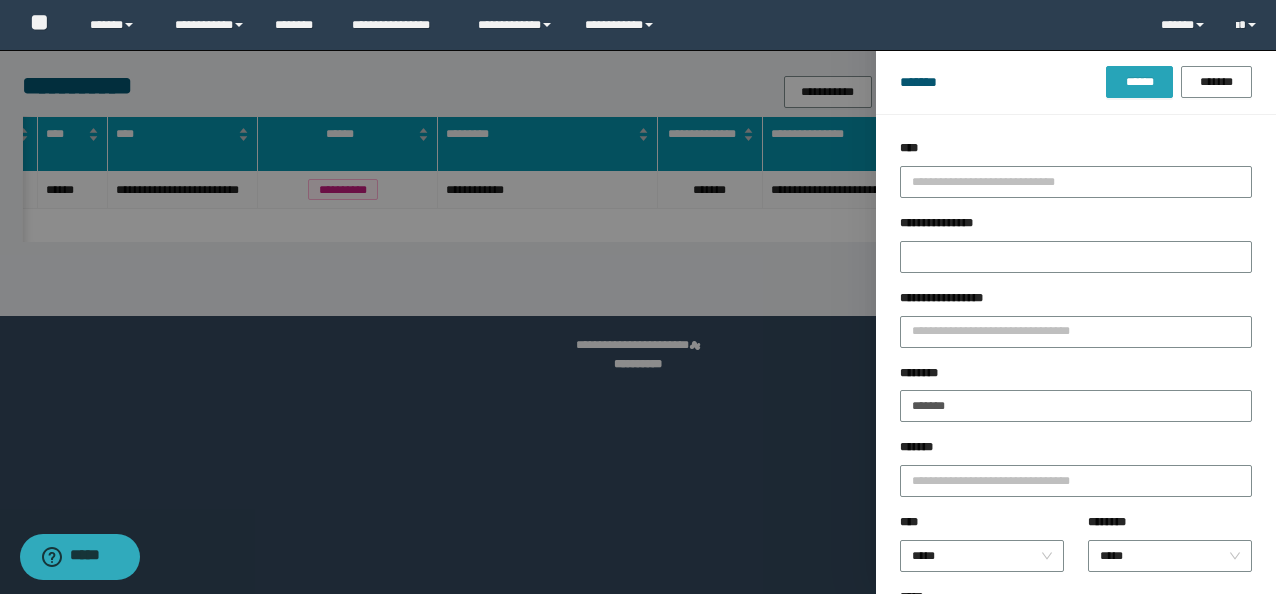 click on "******" at bounding box center [1139, 82] 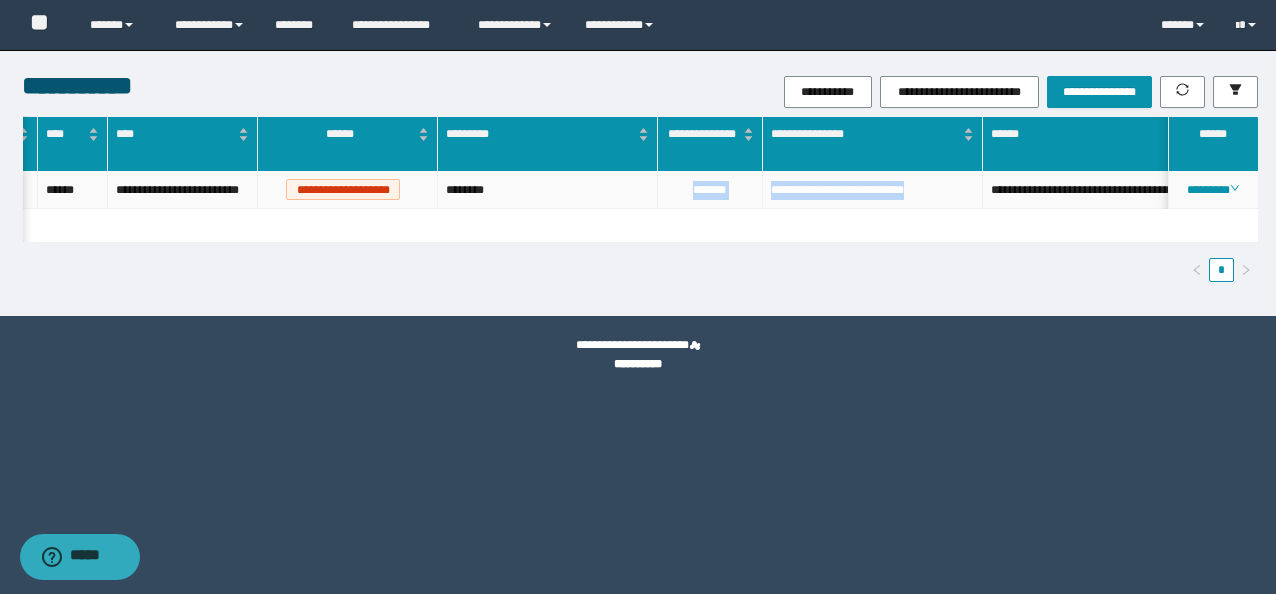 drag, startPoint x: 962, startPoint y: 190, endPoint x: 670, endPoint y: 190, distance: 292 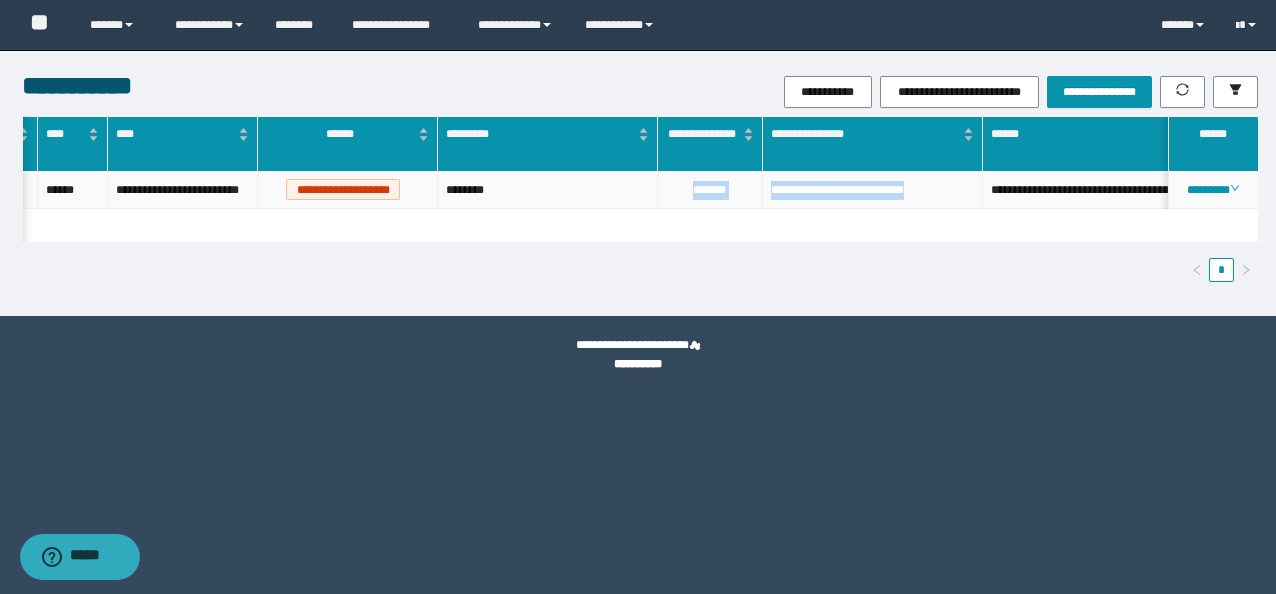copy on "**********" 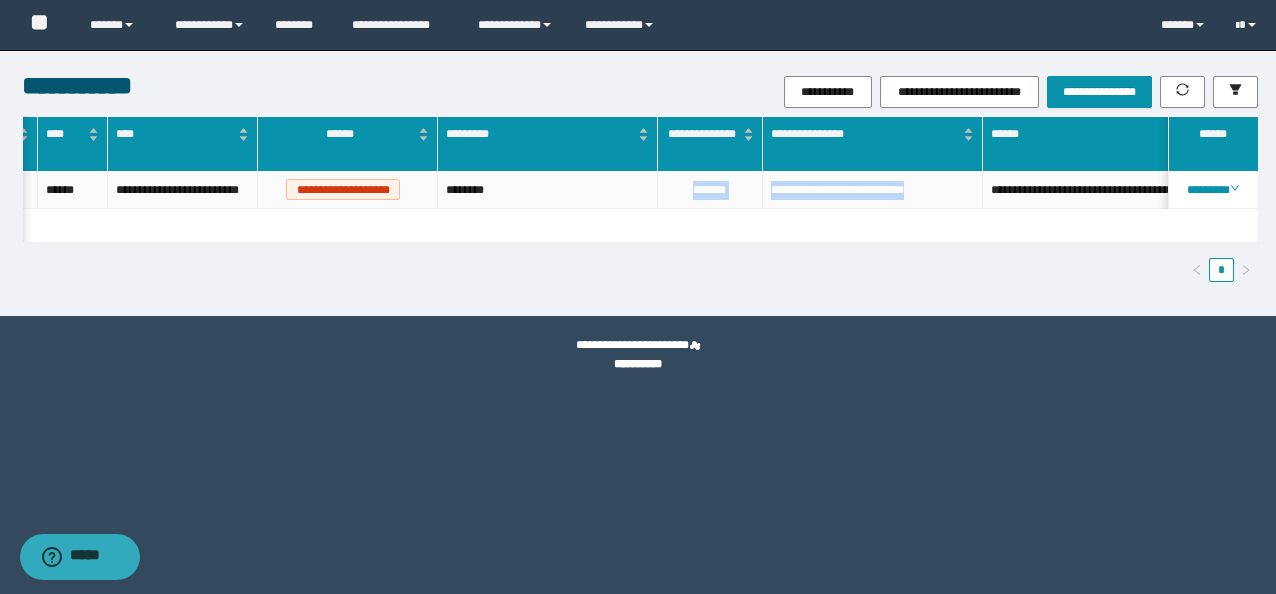 scroll, scrollTop: 0, scrollLeft: 59, axis: horizontal 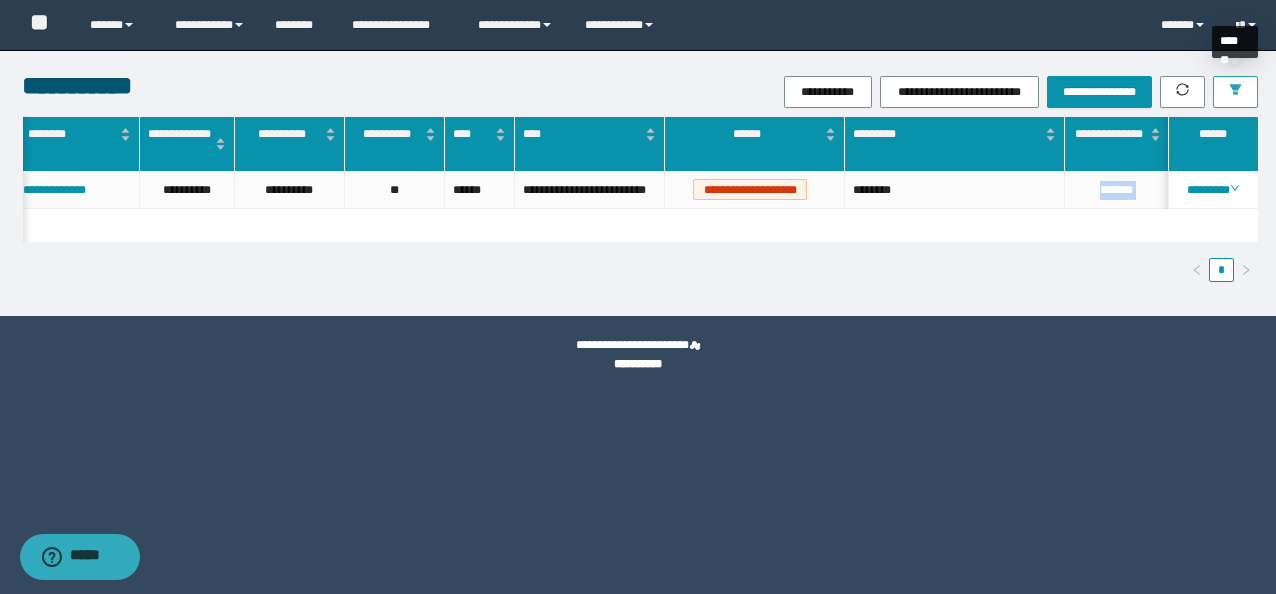 click at bounding box center (1235, 92) 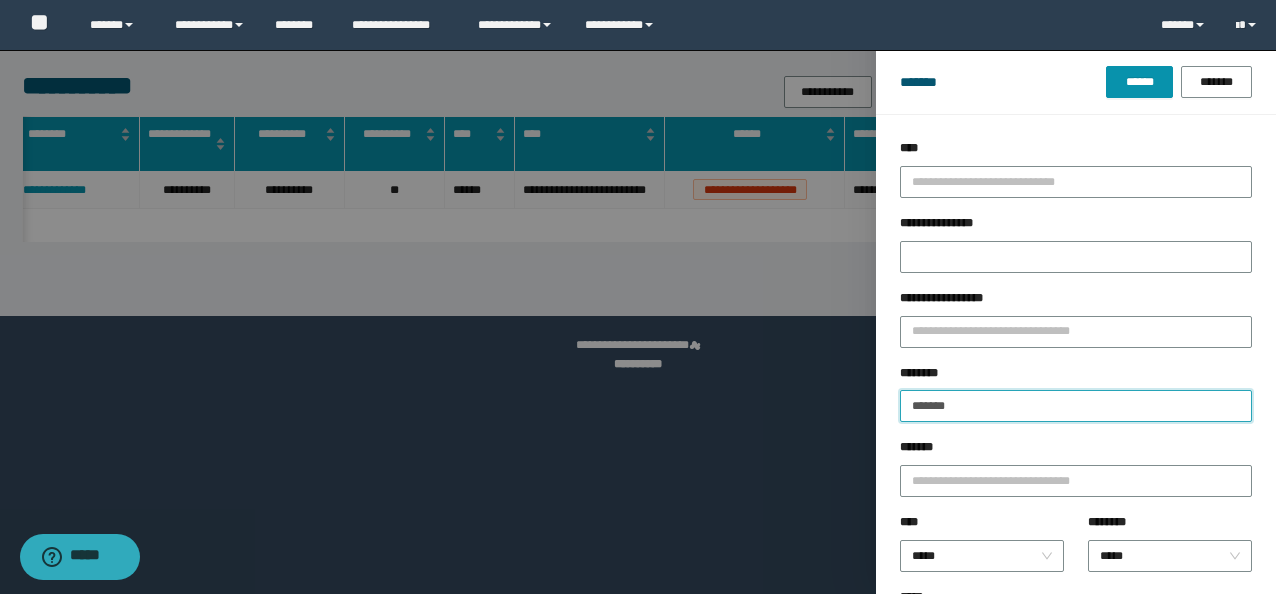 drag, startPoint x: 983, startPoint y: 403, endPoint x: 206, endPoint y: 390, distance: 777.10876 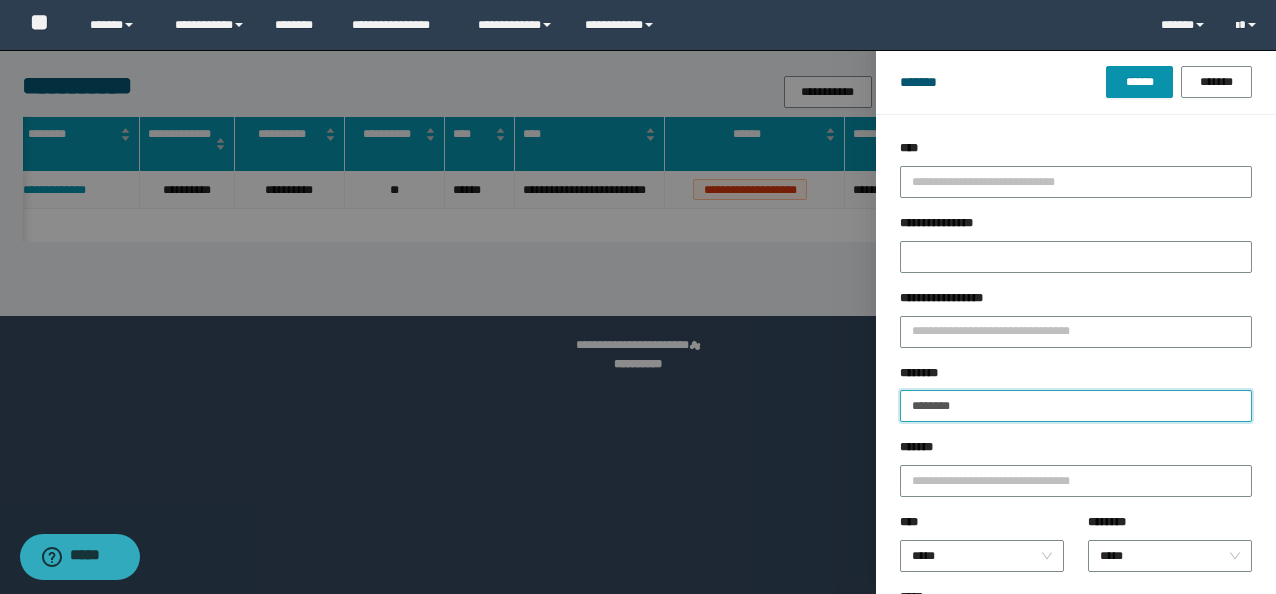 click on "******" at bounding box center [1139, 82] 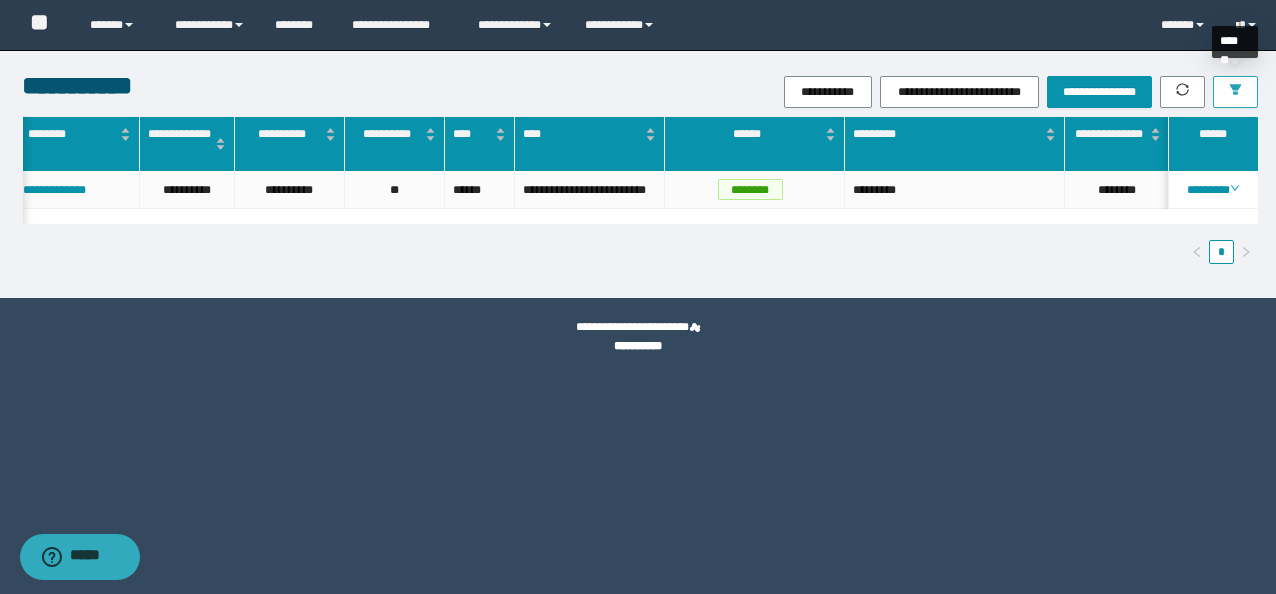 click at bounding box center [1235, 92] 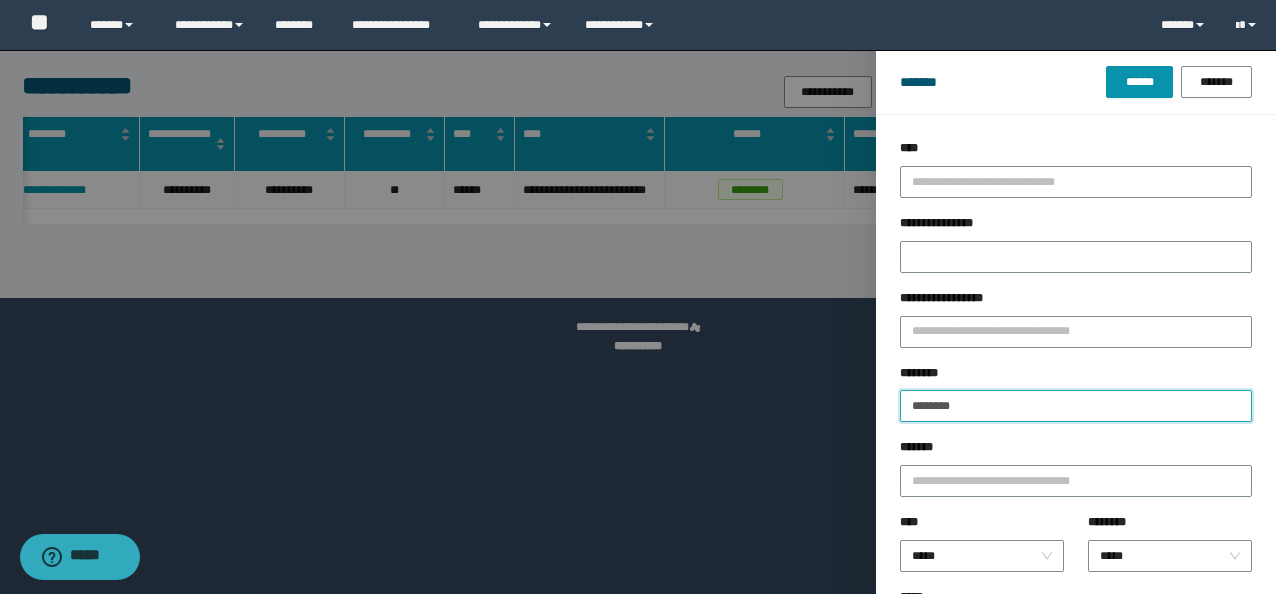 drag, startPoint x: 1000, startPoint y: 407, endPoint x: 328, endPoint y: 394, distance: 672.12573 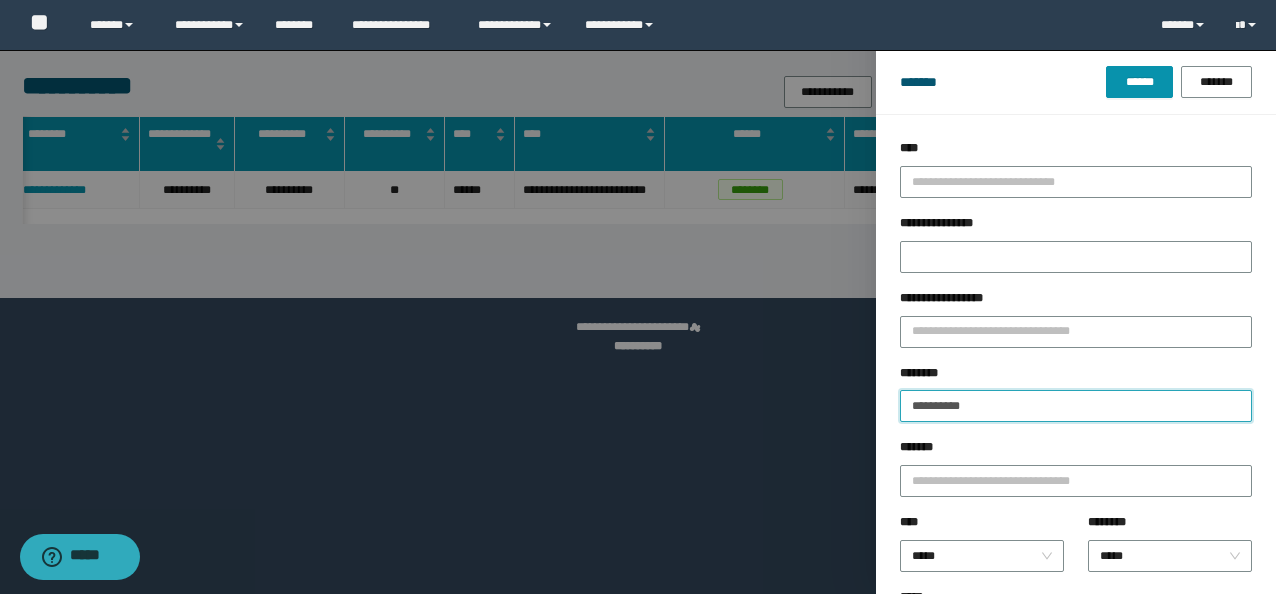 click on "**********" at bounding box center [1076, 406] 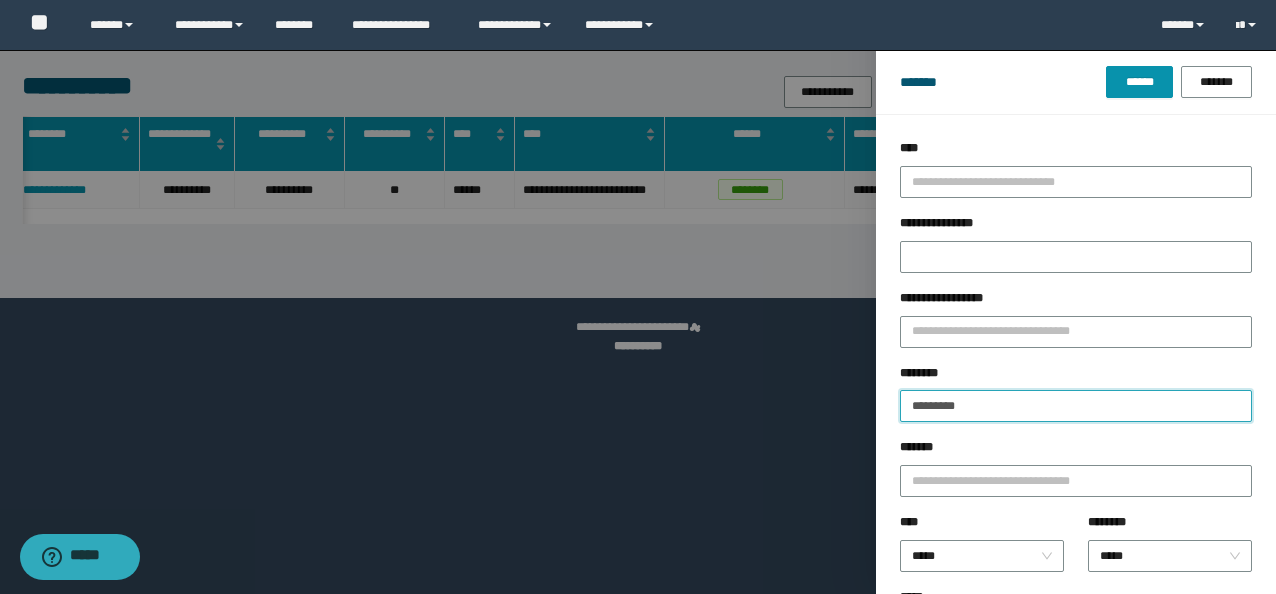 click on "*********" at bounding box center (1076, 406) 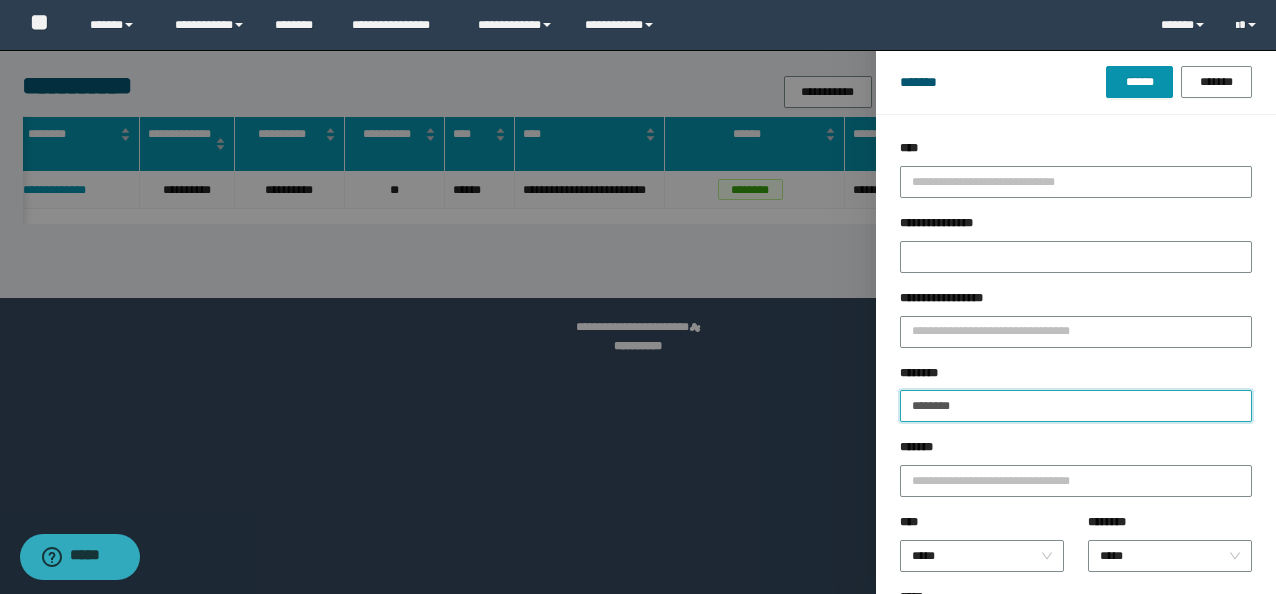 click on "********" at bounding box center (1076, 406) 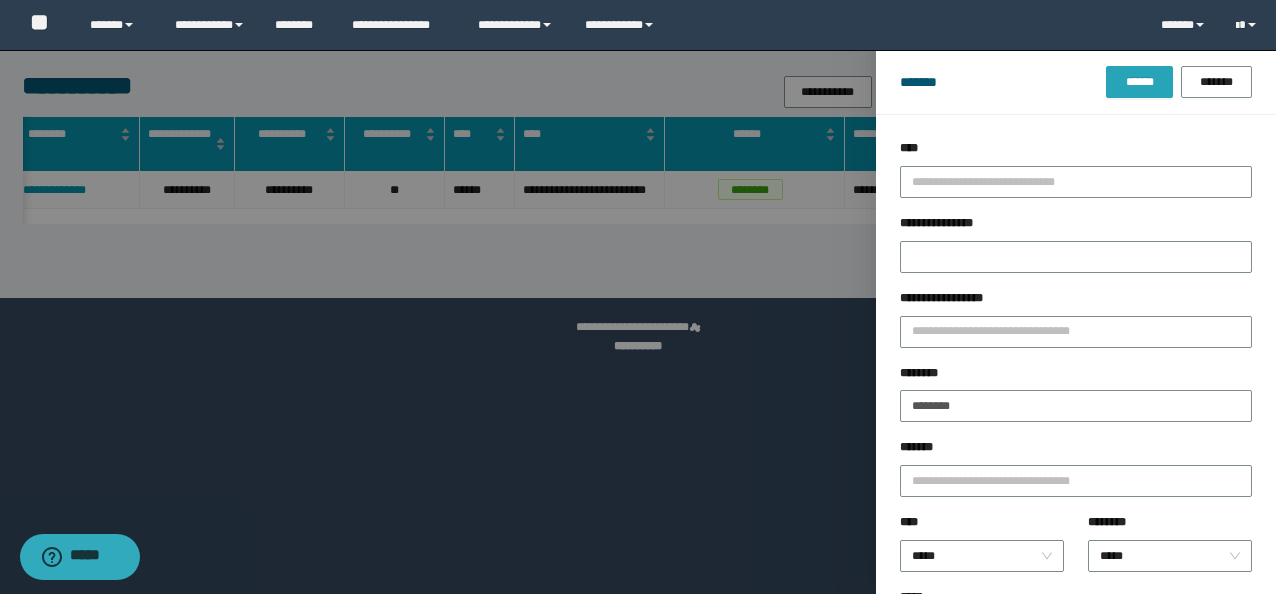 click on "******" at bounding box center [1139, 82] 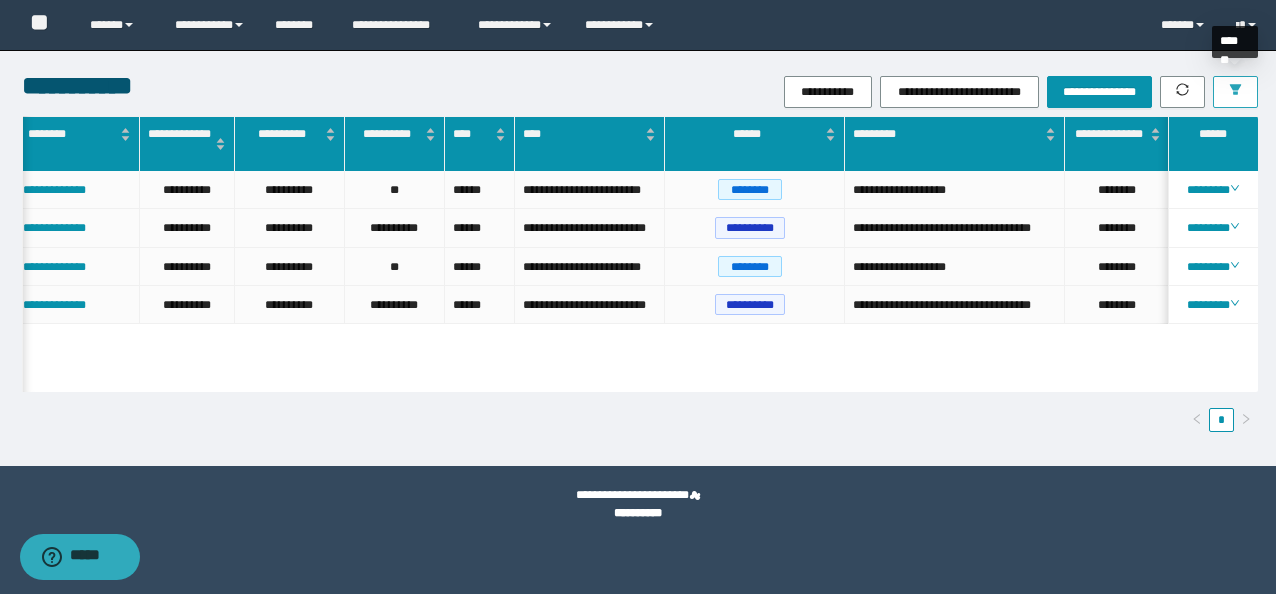 click at bounding box center [1235, 92] 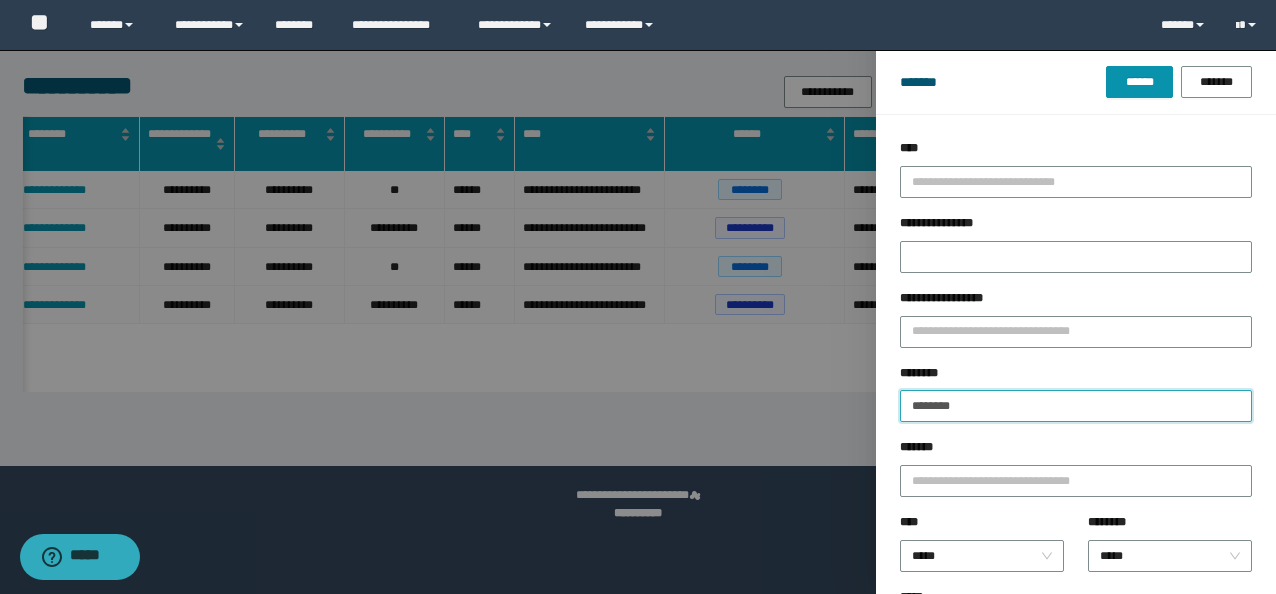 drag, startPoint x: 994, startPoint y: 410, endPoint x: 301, endPoint y: 376, distance: 693.83356 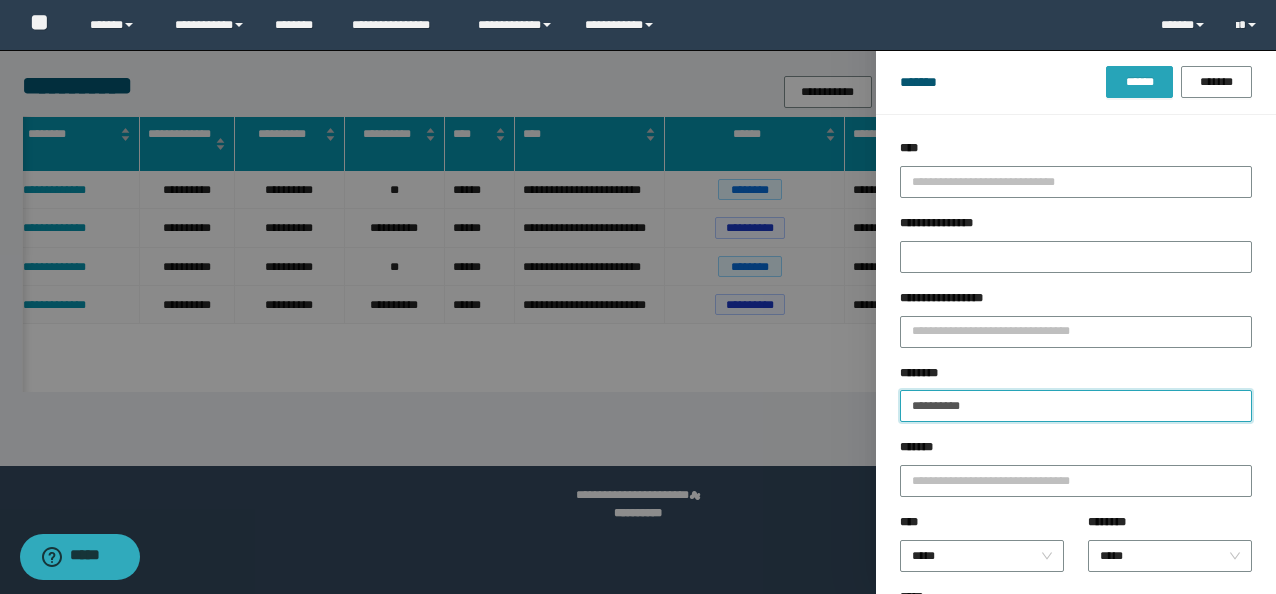 type on "**********" 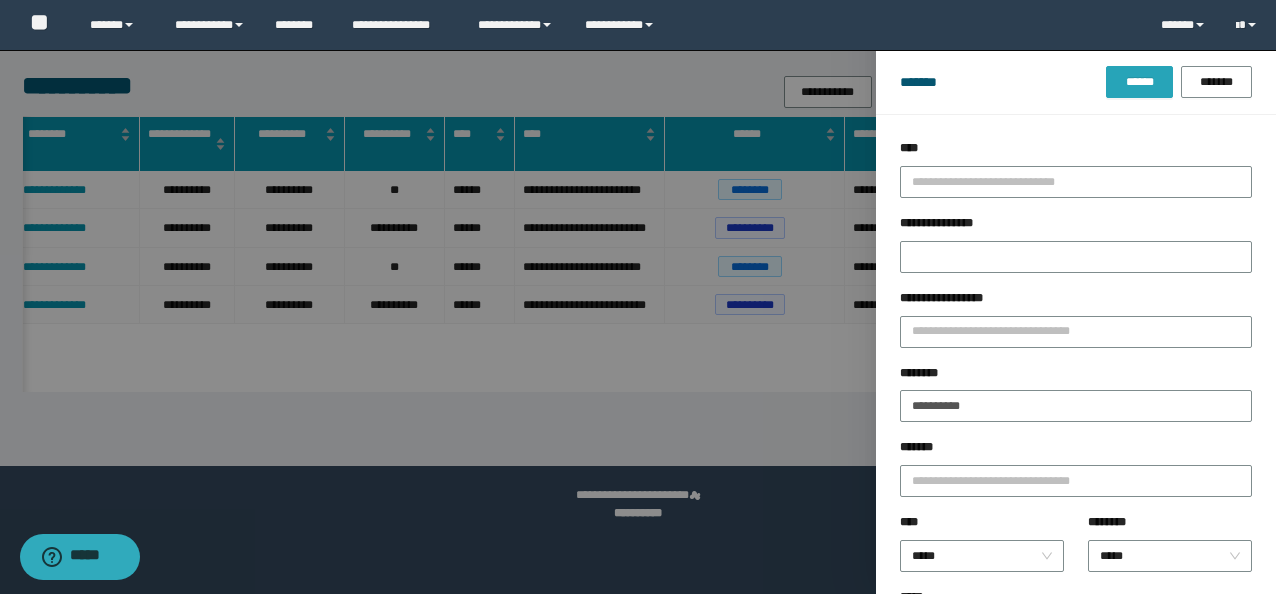 click on "******" at bounding box center [1139, 82] 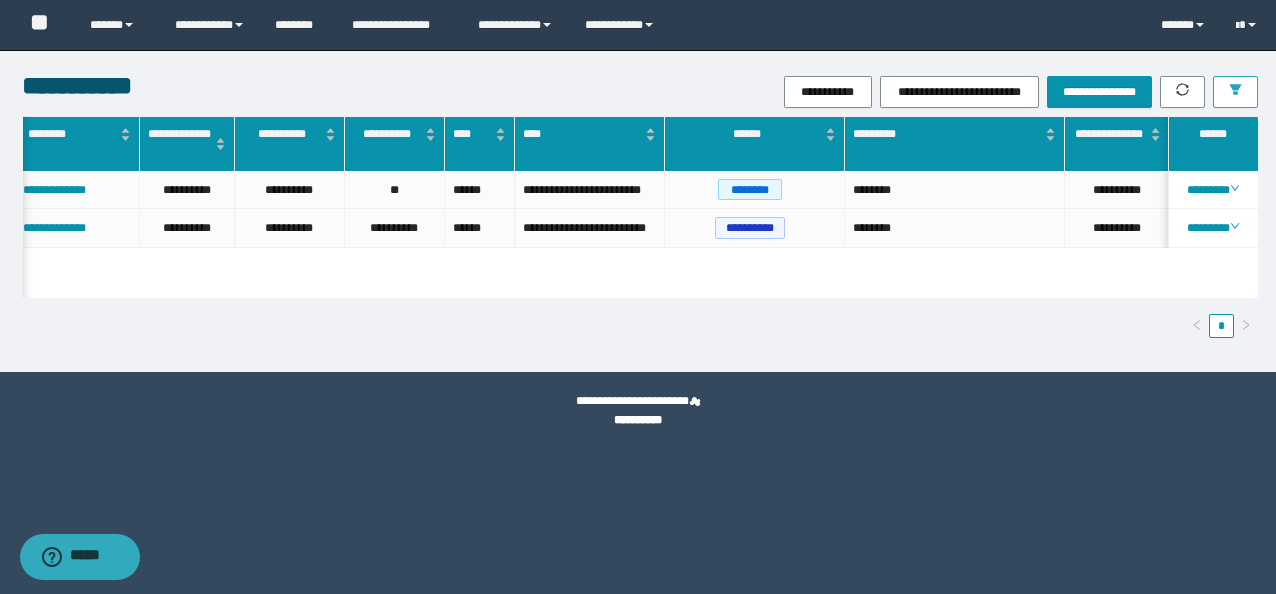 scroll, scrollTop: 0, scrollLeft: 0, axis: both 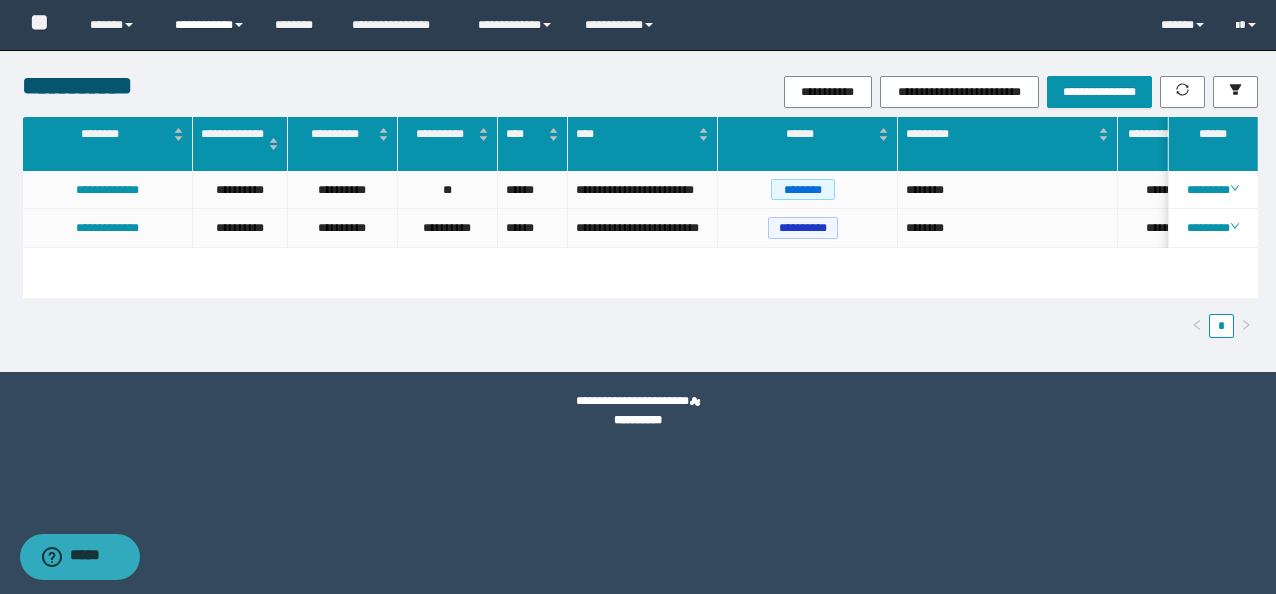 click on "**********" at bounding box center [210, 25] 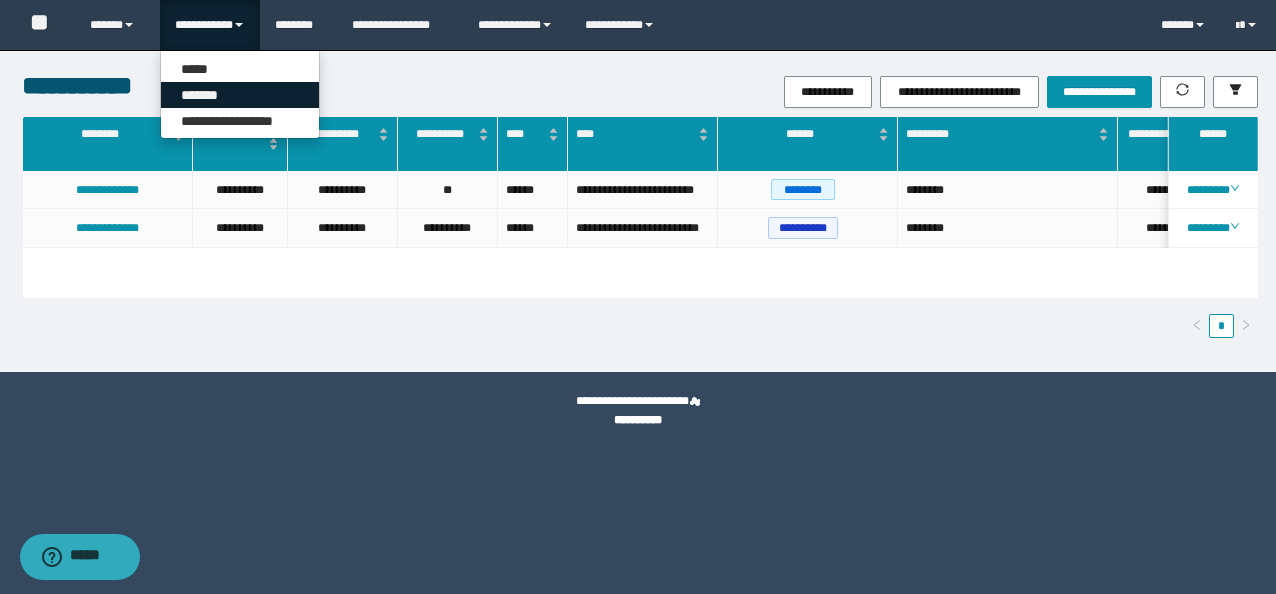 click on "*******" at bounding box center [240, 95] 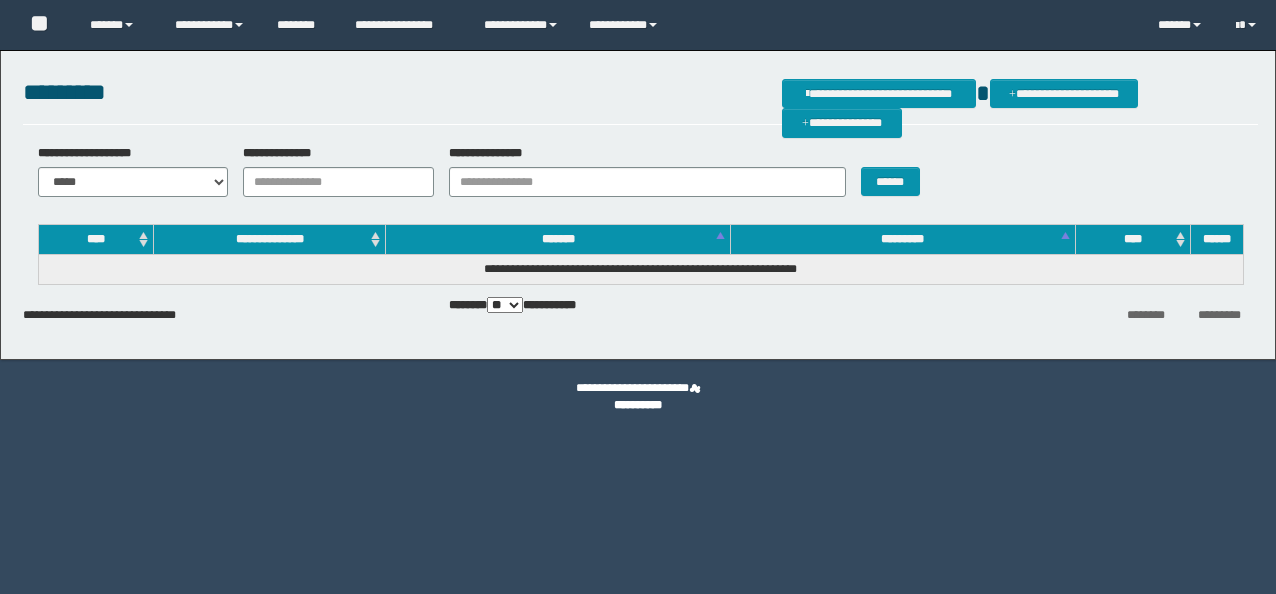 scroll, scrollTop: 0, scrollLeft: 0, axis: both 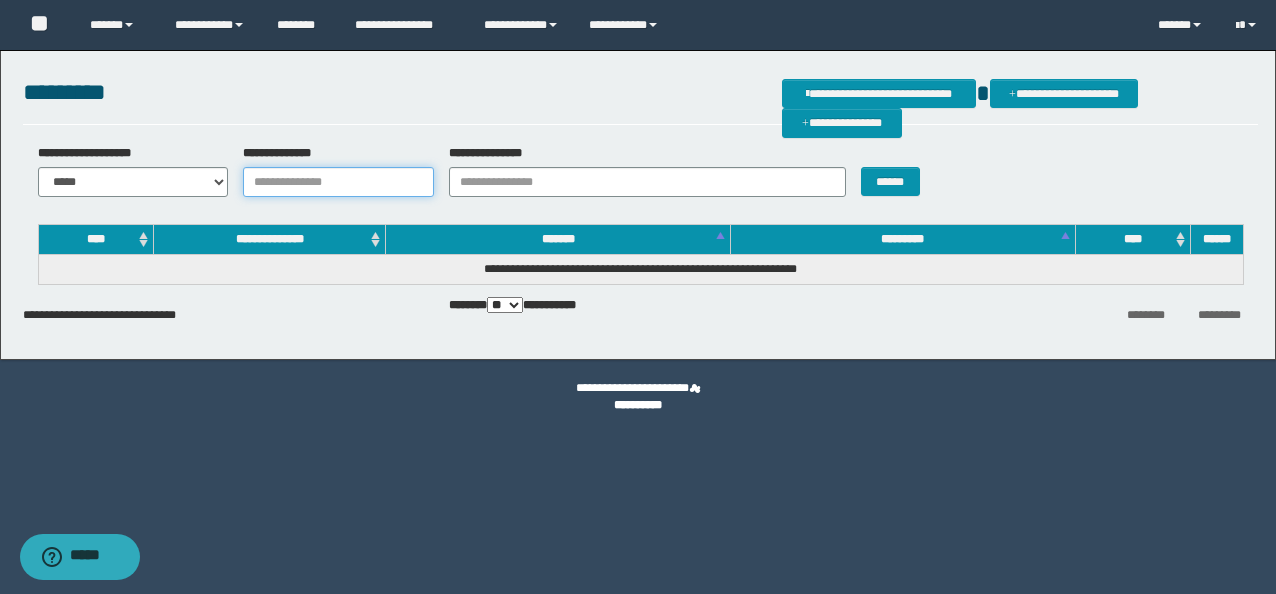 drag, startPoint x: 0, startPoint y: 0, endPoint x: 390, endPoint y: 186, distance: 432.0833 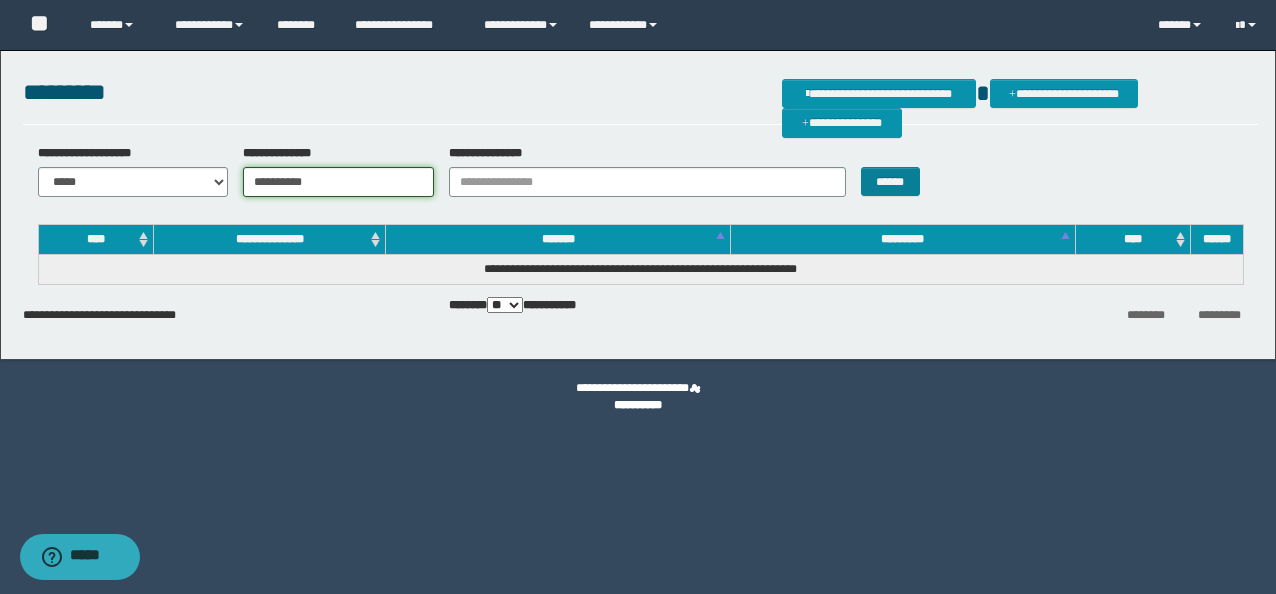 type on "**********" 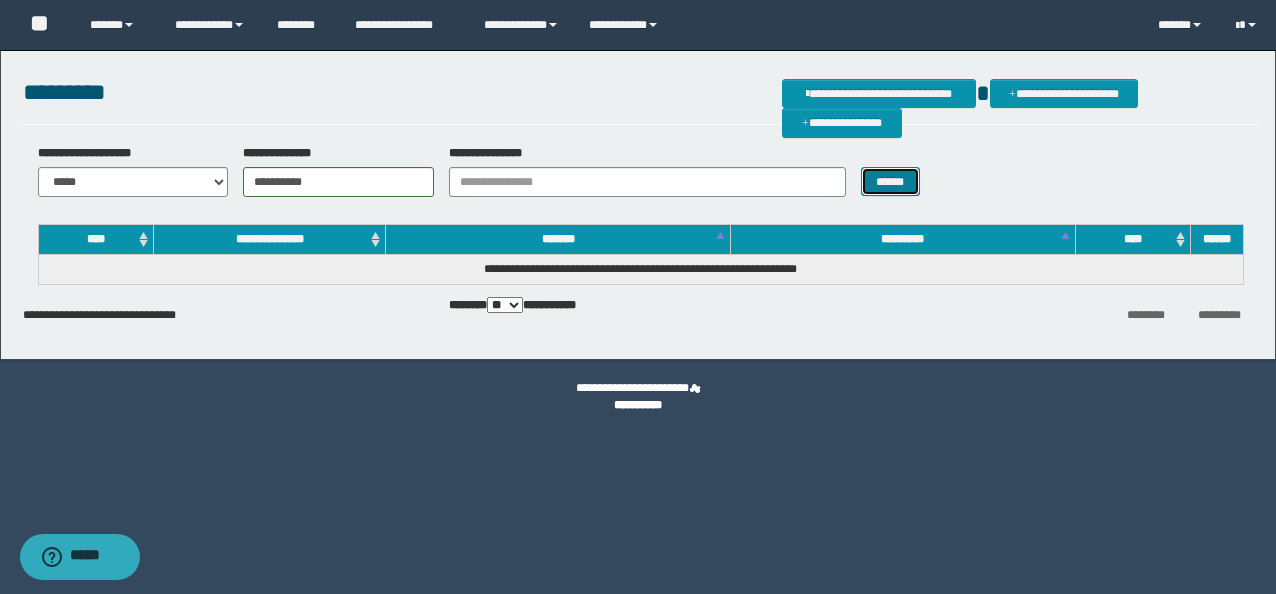 click on "******" at bounding box center [890, 181] 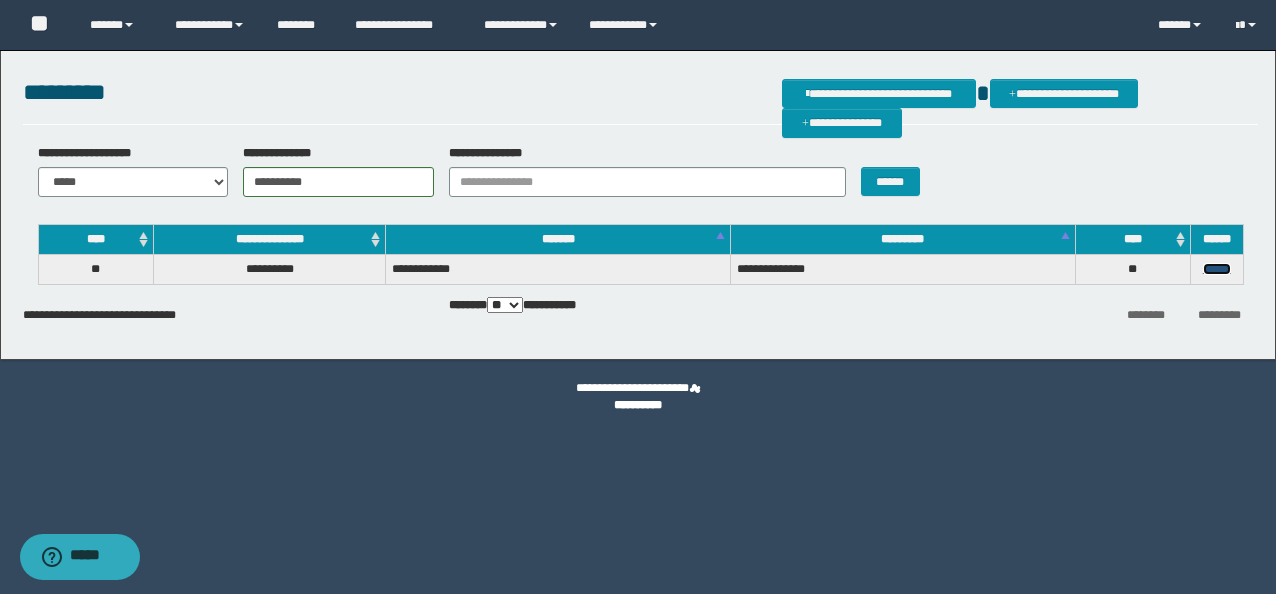 click on "******" at bounding box center [1217, 269] 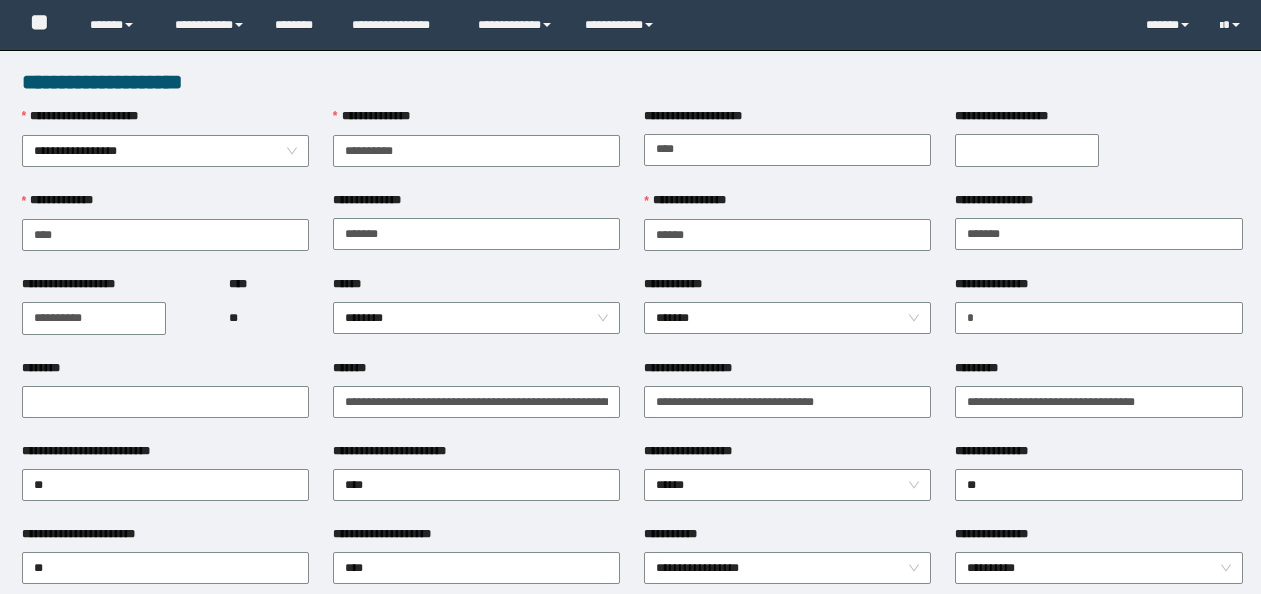 scroll, scrollTop: 0, scrollLeft: 0, axis: both 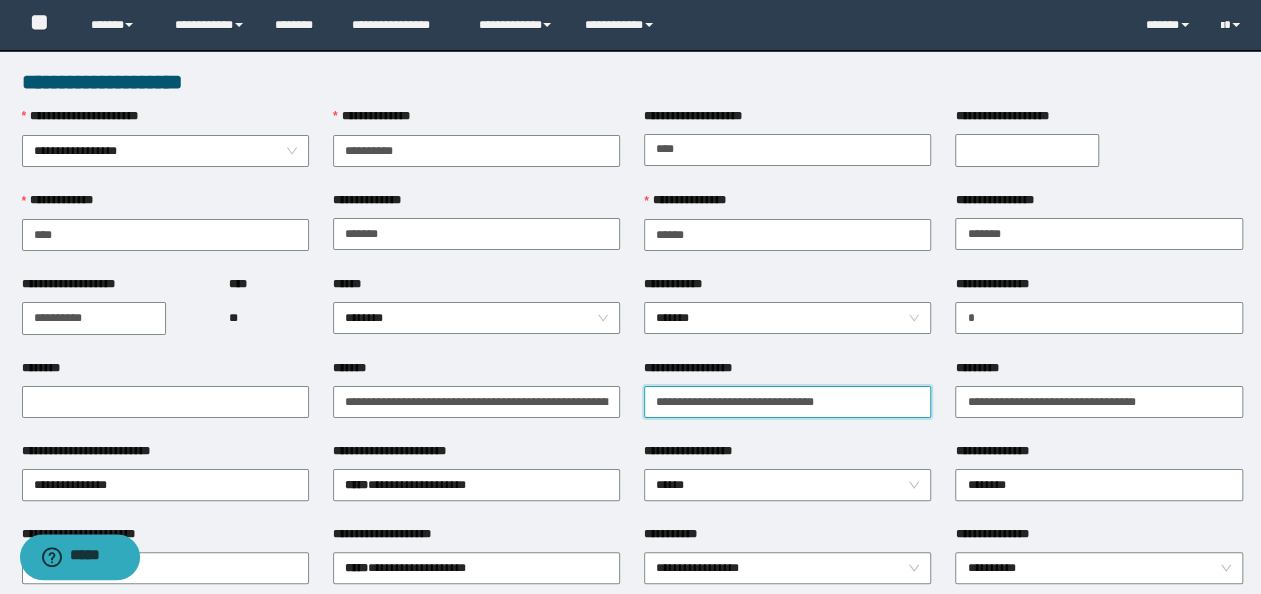 click on "**********" at bounding box center (787, 402) 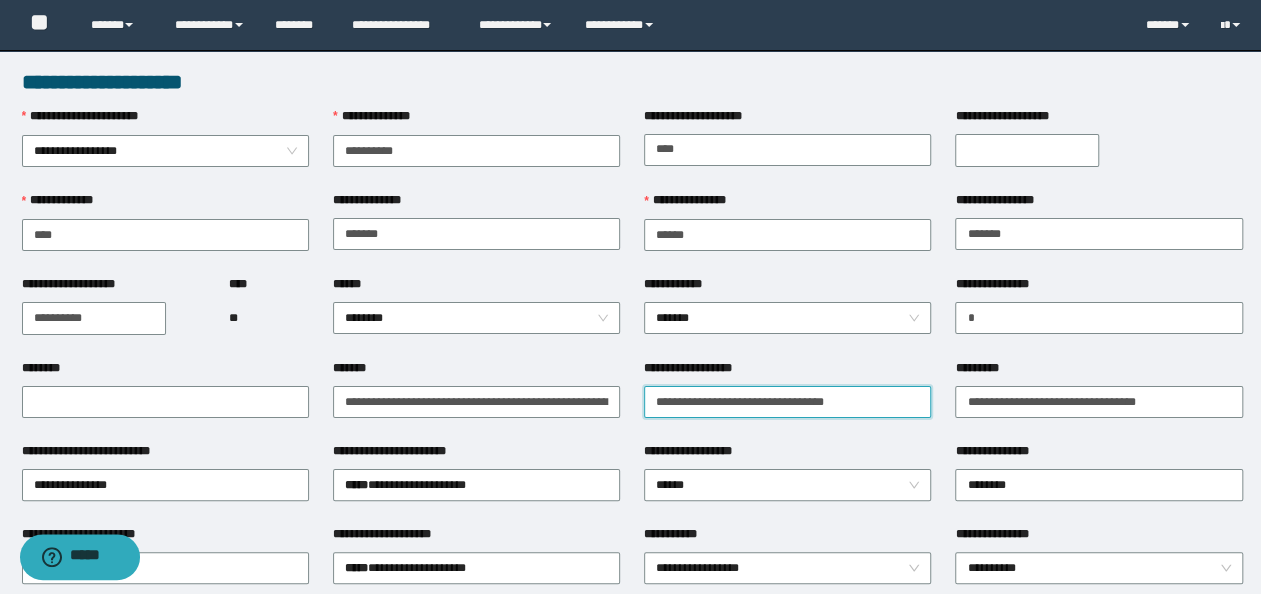 paste on "**********" 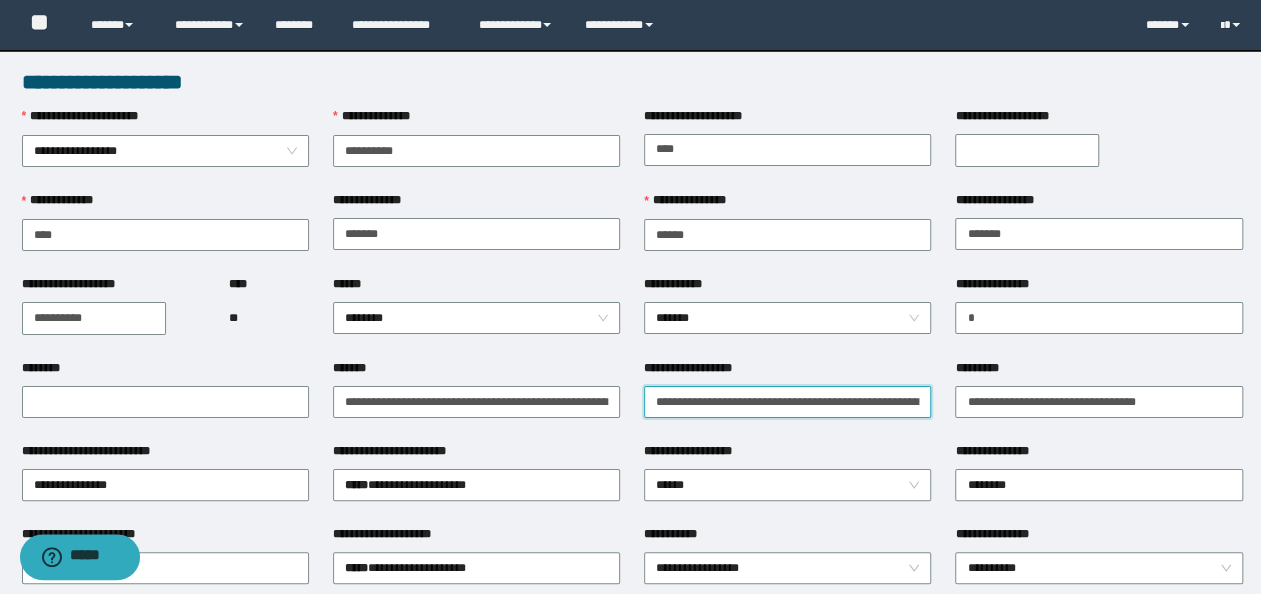 scroll, scrollTop: 0, scrollLeft: 58, axis: horizontal 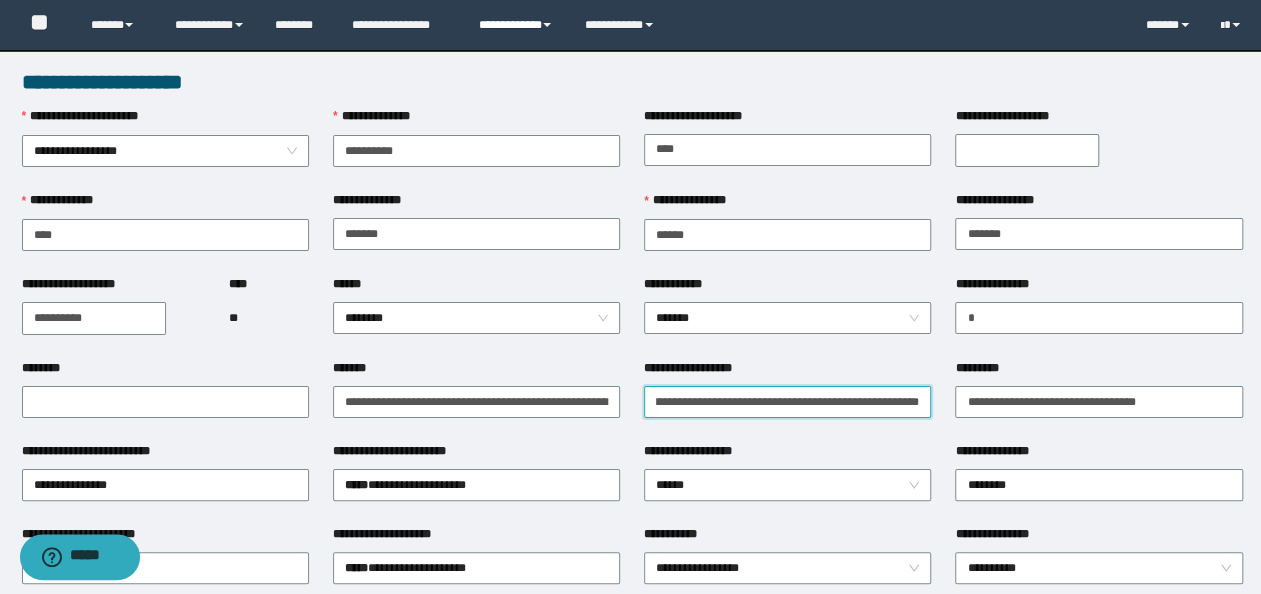 type on "**********" 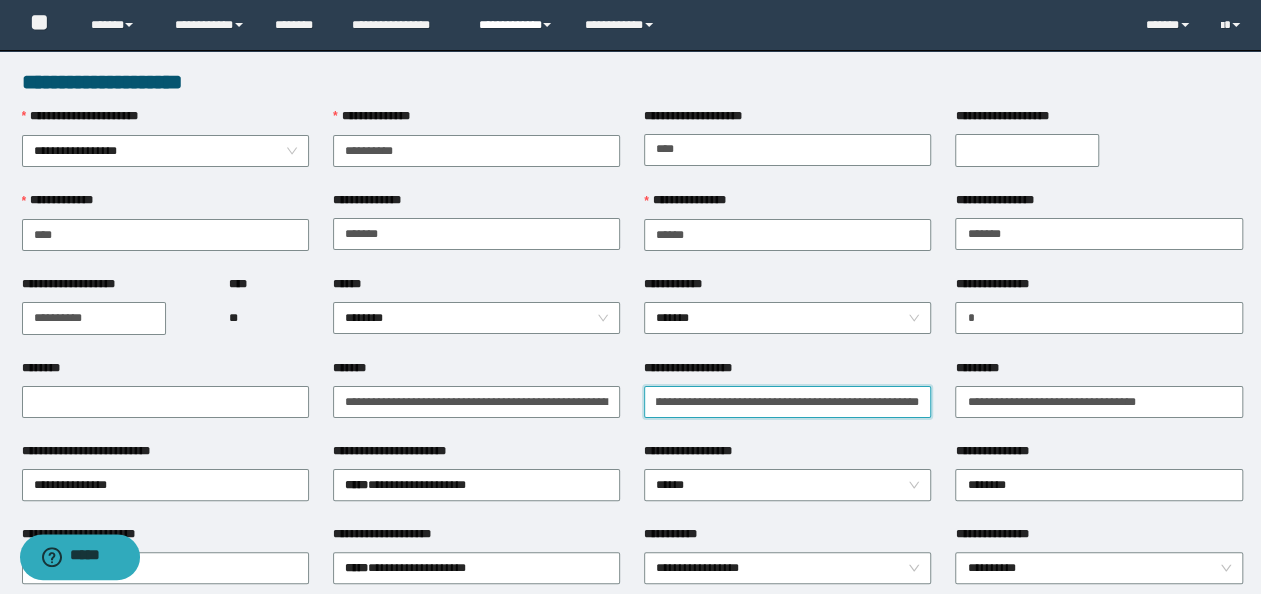 scroll, scrollTop: 0, scrollLeft: 0, axis: both 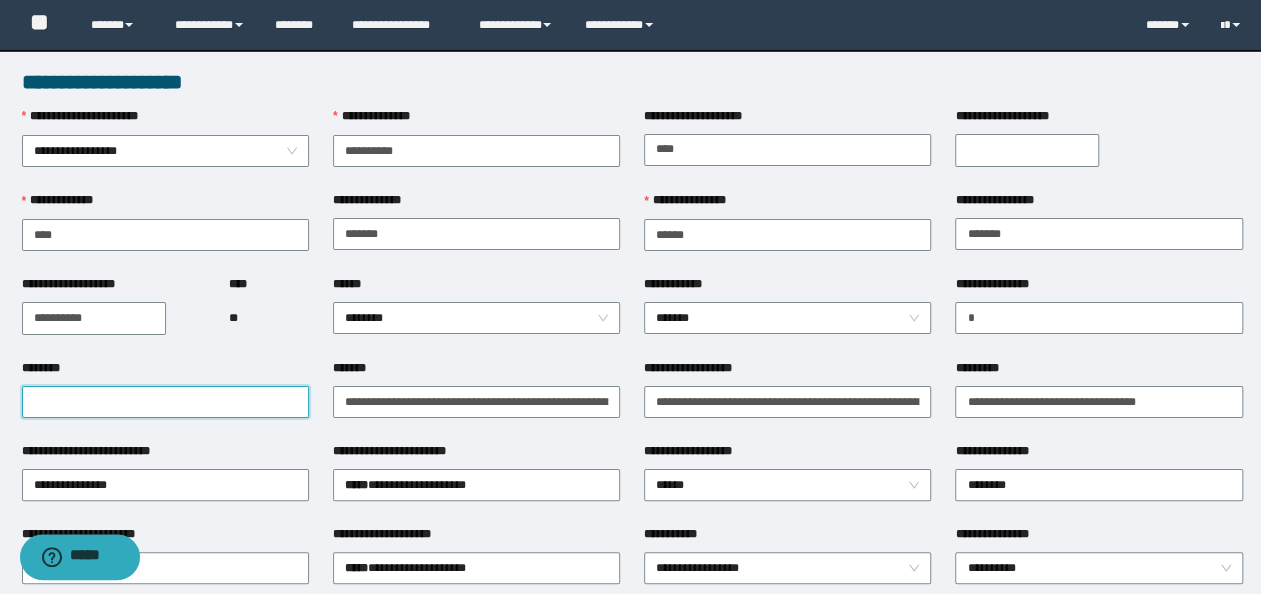 click on "********" at bounding box center [165, 402] 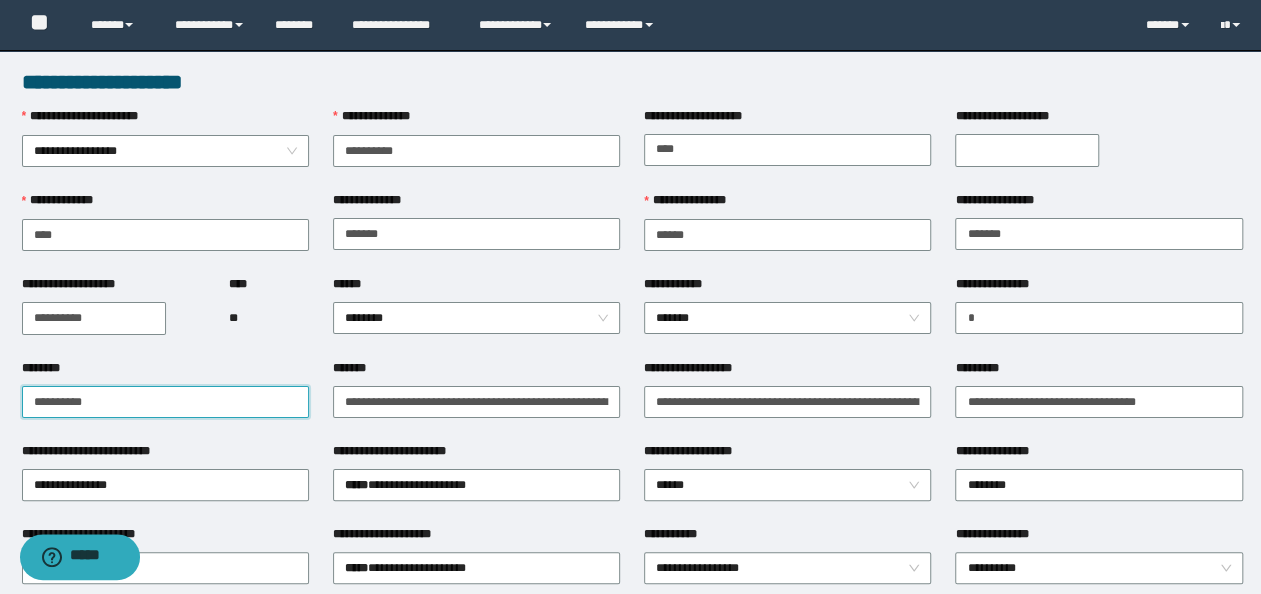 click on "**********" at bounding box center (165, 402) 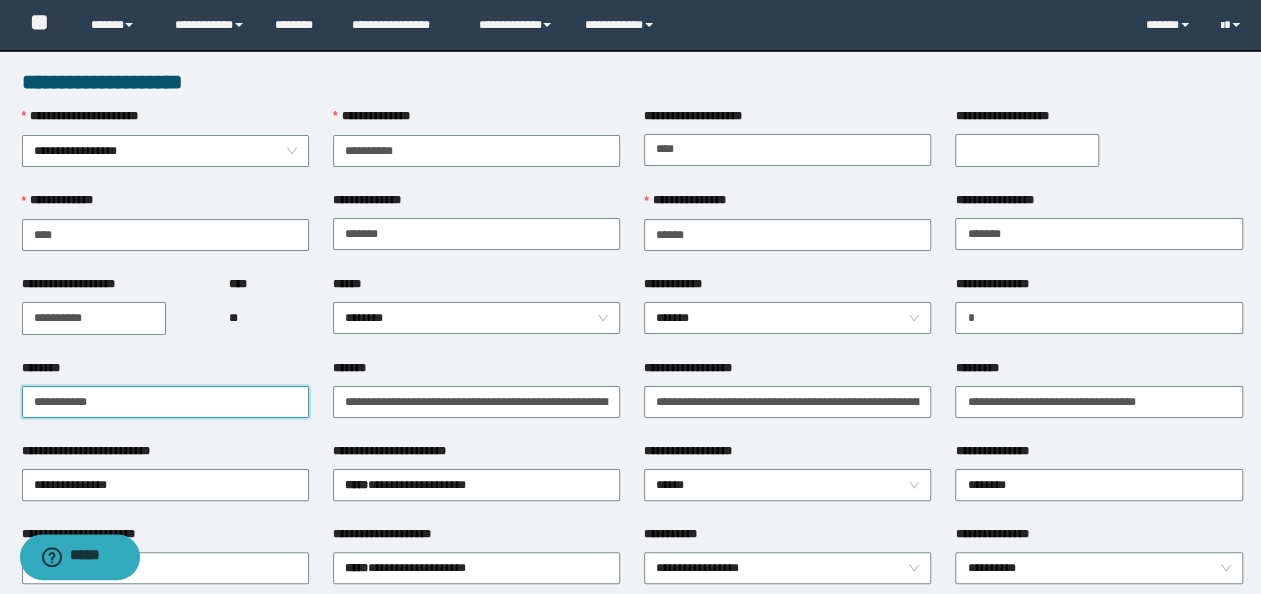 click on "**********" at bounding box center (165, 402) 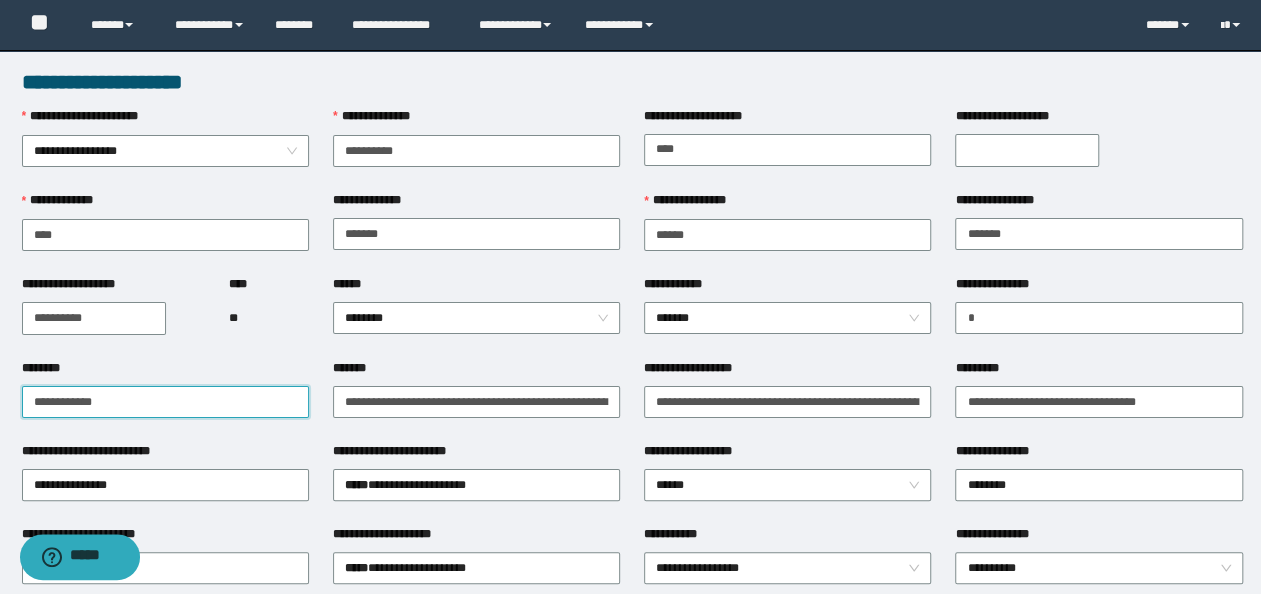 drag, startPoint x: 155, startPoint y: 396, endPoint x: -4, endPoint y: 371, distance: 160.95341 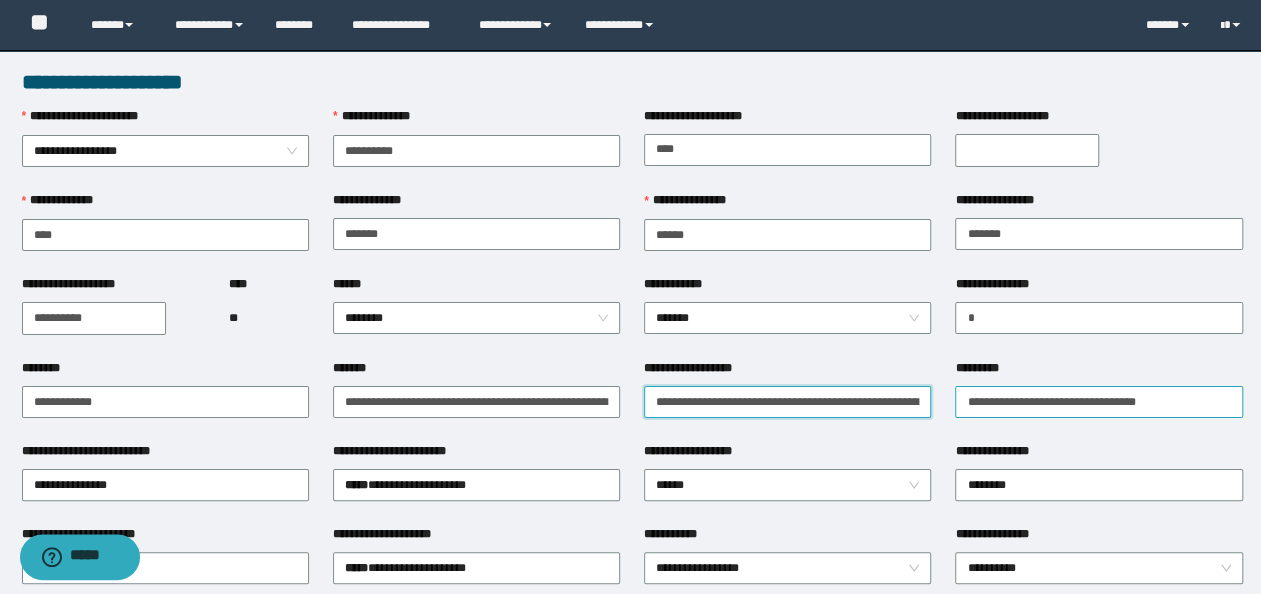 scroll, scrollTop: 0, scrollLeft: 58, axis: horizontal 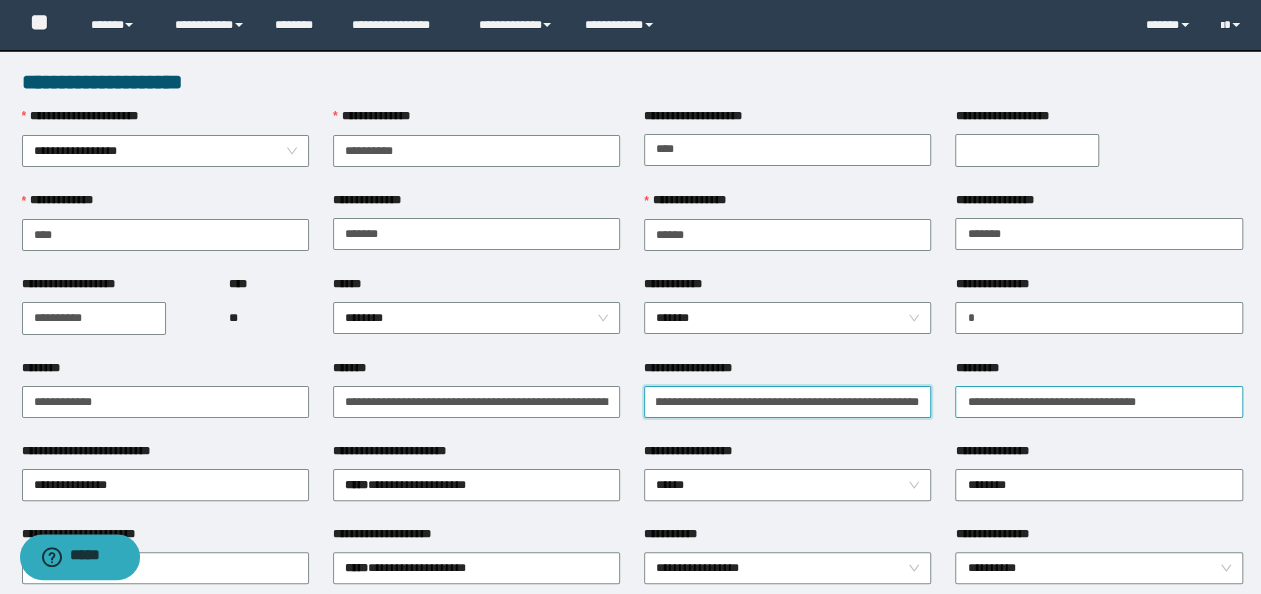 drag, startPoint x: 646, startPoint y: 401, endPoint x: 1196, endPoint y: 407, distance: 550.0327 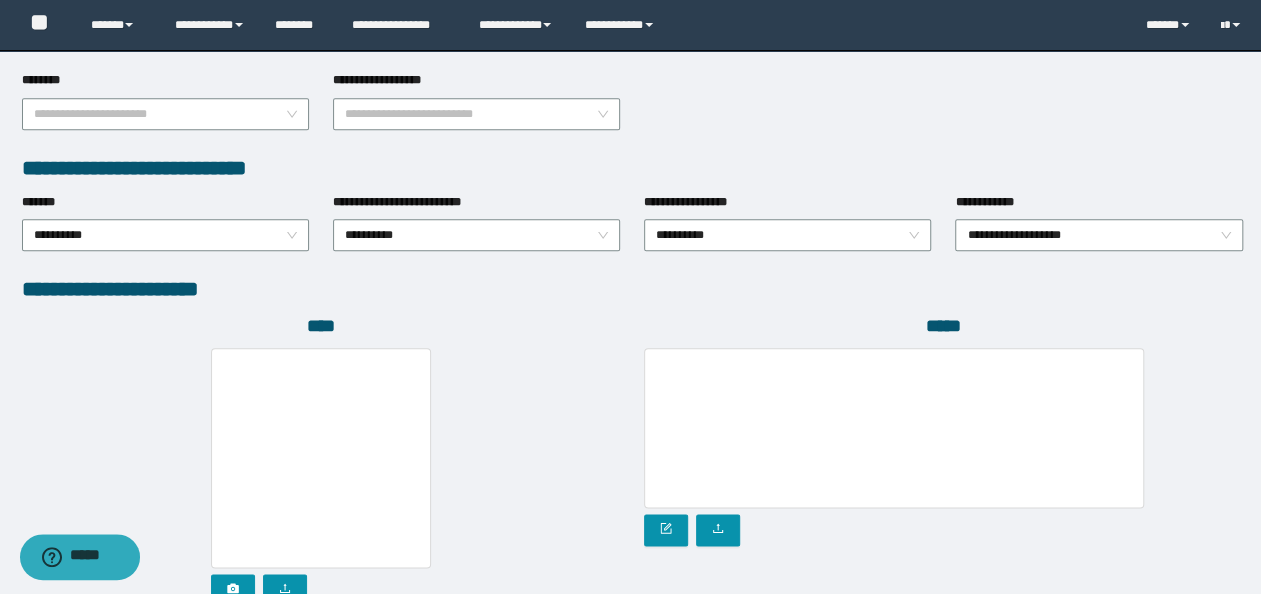 scroll, scrollTop: 1108, scrollLeft: 0, axis: vertical 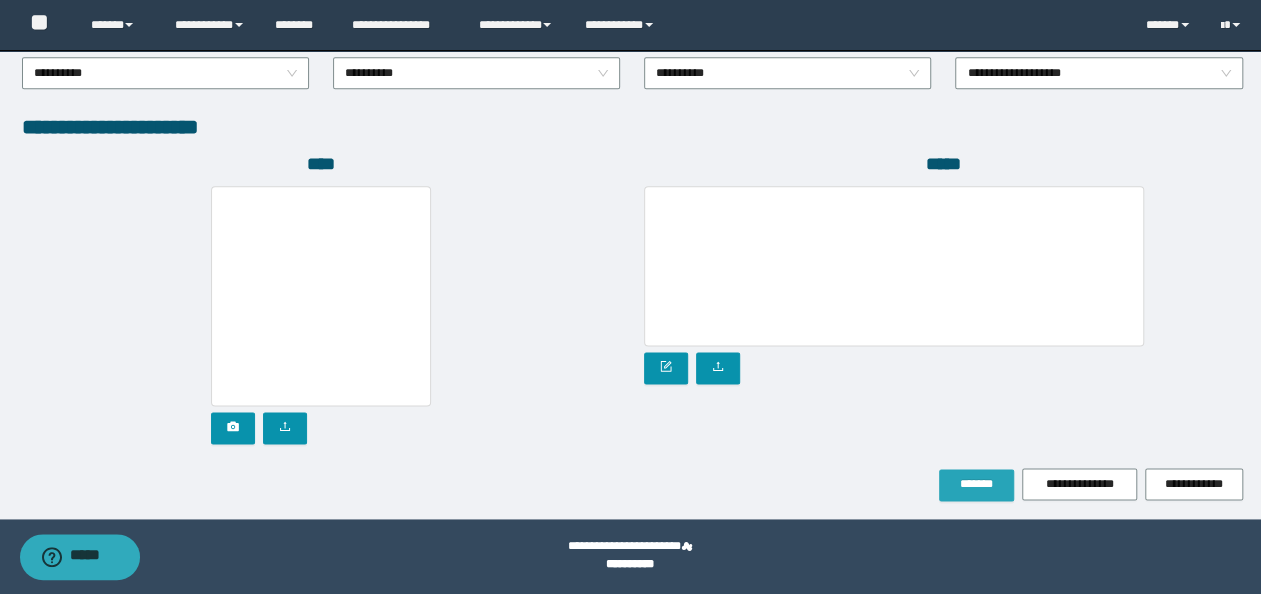 click on "*******" at bounding box center [976, 485] 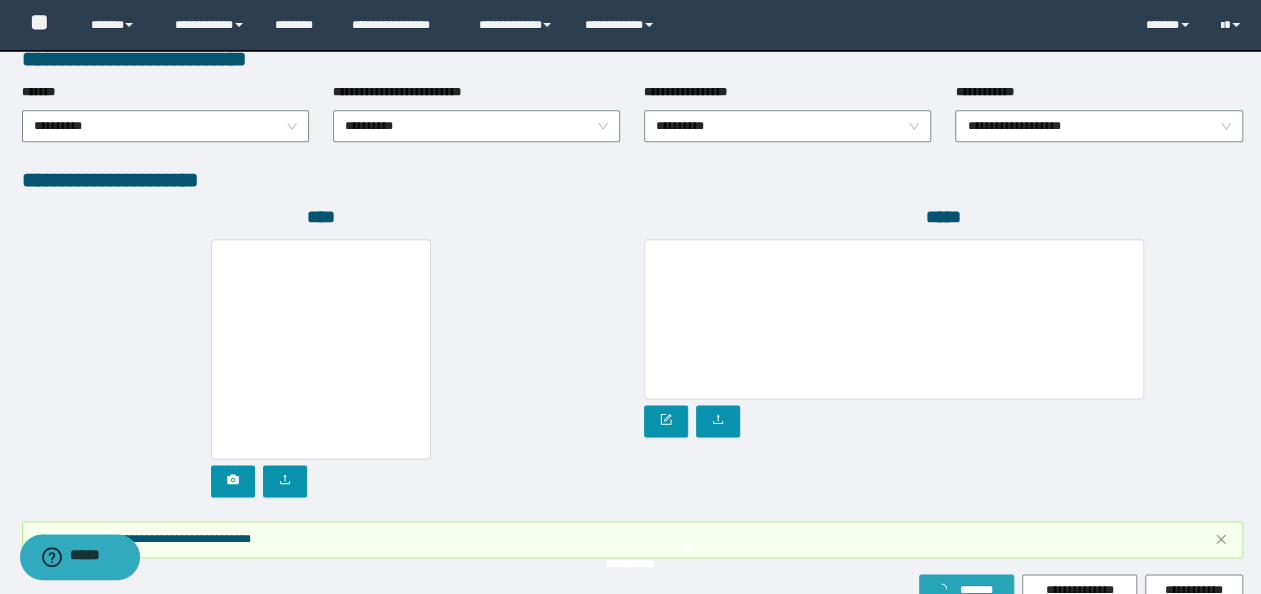 scroll, scrollTop: 1160, scrollLeft: 0, axis: vertical 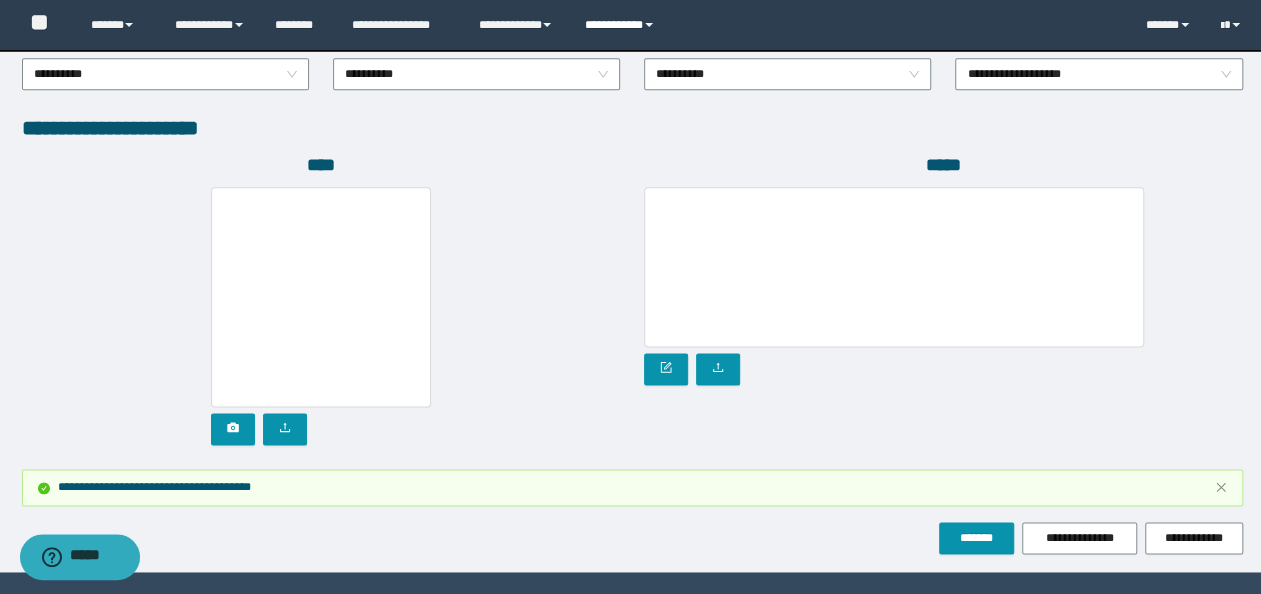 click on "**********" at bounding box center (622, 25) 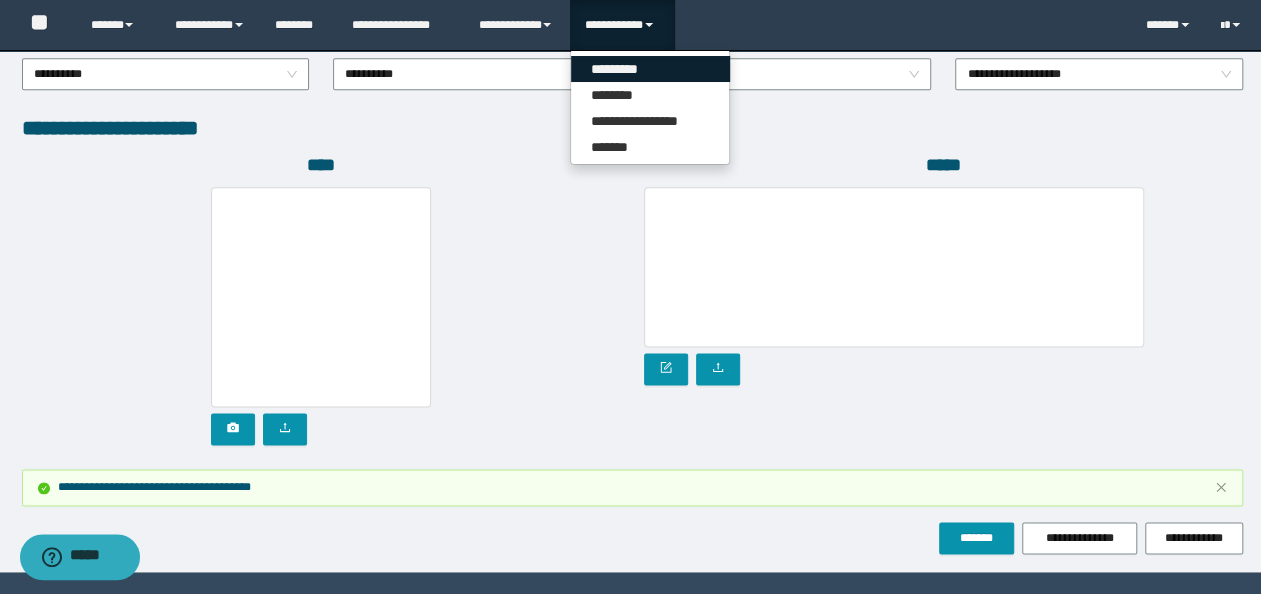 click on "*********" at bounding box center [650, 69] 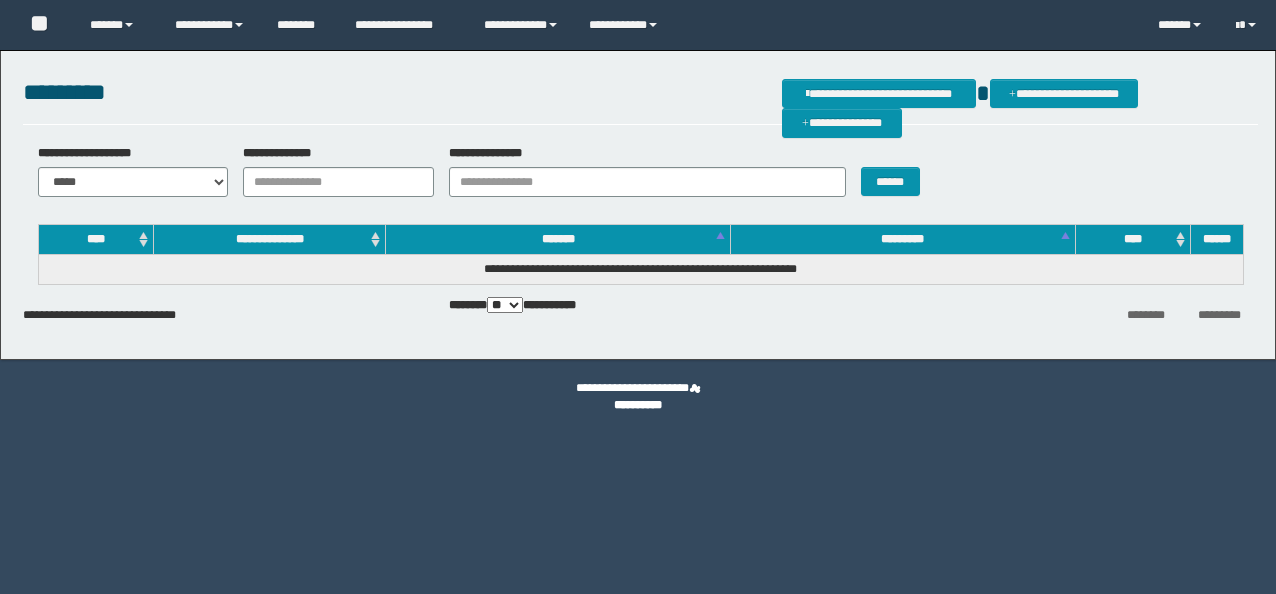scroll, scrollTop: 0, scrollLeft: 0, axis: both 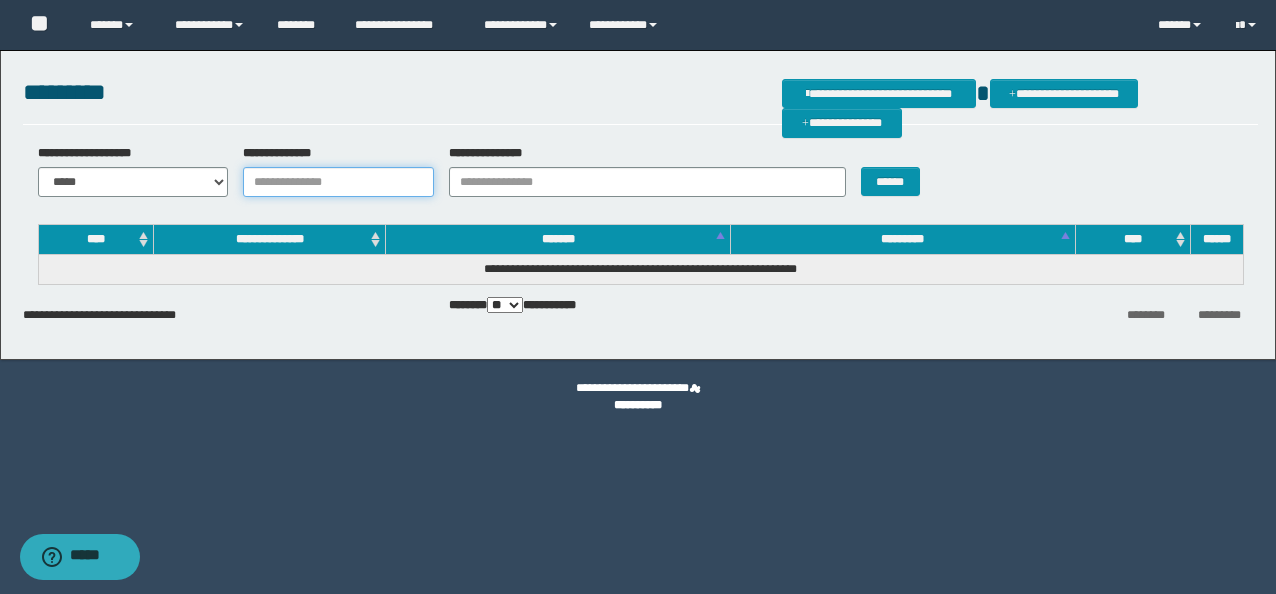 click on "**********" at bounding box center (338, 182) 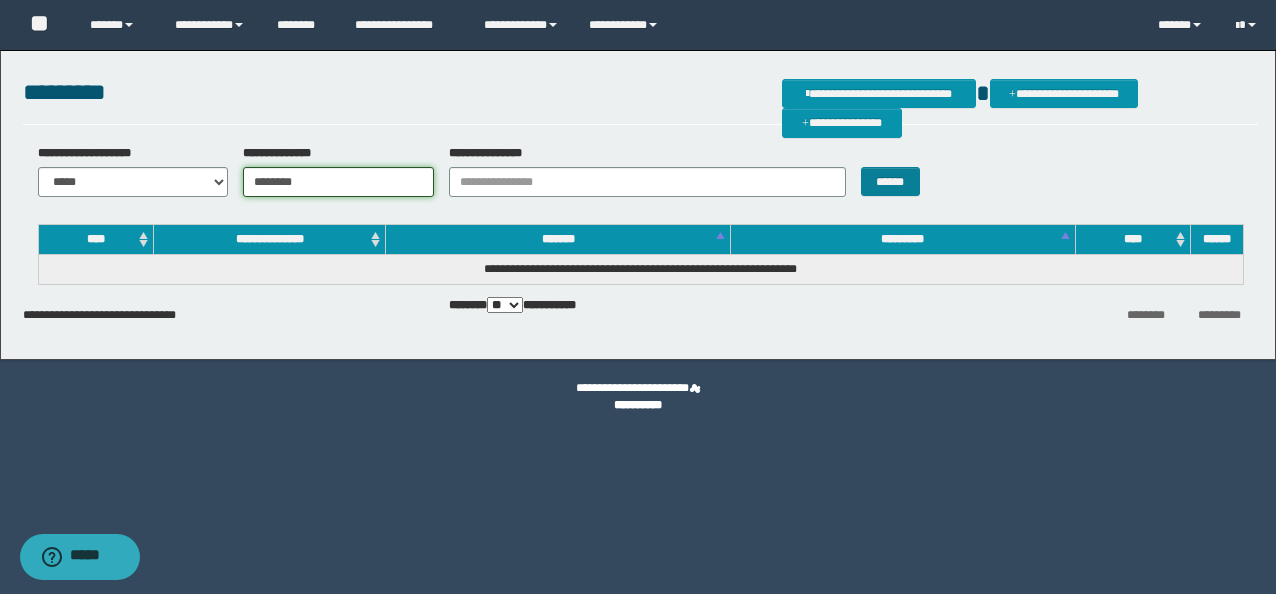 type on "********" 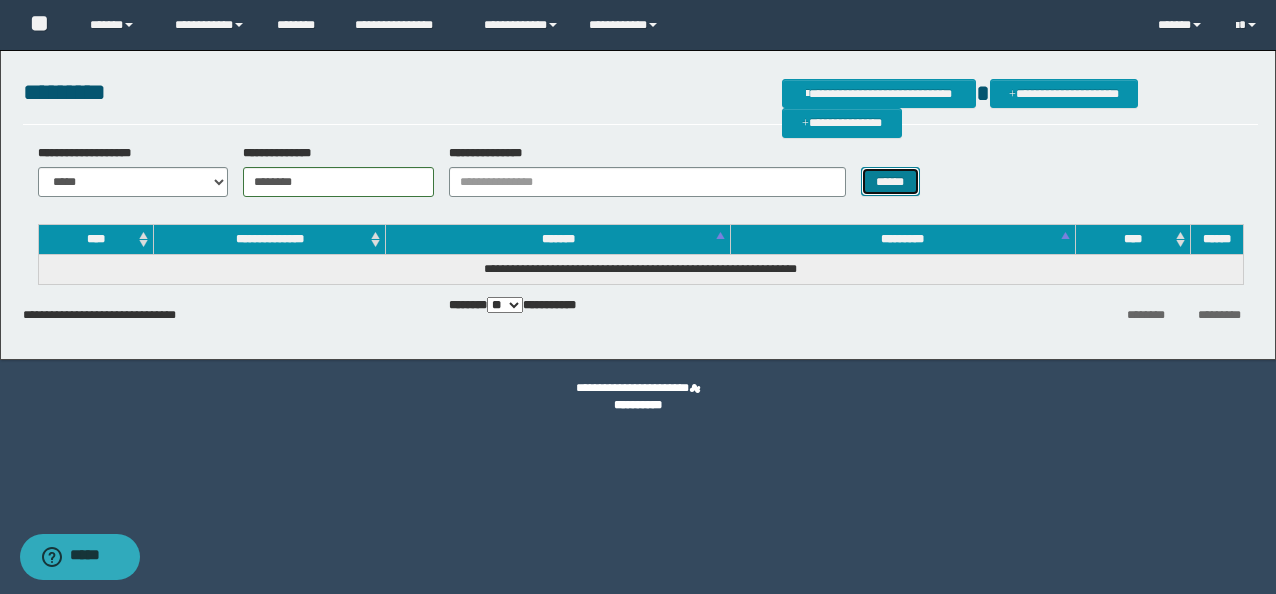 click on "******" at bounding box center (890, 181) 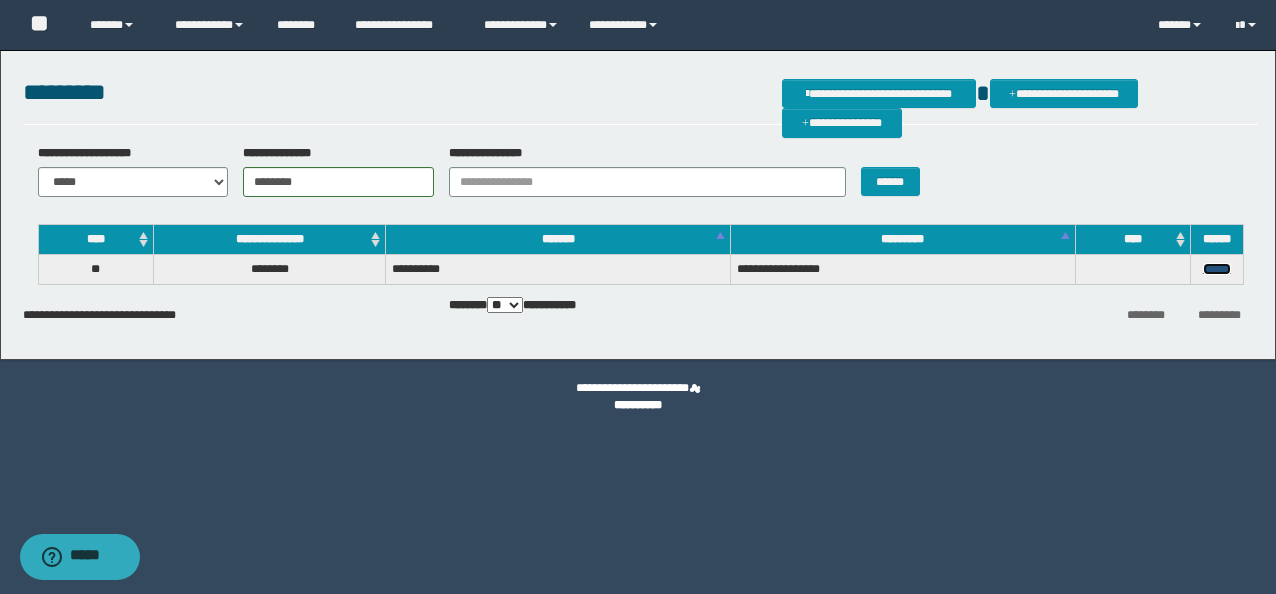 click on "******" at bounding box center [1217, 269] 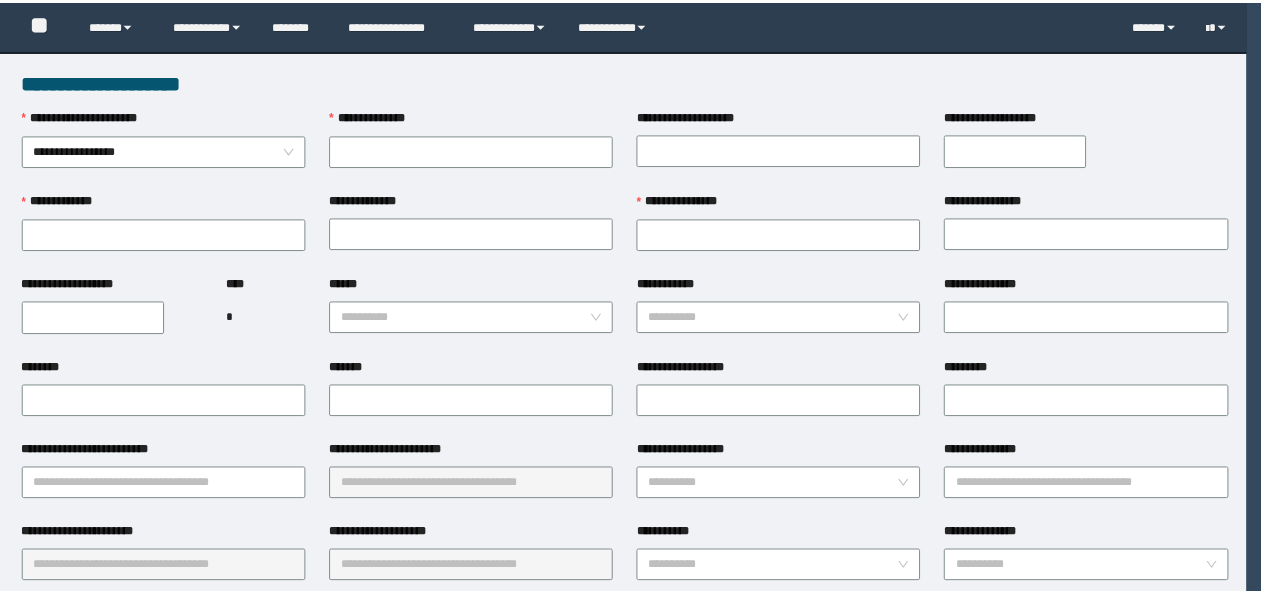scroll, scrollTop: 0, scrollLeft: 0, axis: both 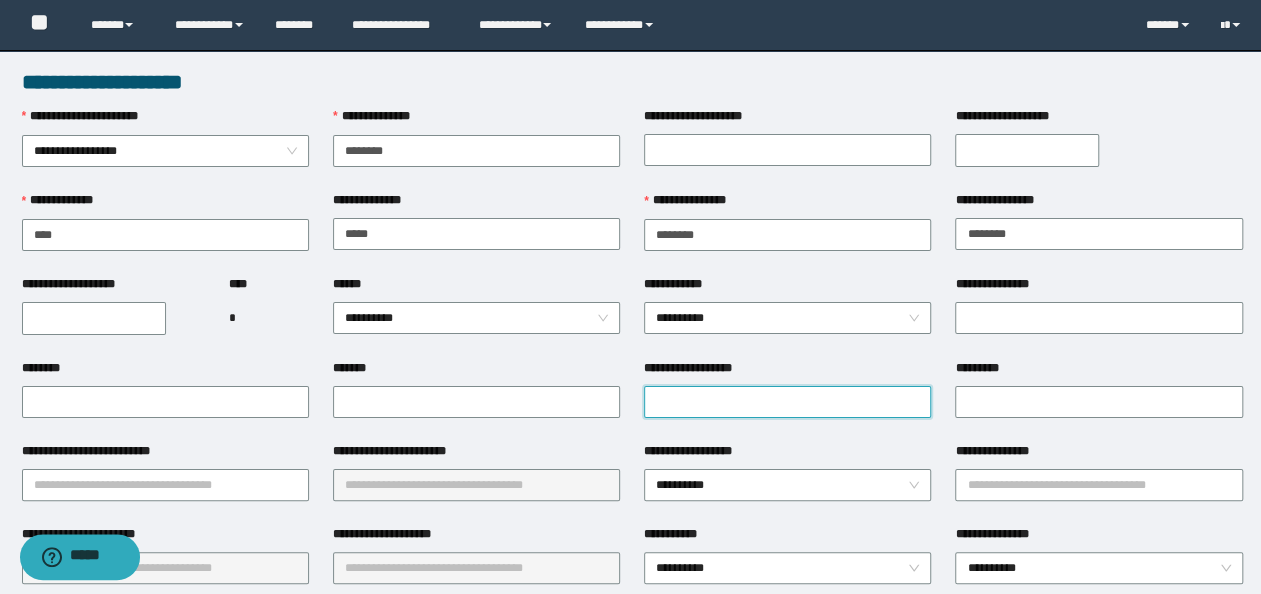 click on "**********" at bounding box center (787, 402) 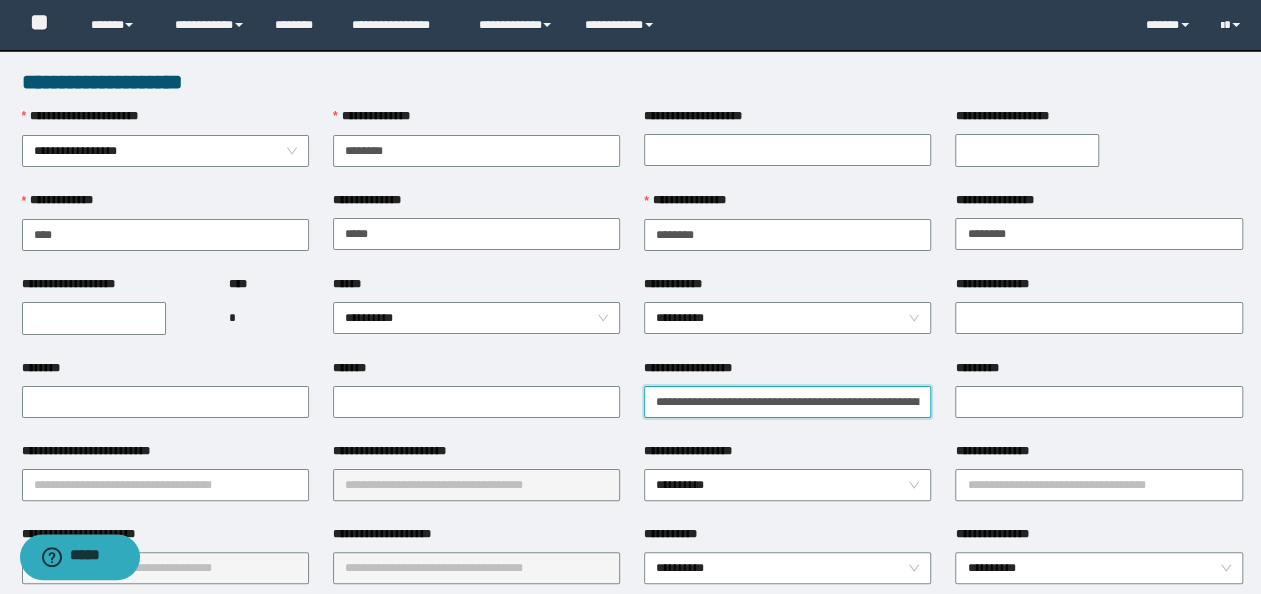 scroll, scrollTop: 0, scrollLeft: 45, axis: horizontal 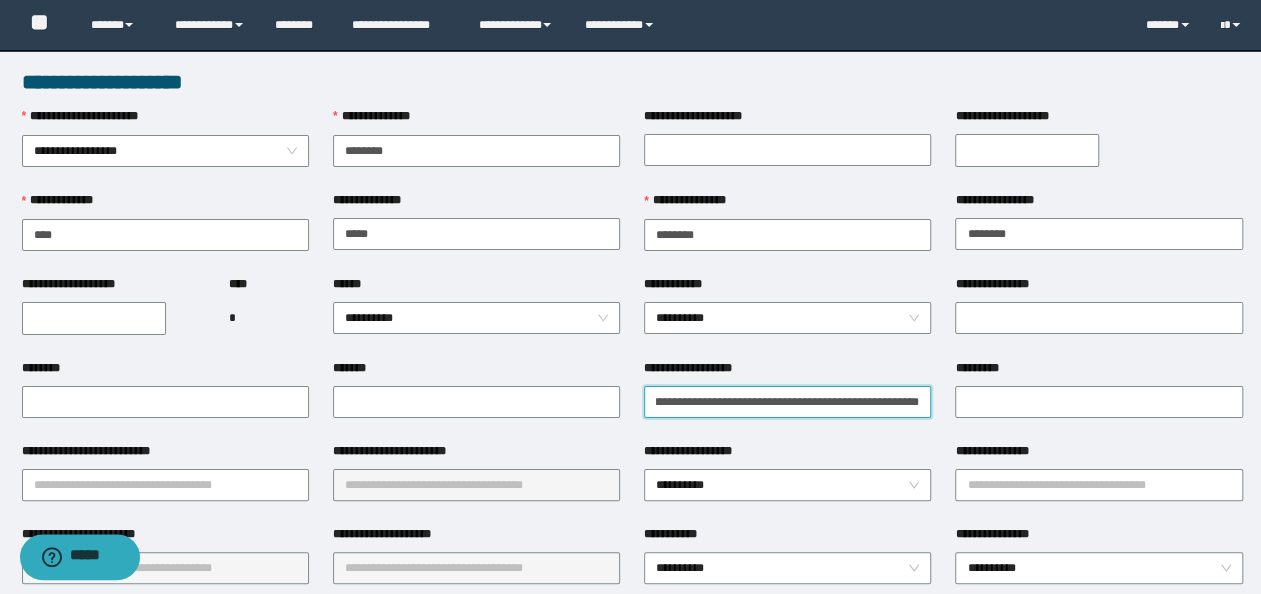 click on "**********" at bounding box center (787, 401) 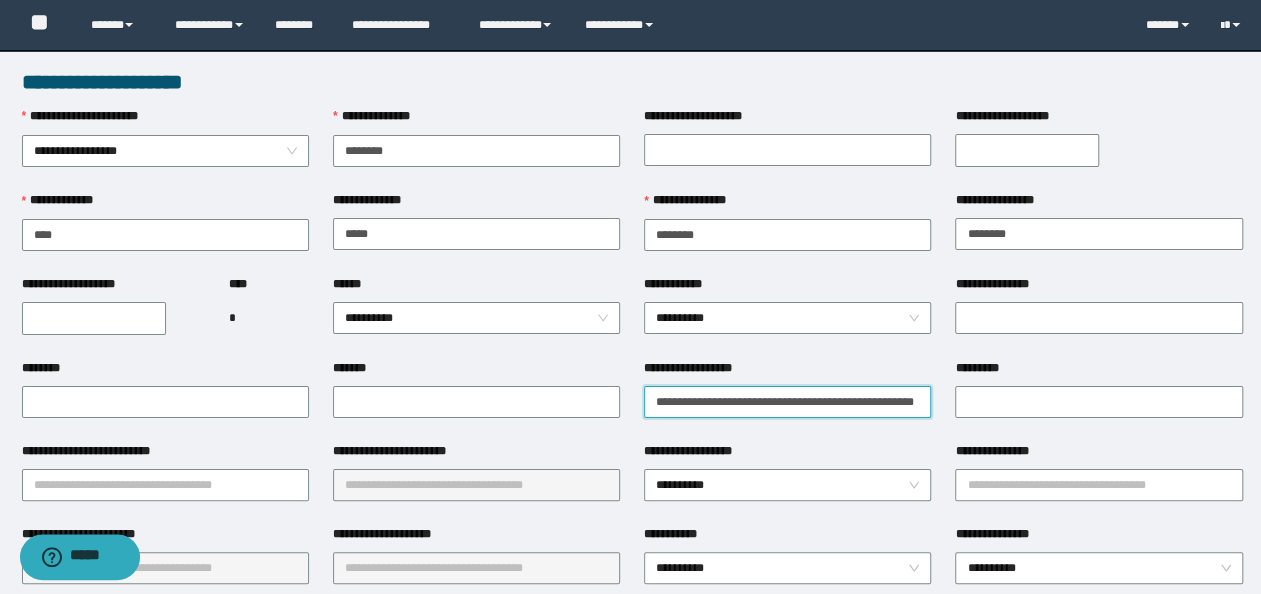 scroll, scrollTop: 0, scrollLeft: 34, axis: horizontal 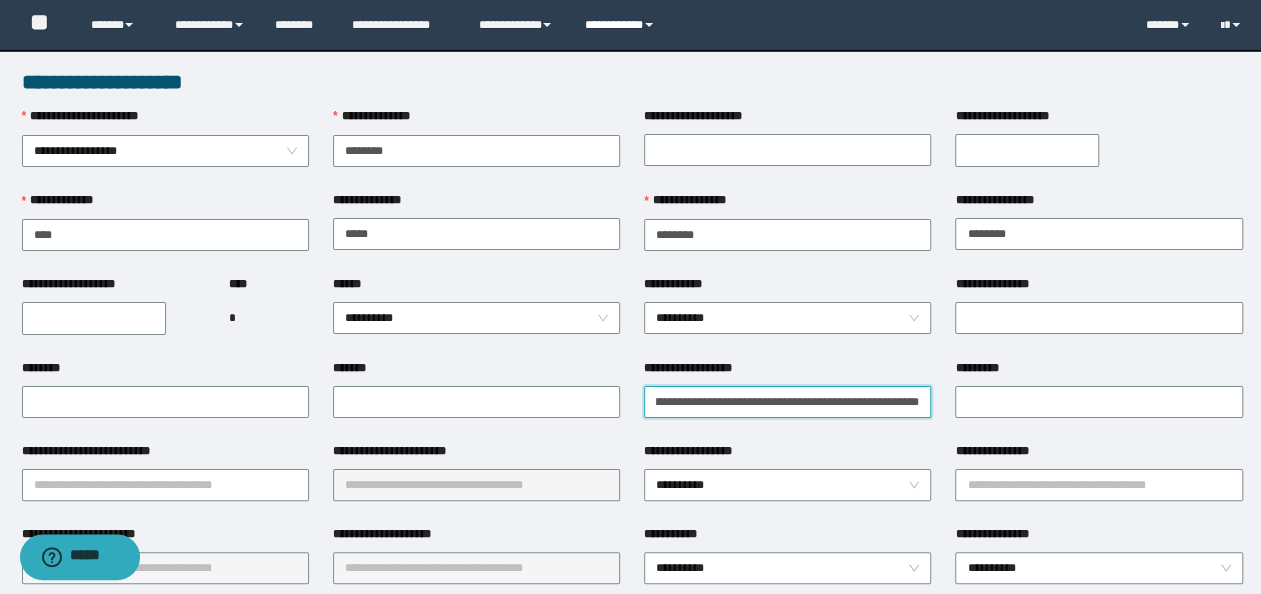 type on "**********" 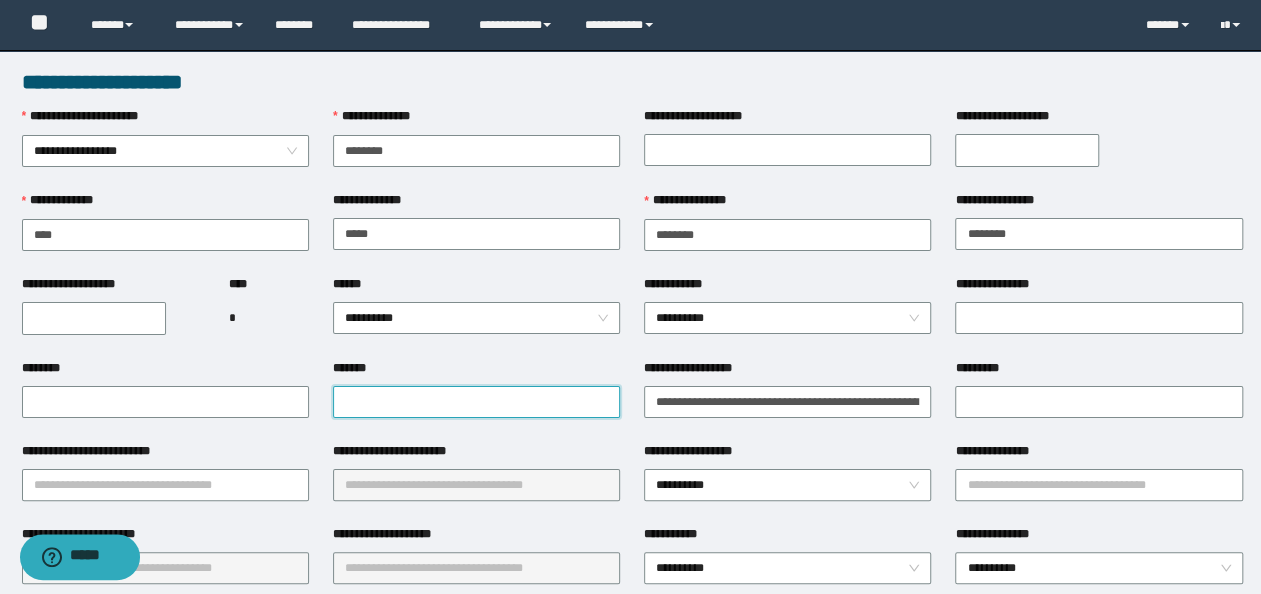 click on "*******" at bounding box center (476, 402) 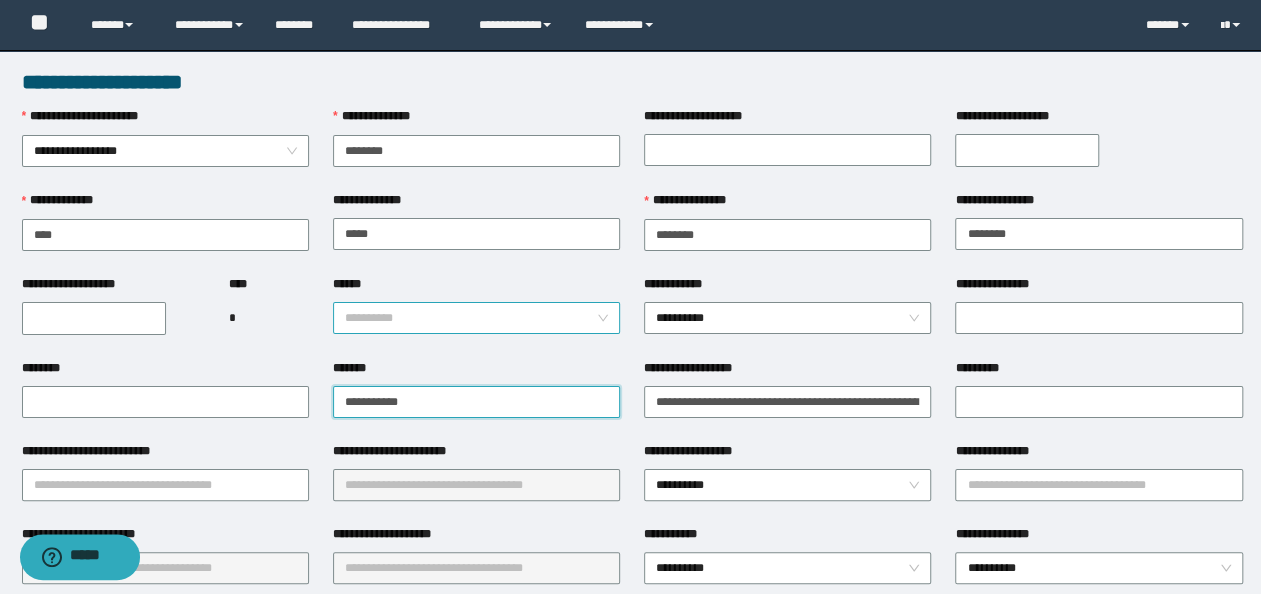 click on "**********" at bounding box center [477, 318] 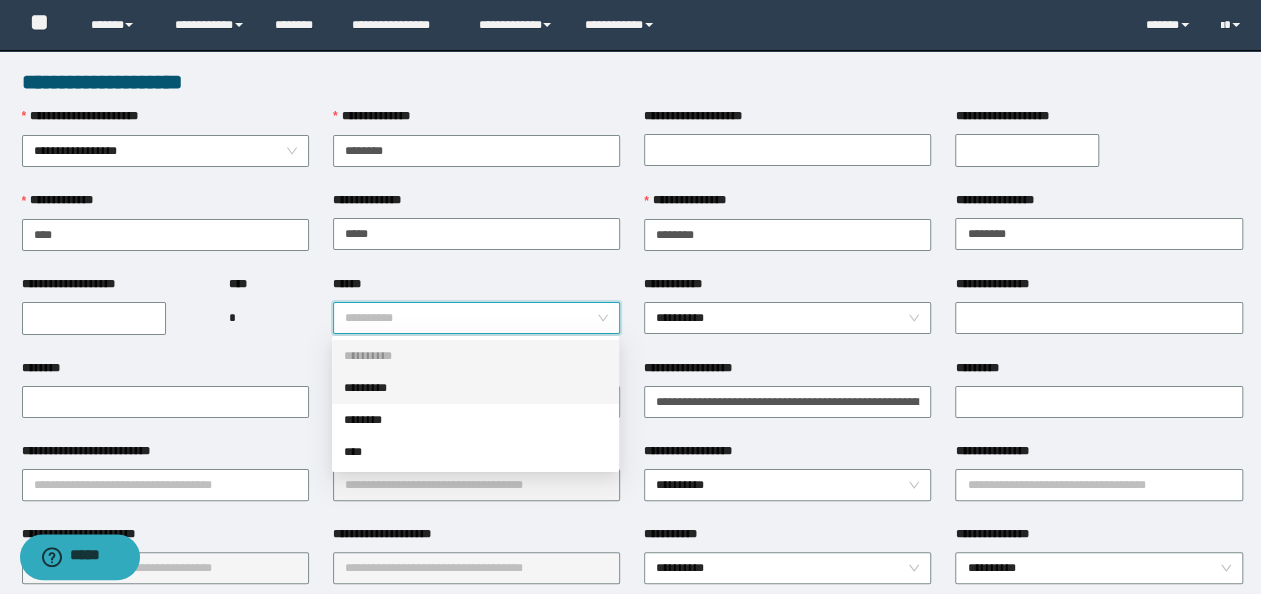 click on "*********" at bounding box center (475, 388) 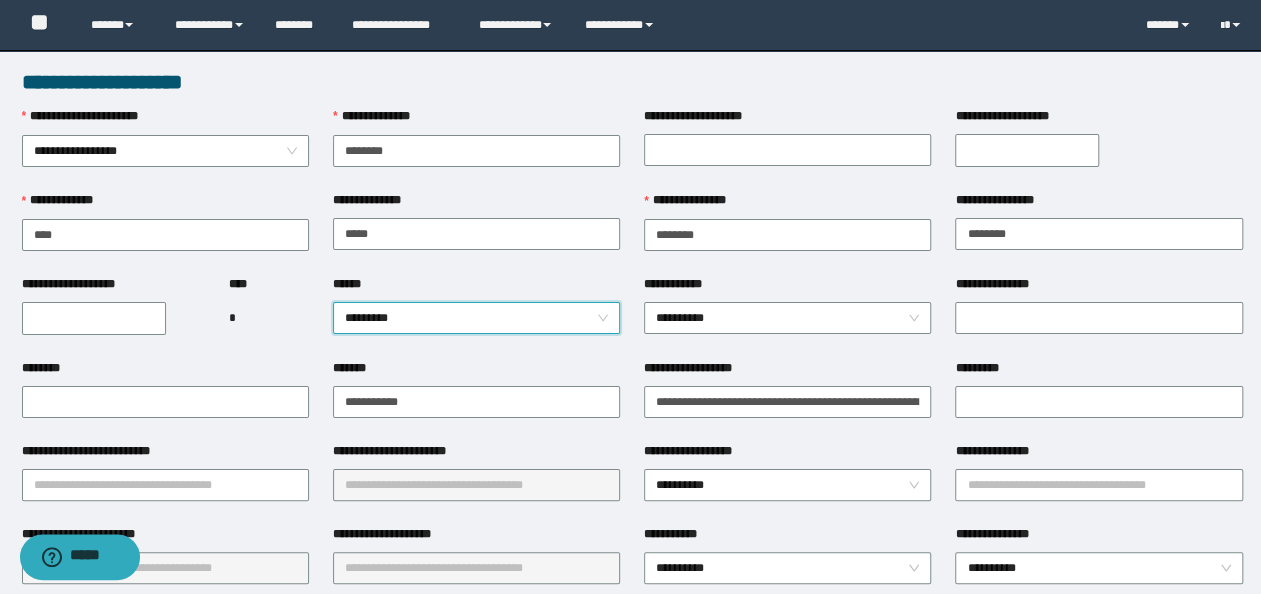 click on "****** ********* *********" at bounding box center (476, 317) 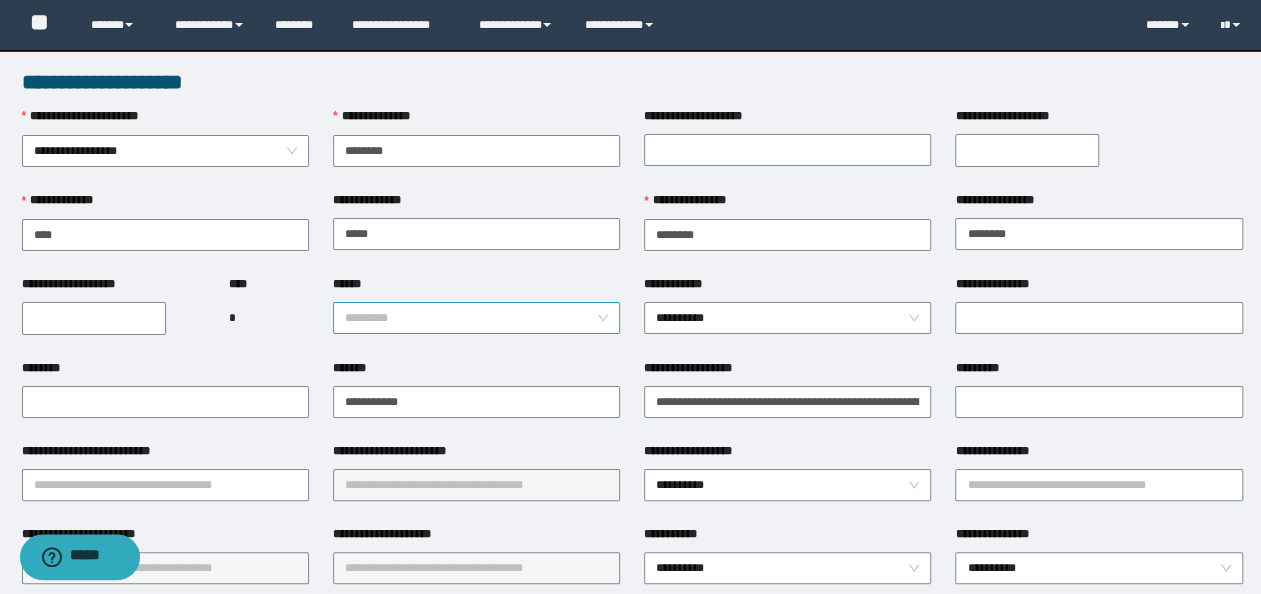 click on "*********" at bounding box center [477, 318] 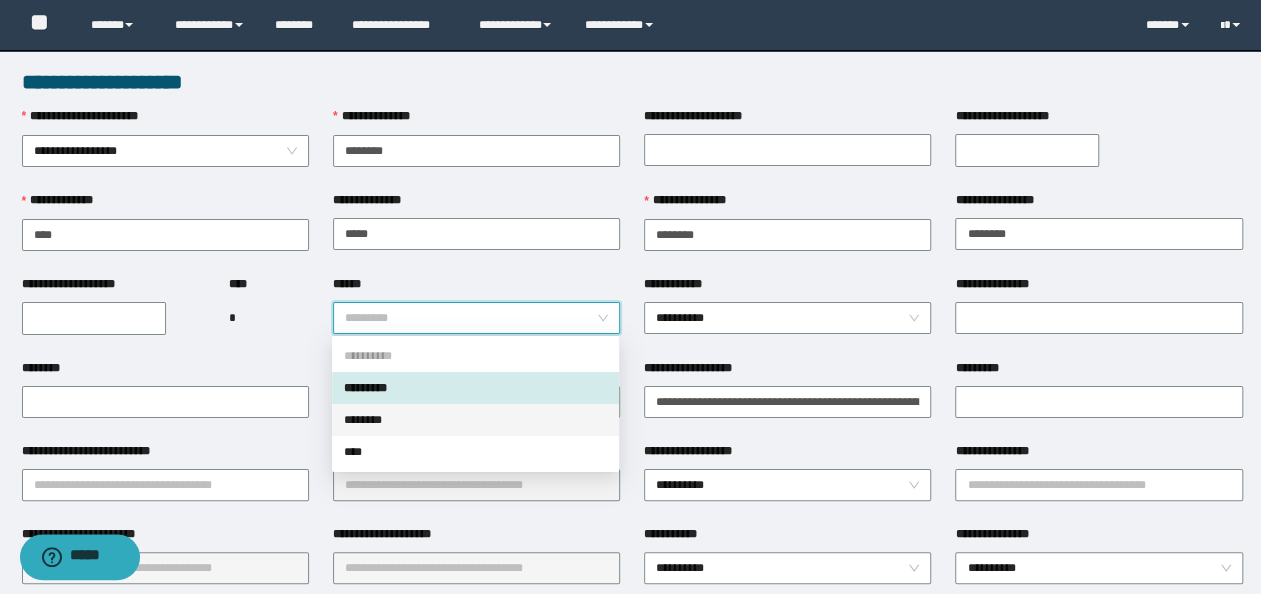 click on "********" at bounding box center (475, 420) 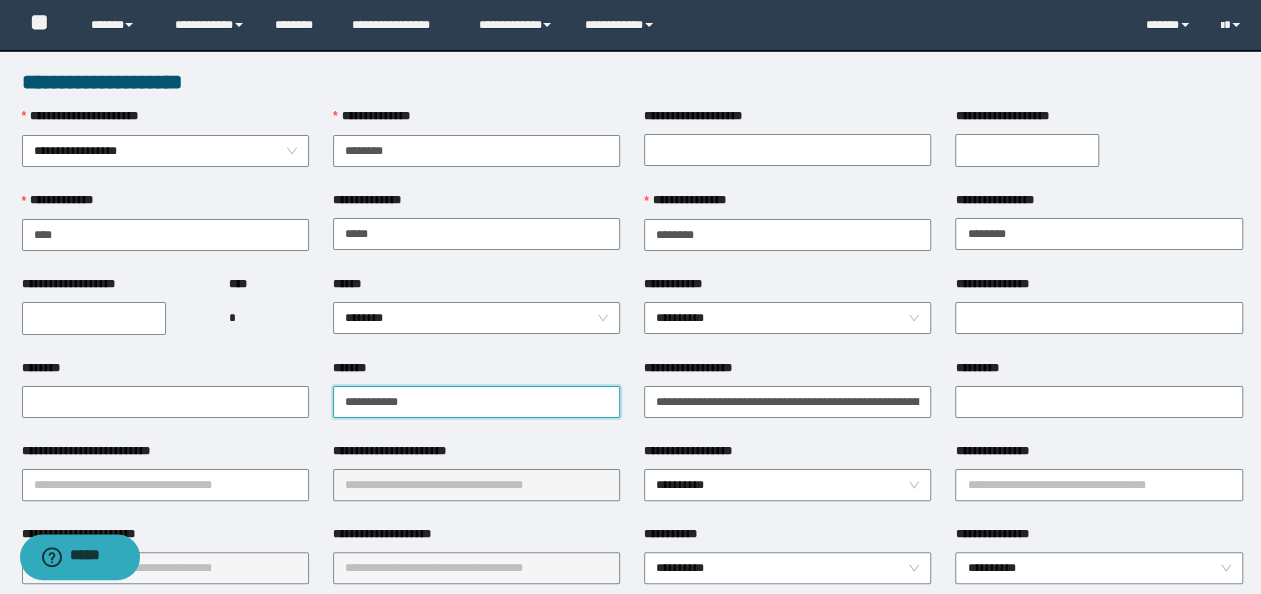 click on "**********" at bounding box center (476, 402) 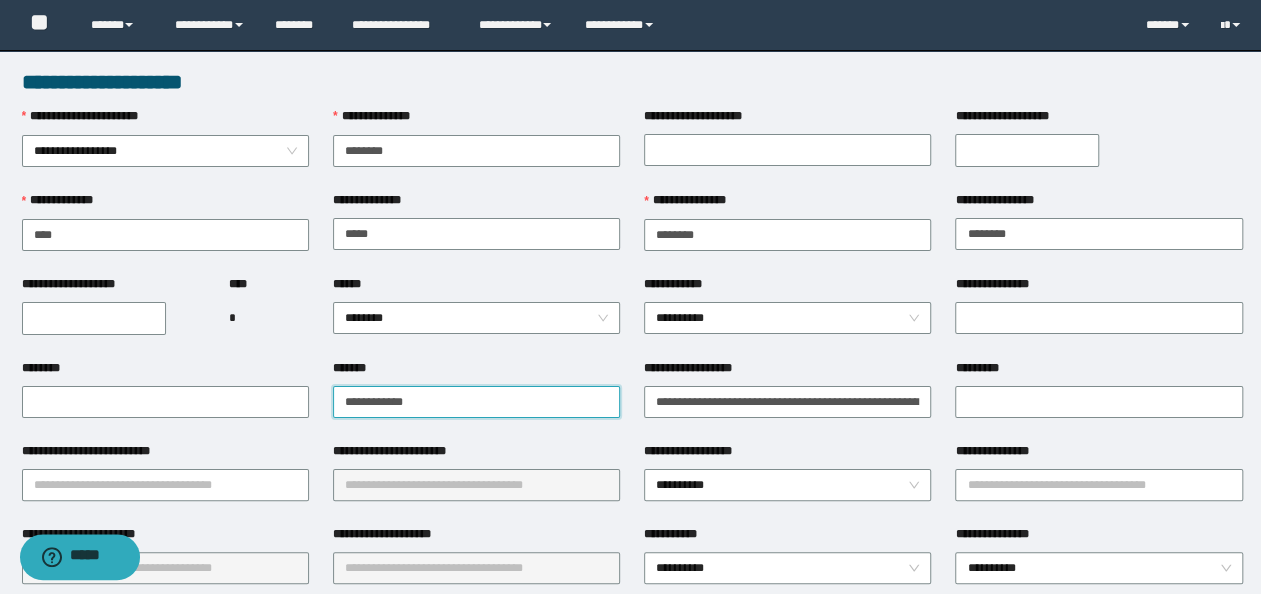 click on "**********" at bounding box center [476, 402] 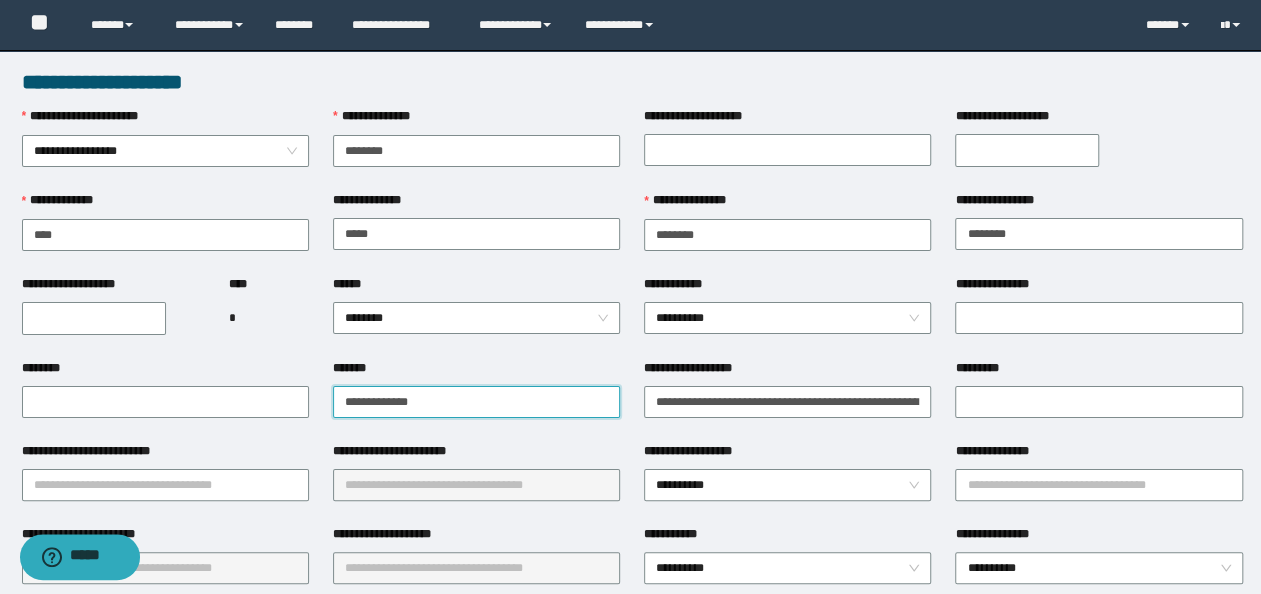 drag, startPoint x: 470, startPoint y: 406, endPoint x: -4, endPoint y: 390, distance: 474.26996 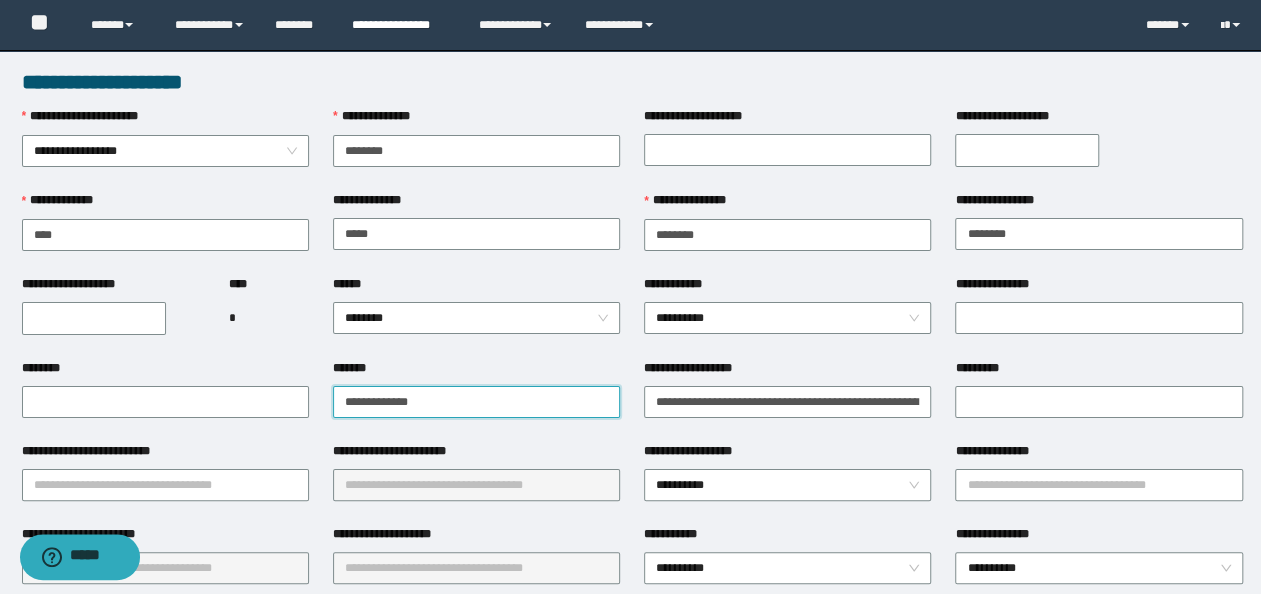 type on "**********" 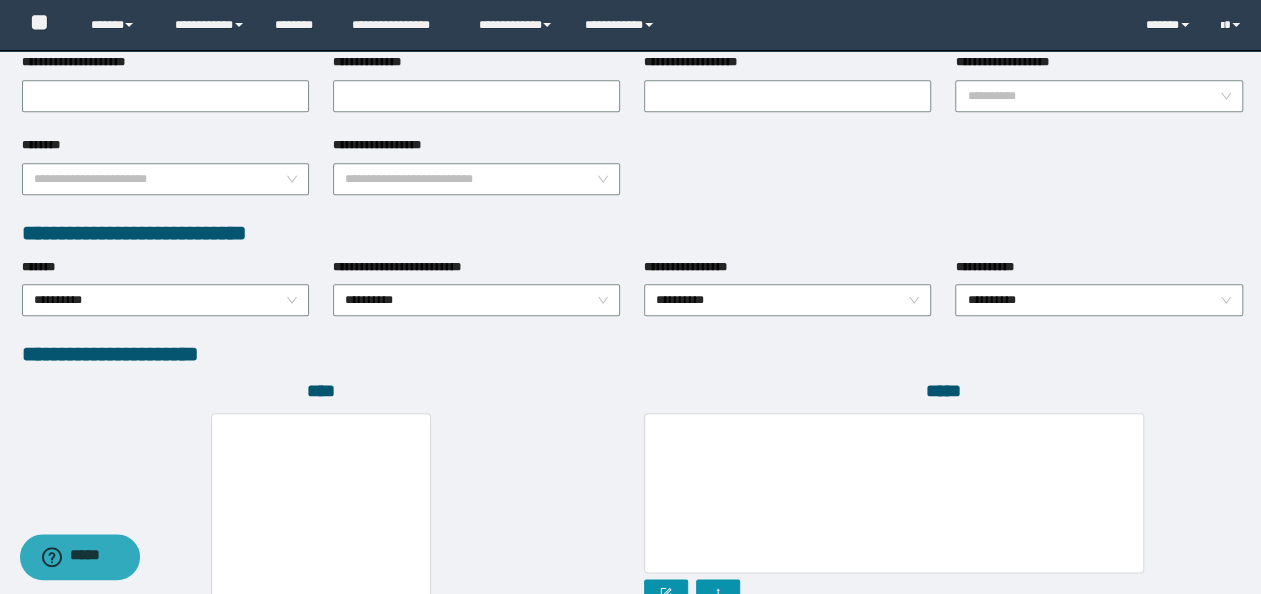 scroll, scrollTop: 1100, scrollLeft: 0, axis: vertical 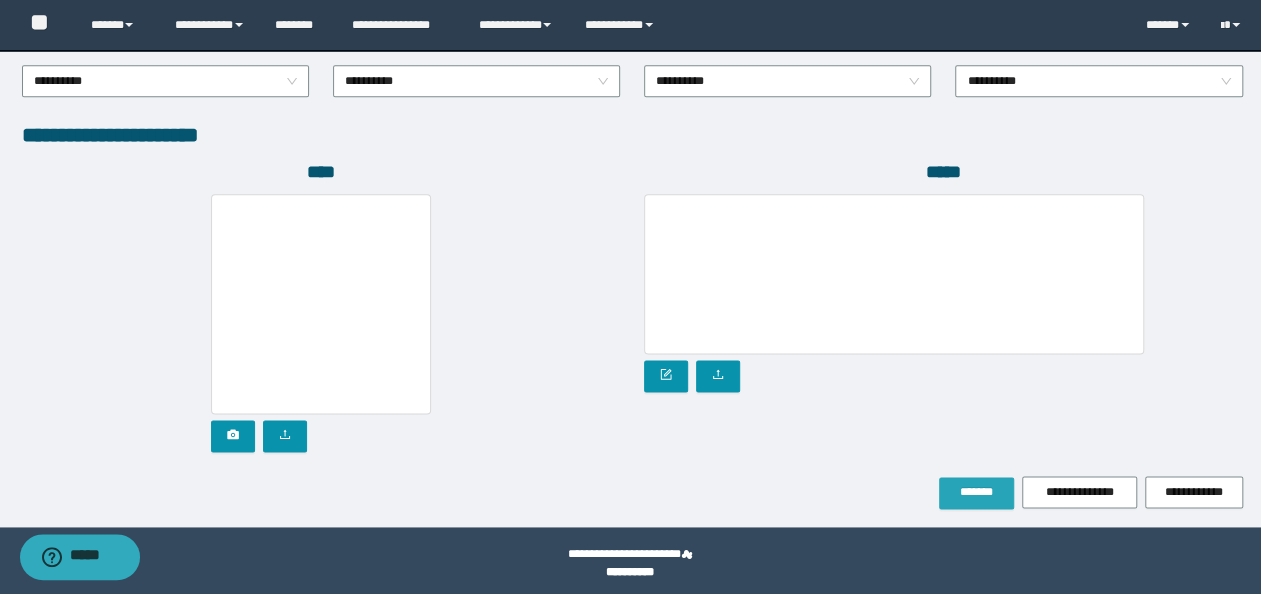 click on "*******" at bounding box center (976, 493) 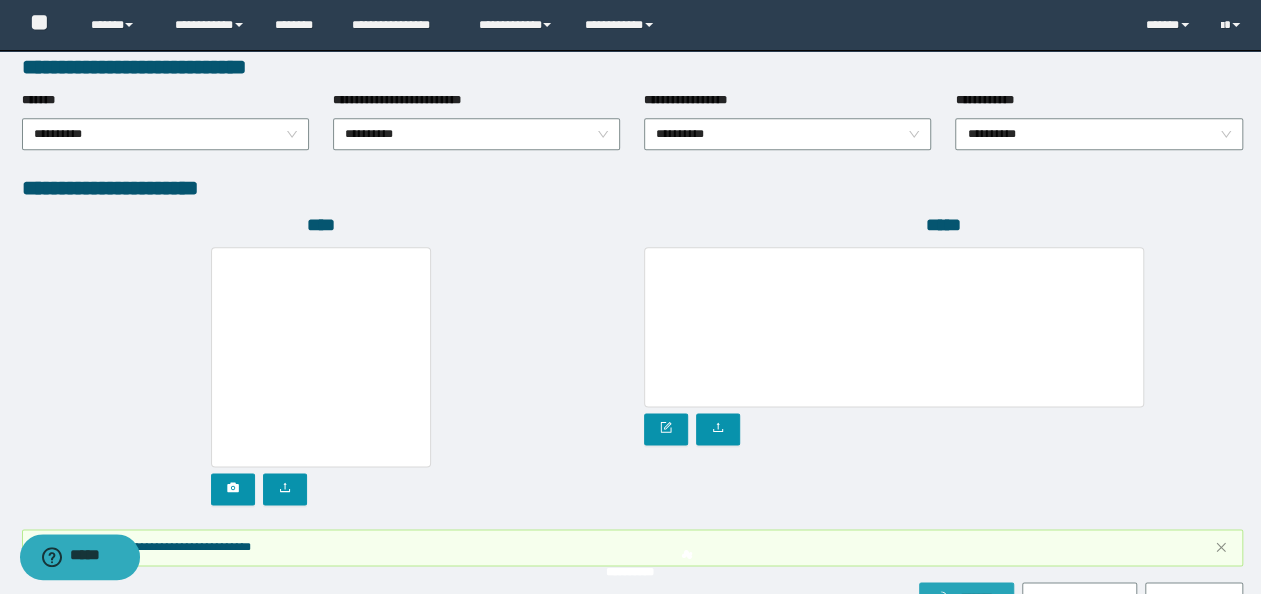 scroll, scrollTop: 1152, scrollLeft: 0, axis: vertical 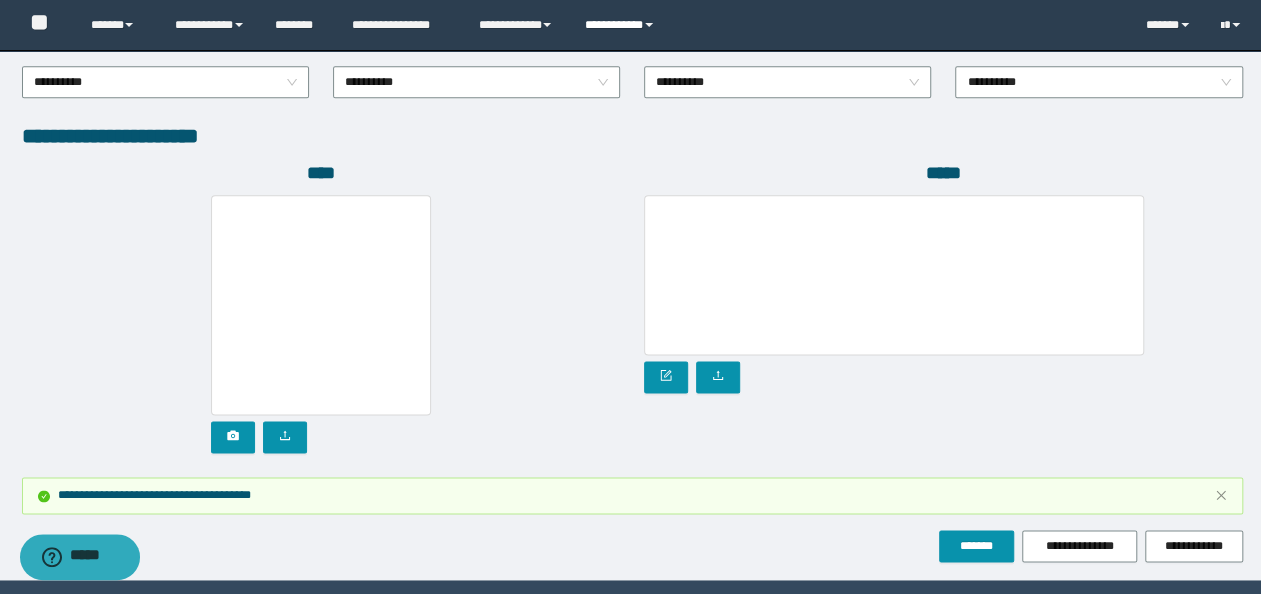 click on "**********" at bounding box center (622, 25) 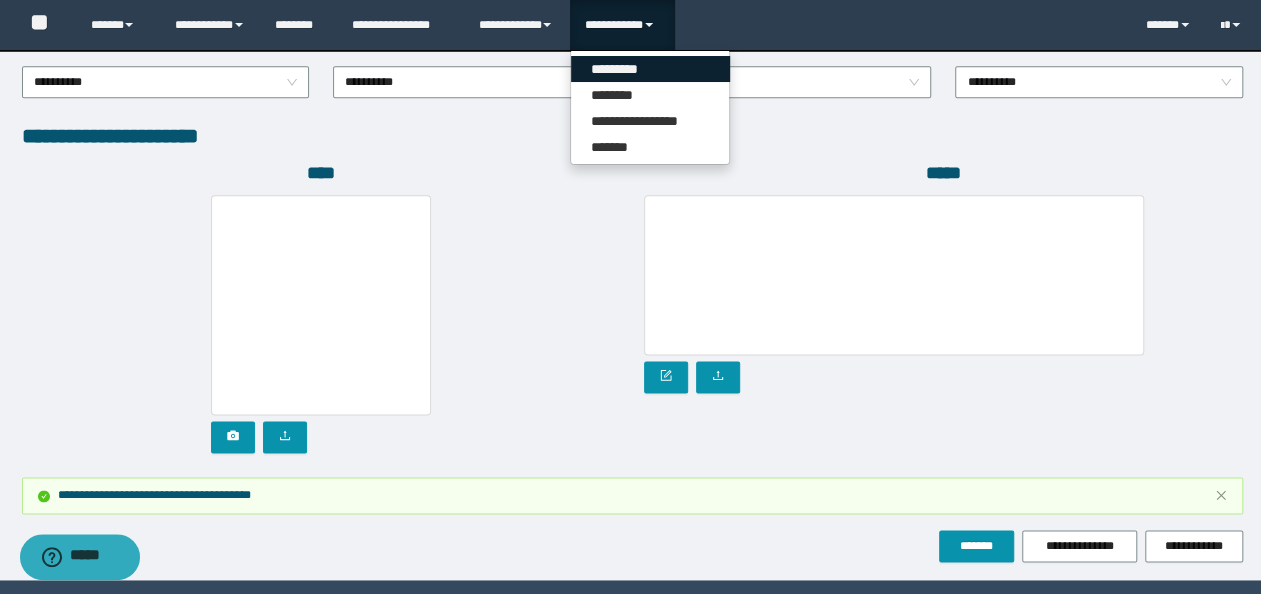 click on "*********" at bounding box center [650, 69] 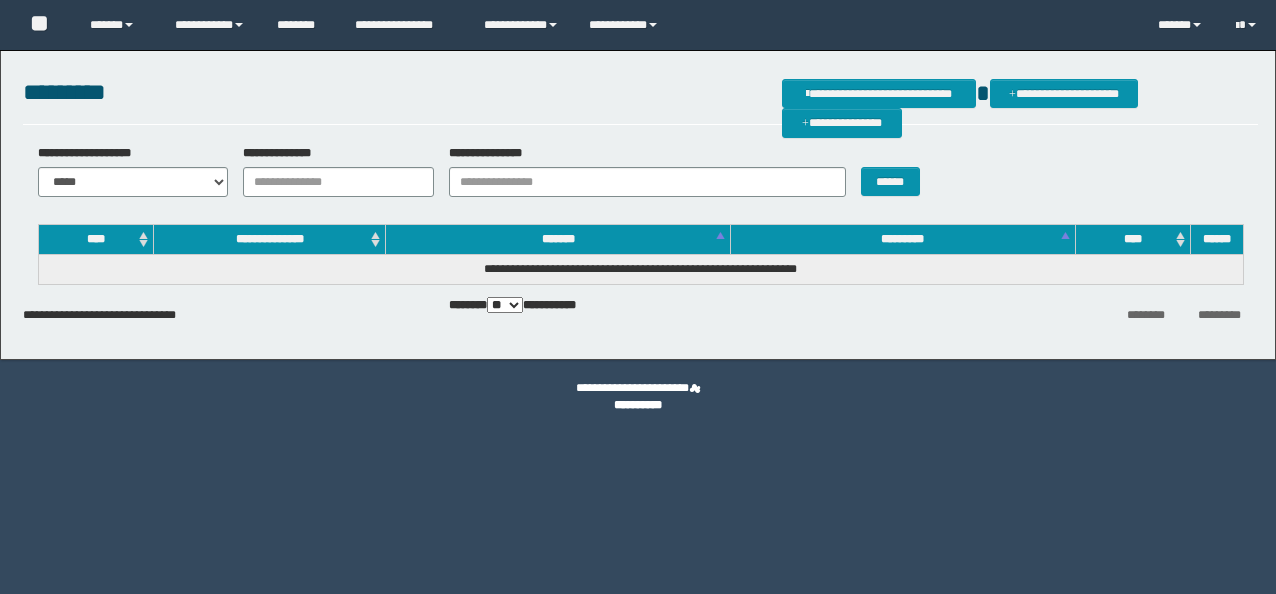 scroll, scrollTop: 0, scrollLeft: 0, axis: both 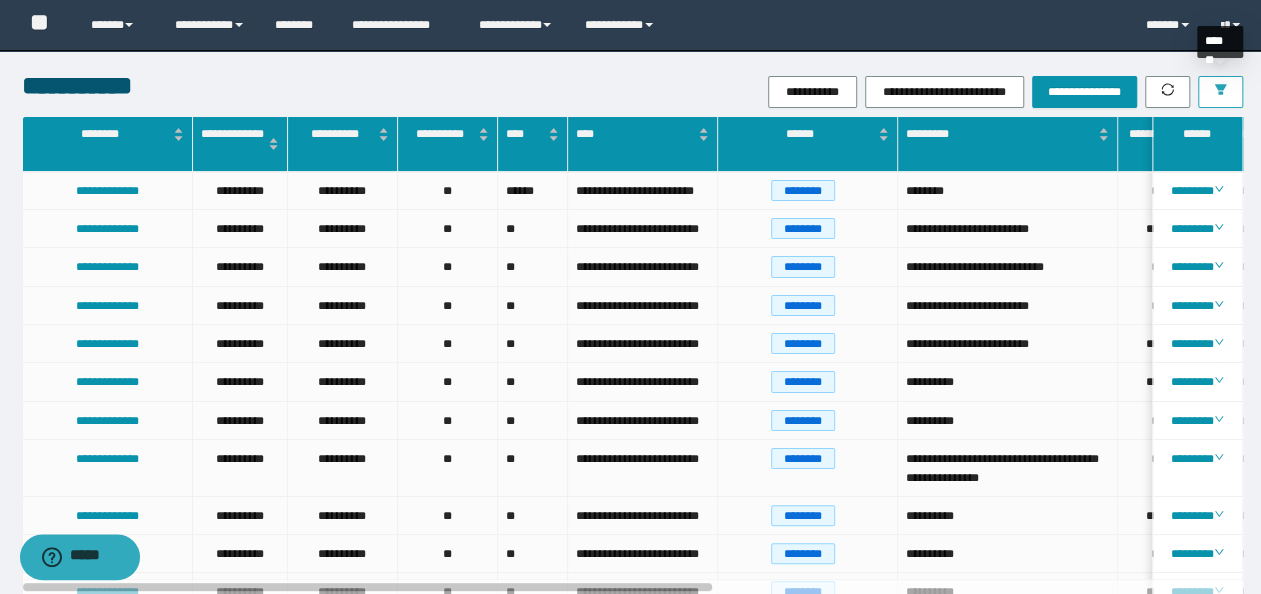 click at bounding box center [1220, 92] 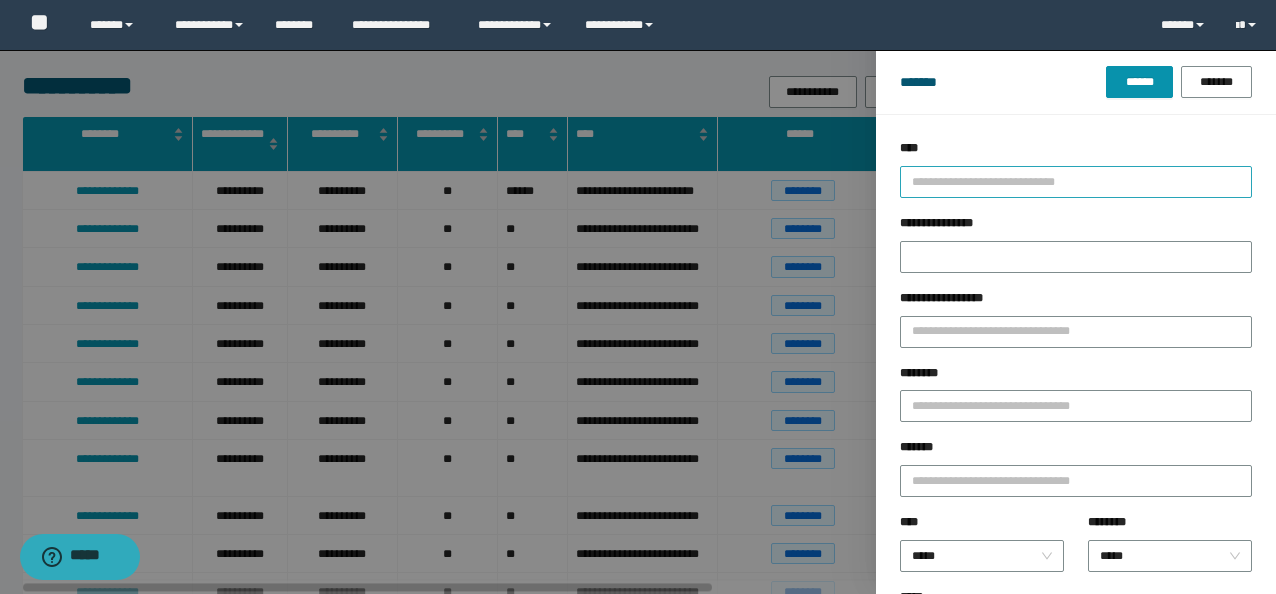 click on "**********" at bounding box center (1076, 182) 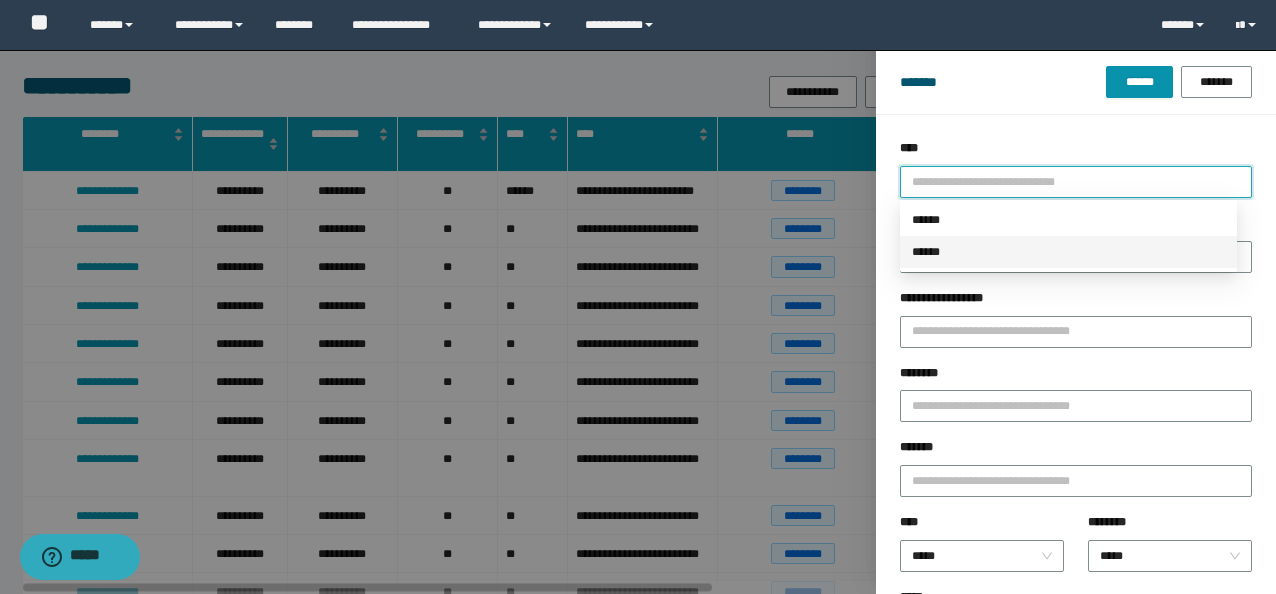 click on "******" at bounding box center (1068, 252) 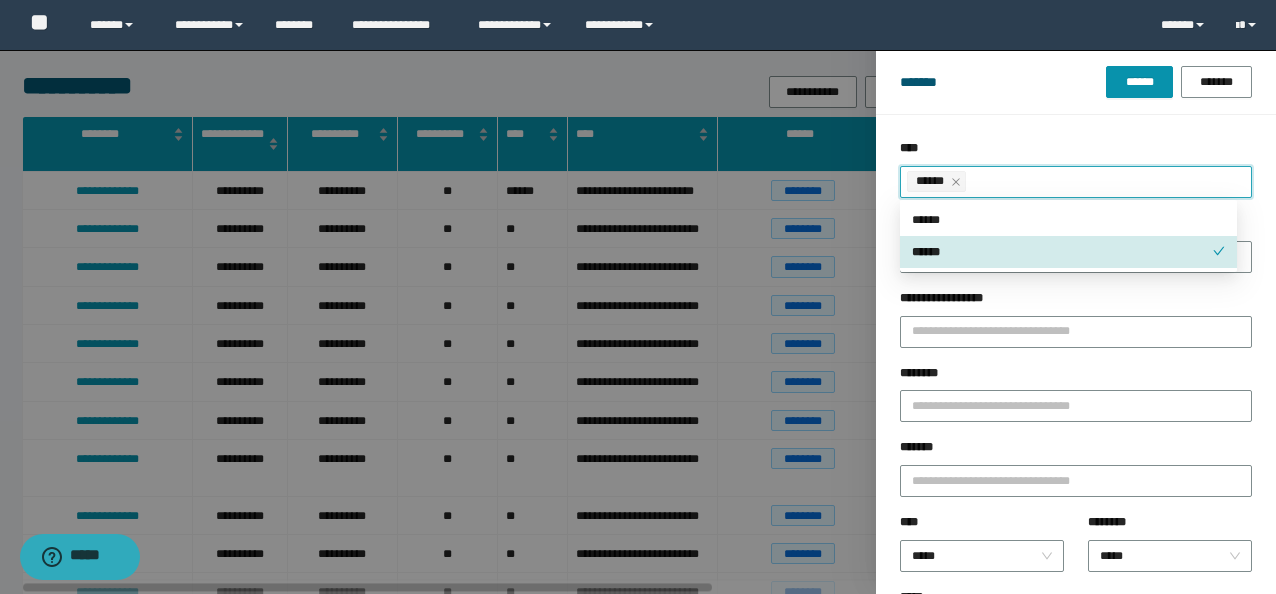 click on "********" at bounding box center [1076, 401] 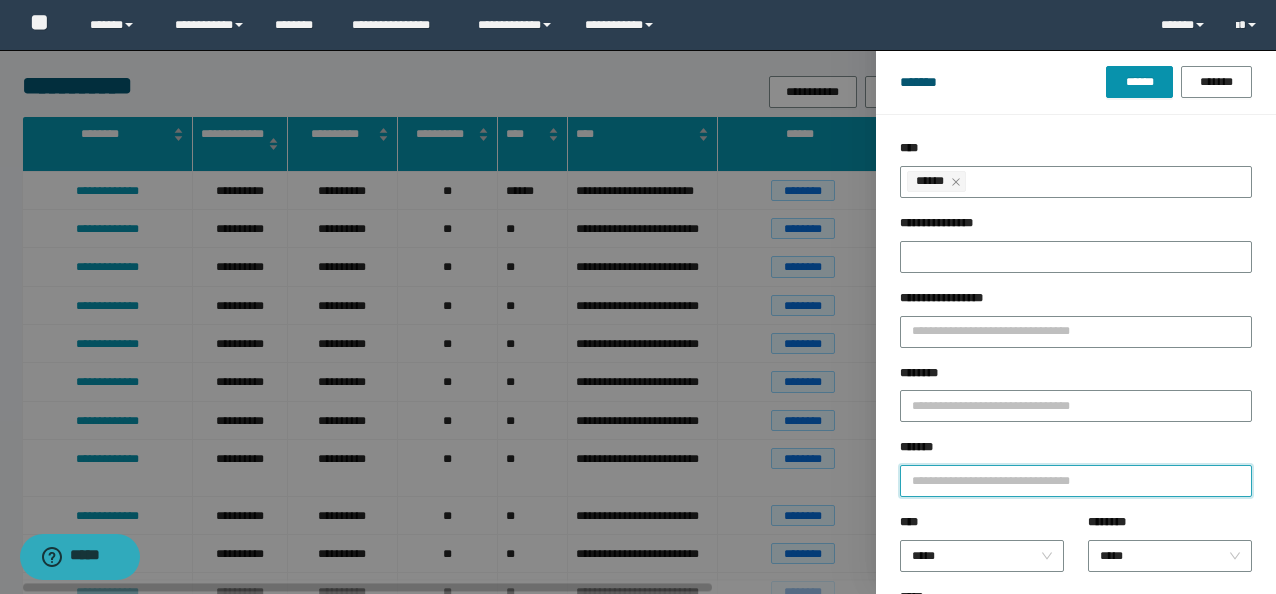 click on "*******" at bounding box center [1076, 481] 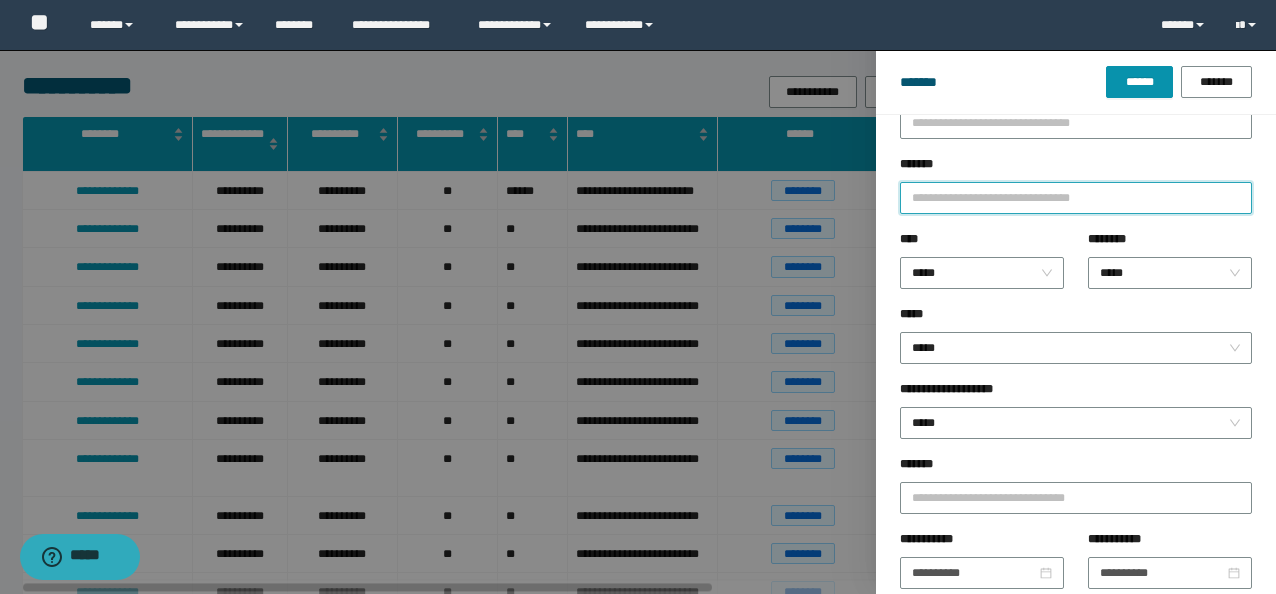 scroll, scrollTop: 300, scrollLeft: 0, axis: vertical 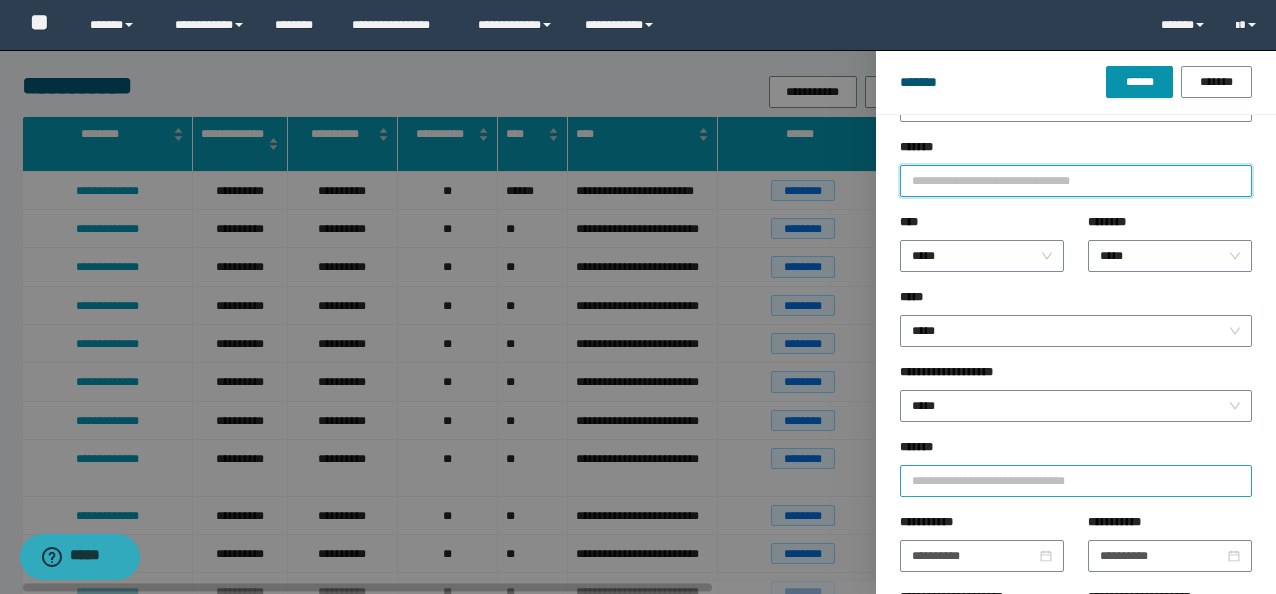 click at bounding box center [909, 480] 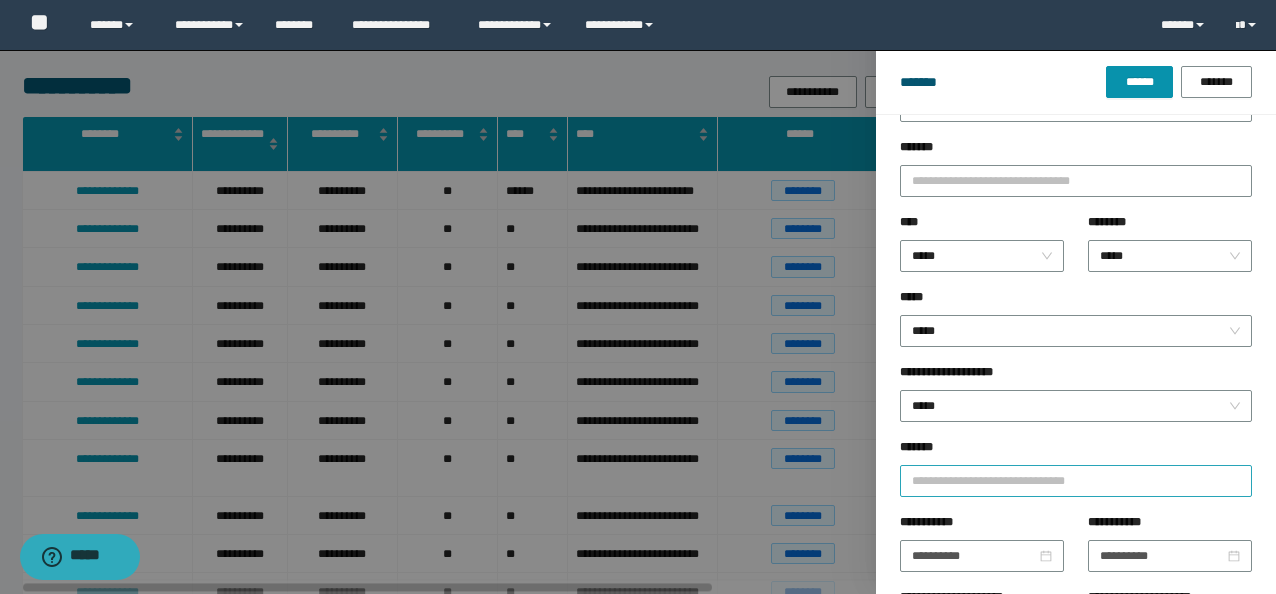 click at bounding box center [909, 480] 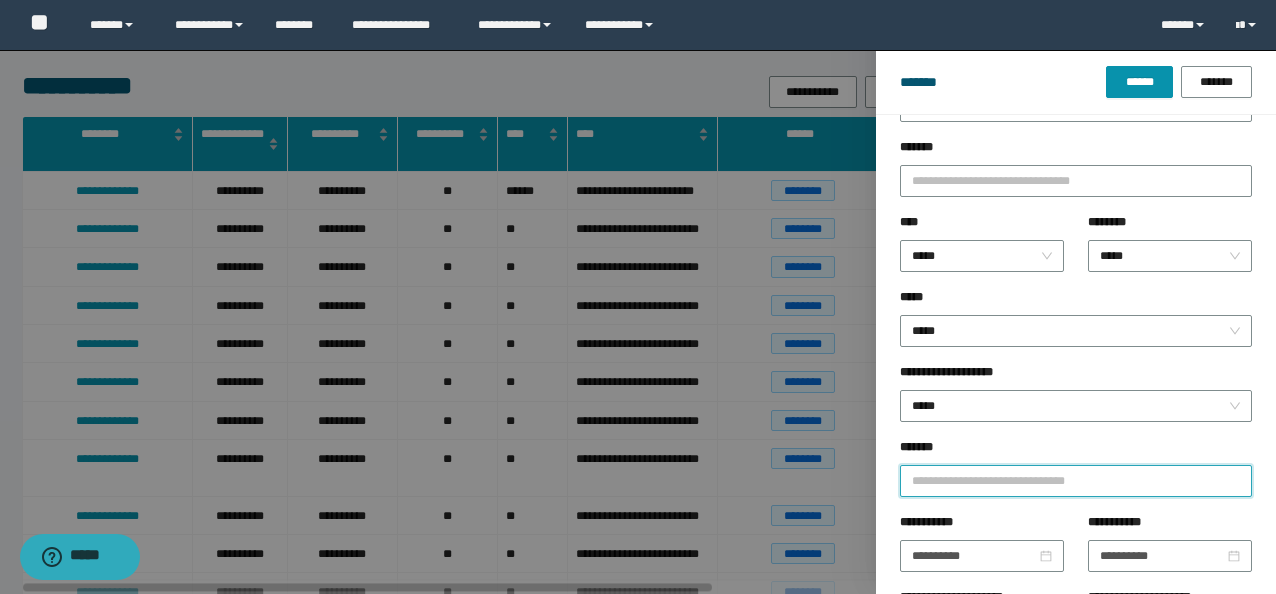 click at bounding box center [909, 480] 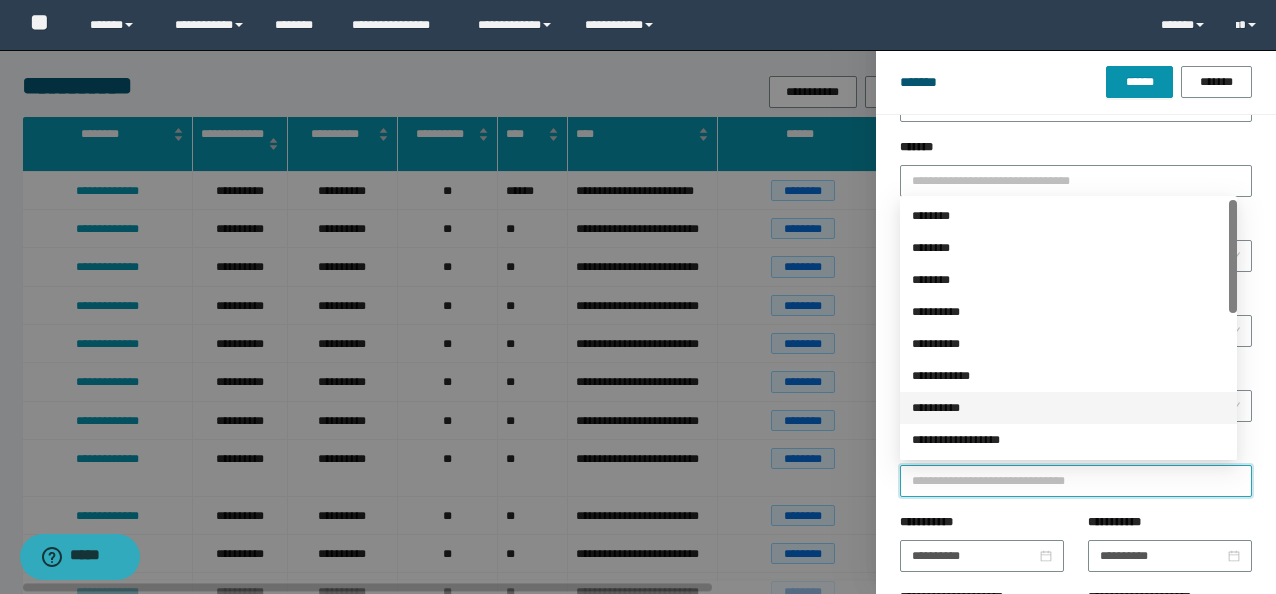 scroll, scrollTop: 200, scrollLeft: 0, axis: vertical 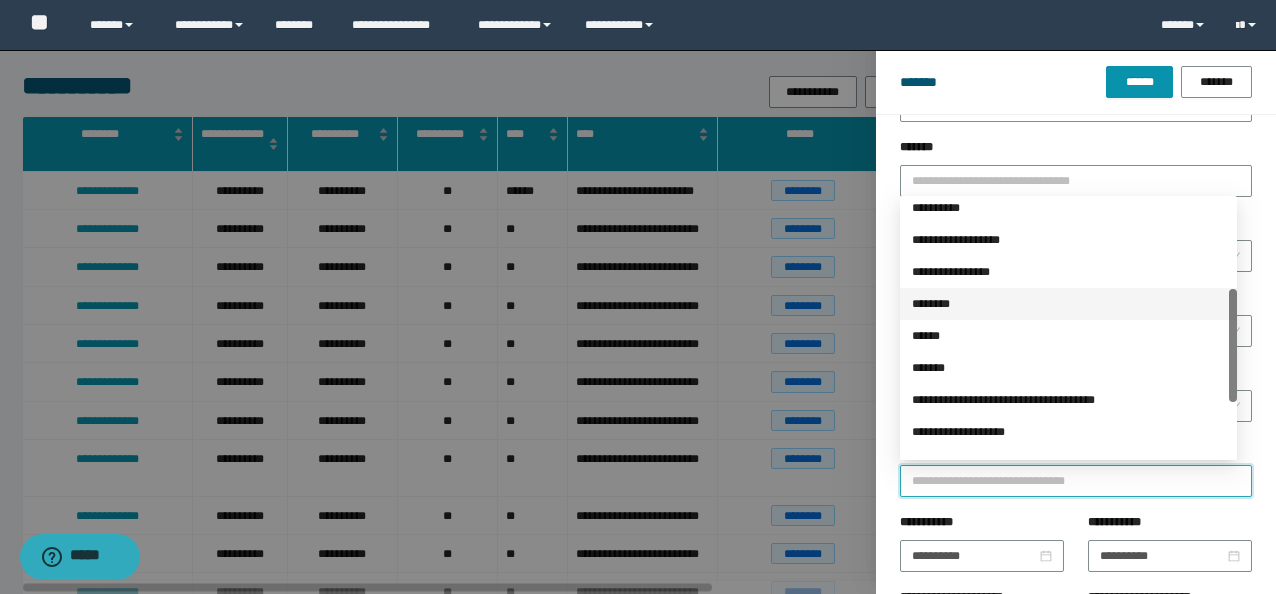 click on "********" at bounding box center (1068, 304) 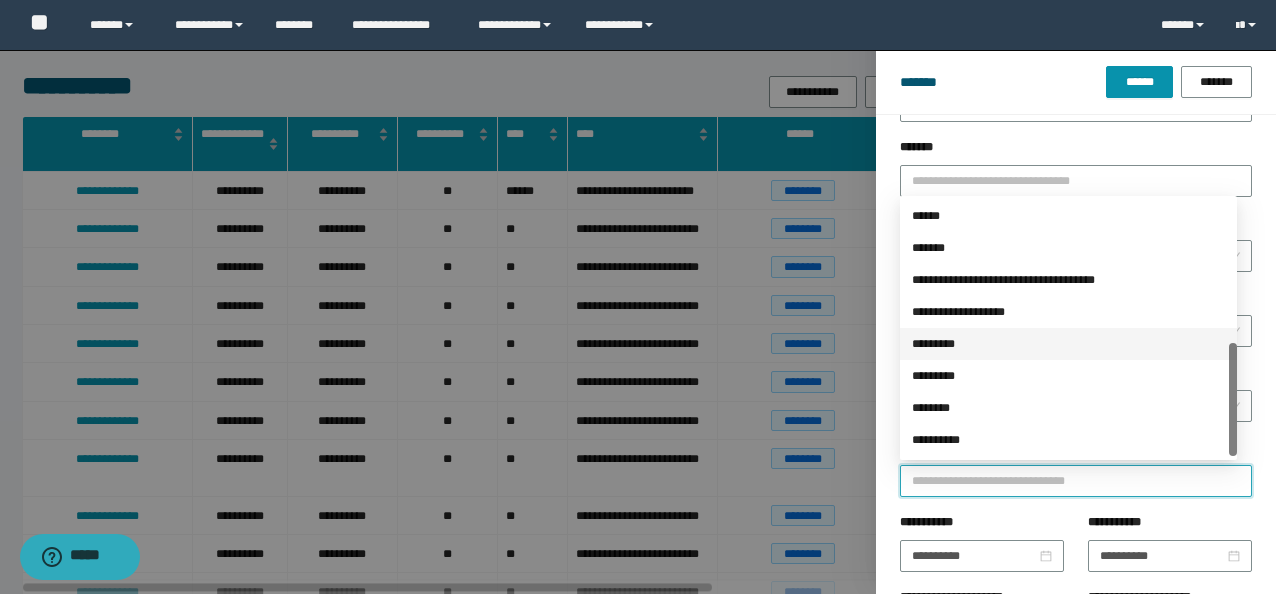scroll, scrollTop: 220, scrollLeft: 0, axis: vertical 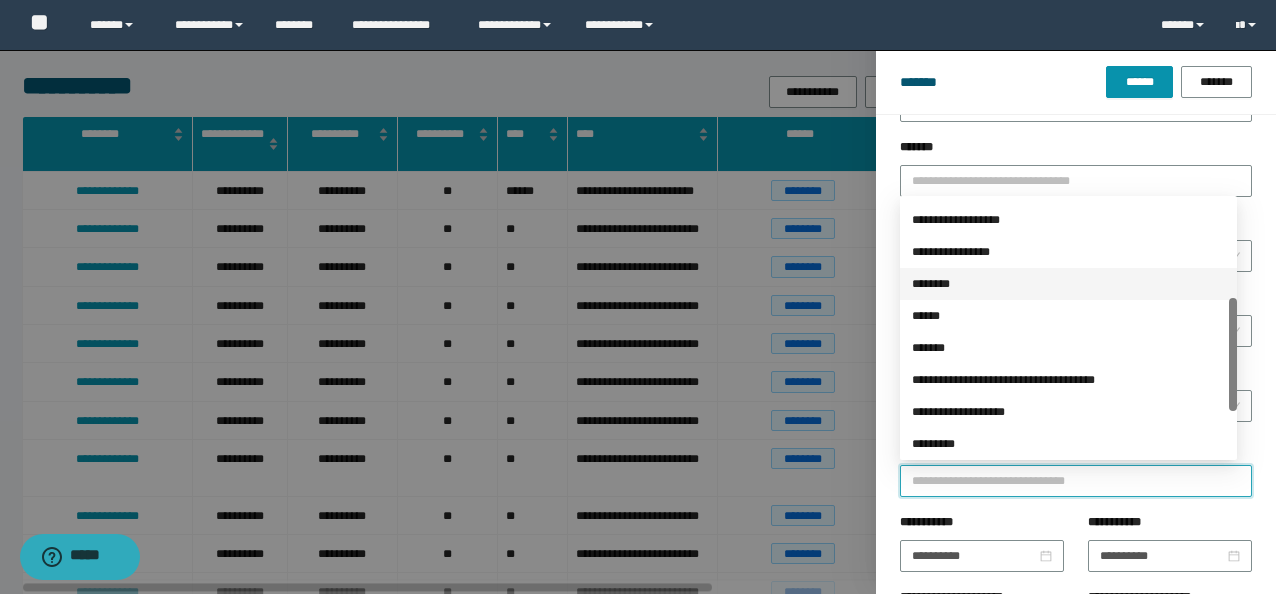 click on "********" at bounding box center (1068, 284) 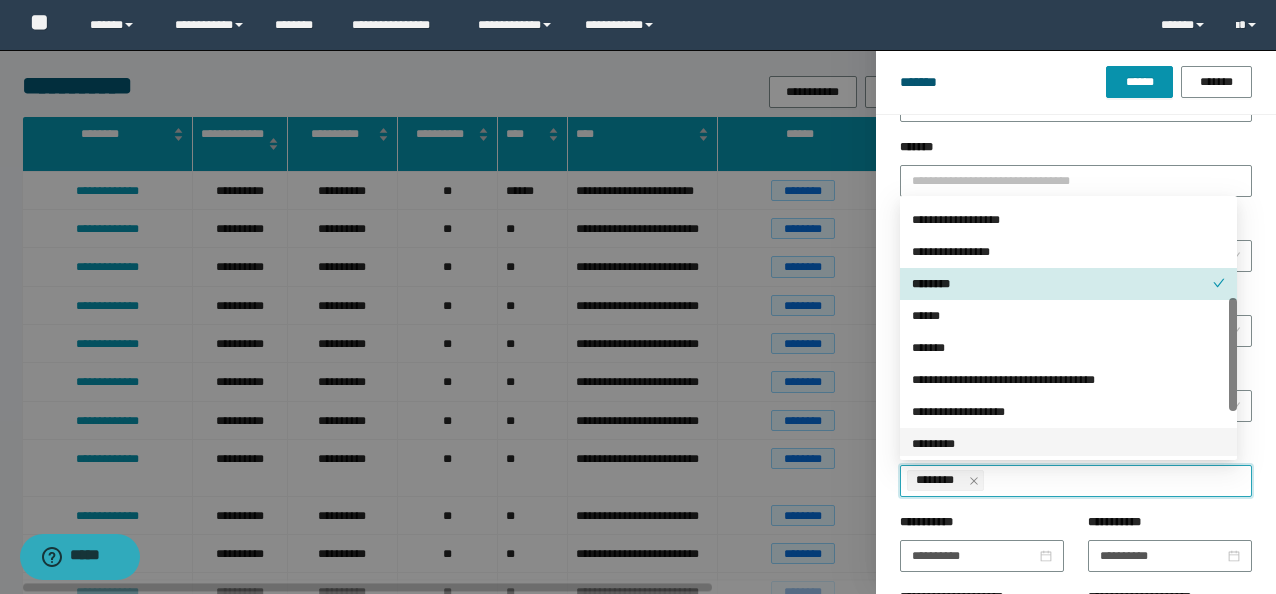 click on "**********" at bounding box center (982, 526) 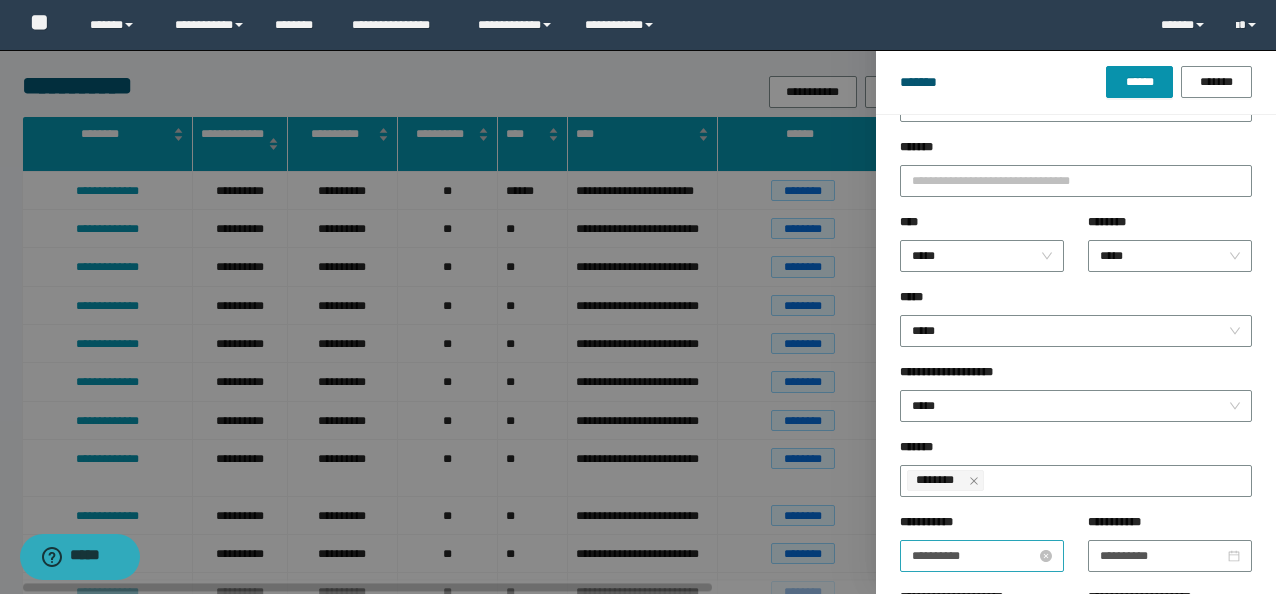 click on "**********" at bounding box center (974, 556) 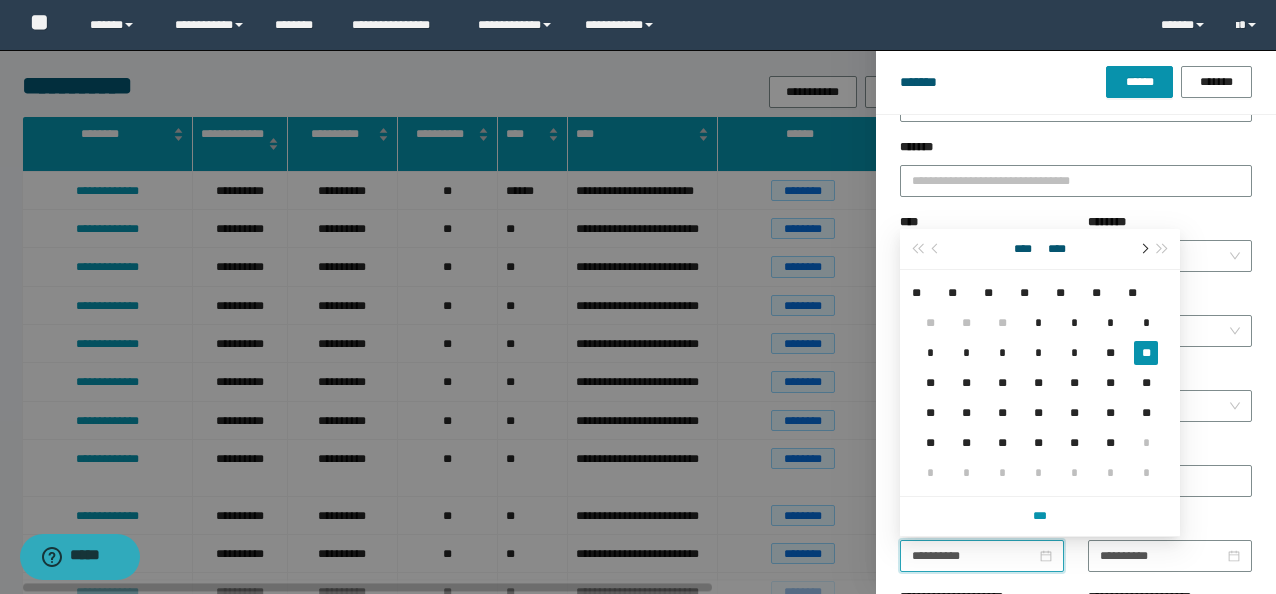 click at bounding box center [1143, 249] 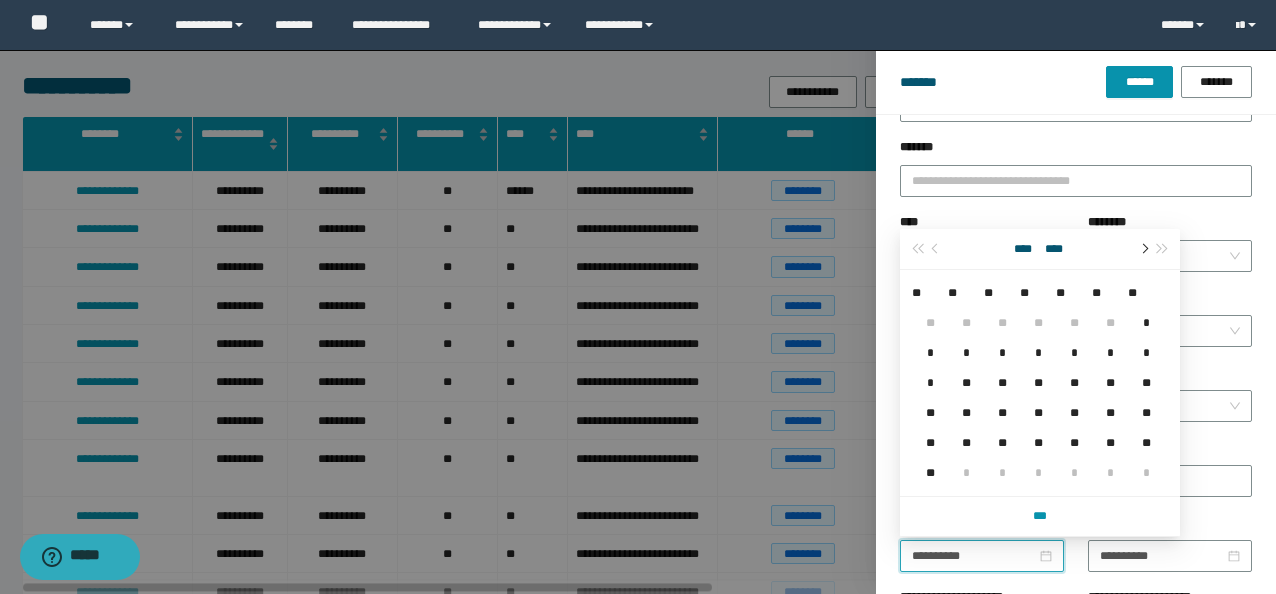 click at bounding box center [1143, 249] 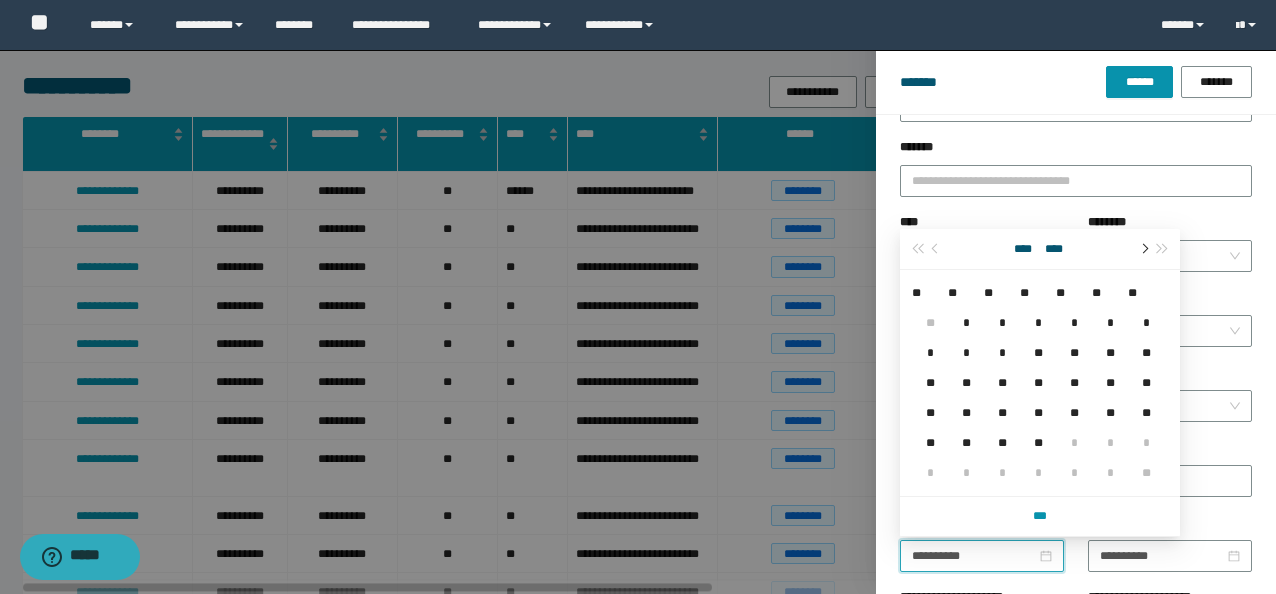 click at bounding box center (1143, 249) 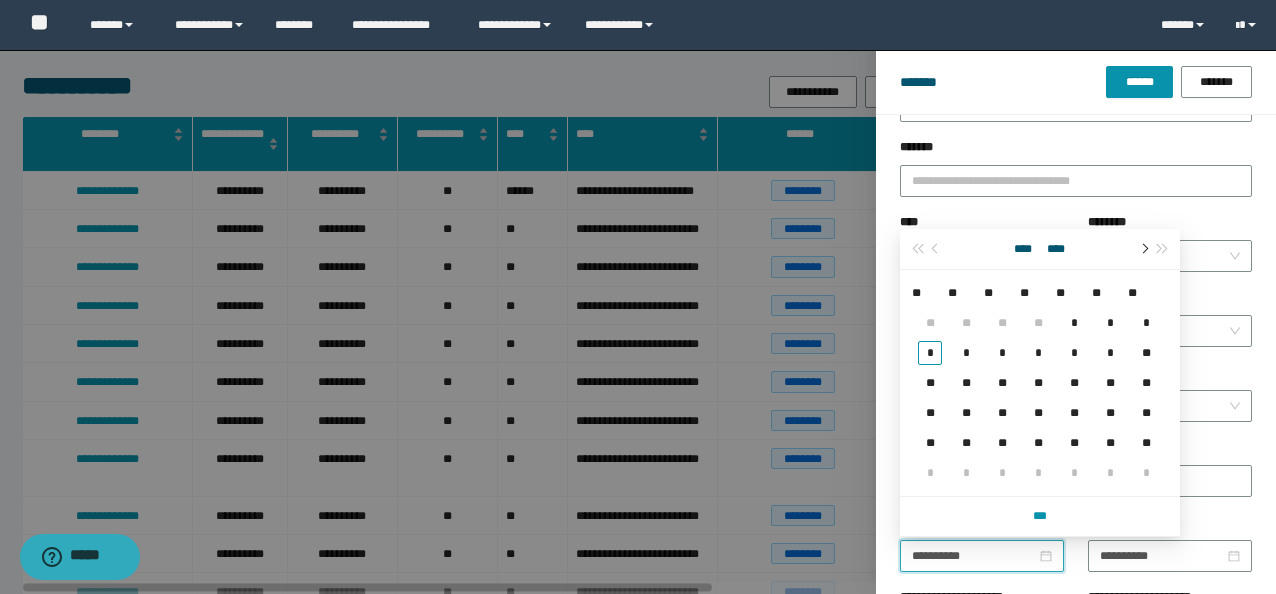 click at bounding box center [1143, 249] 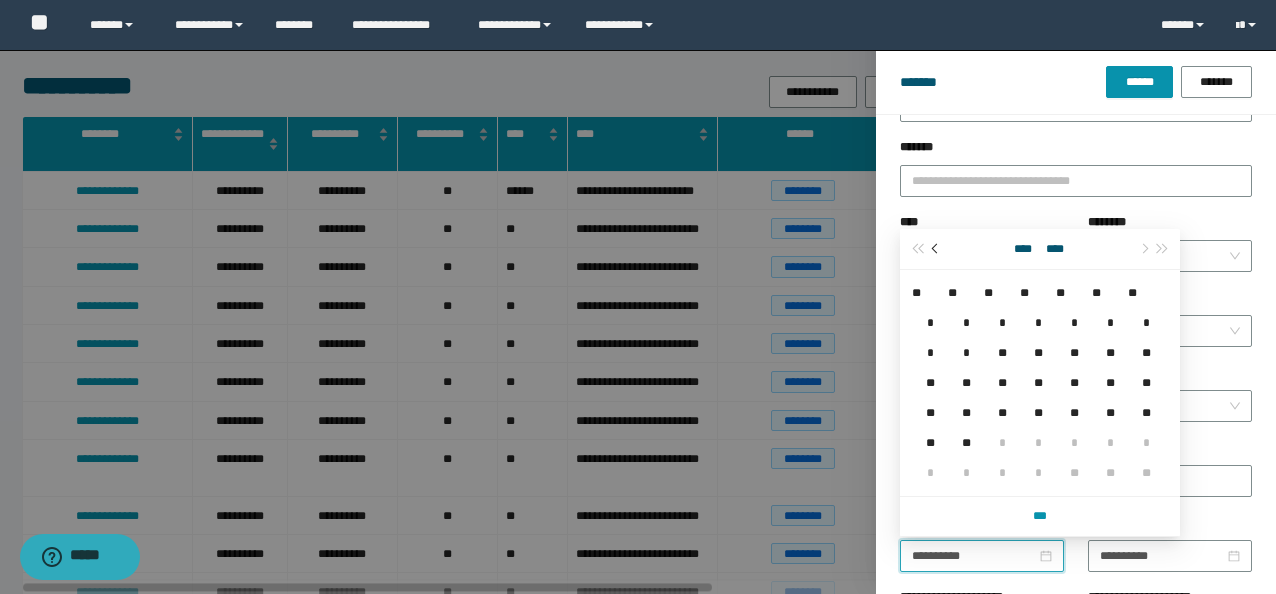 click at bounding box center [936, 249] 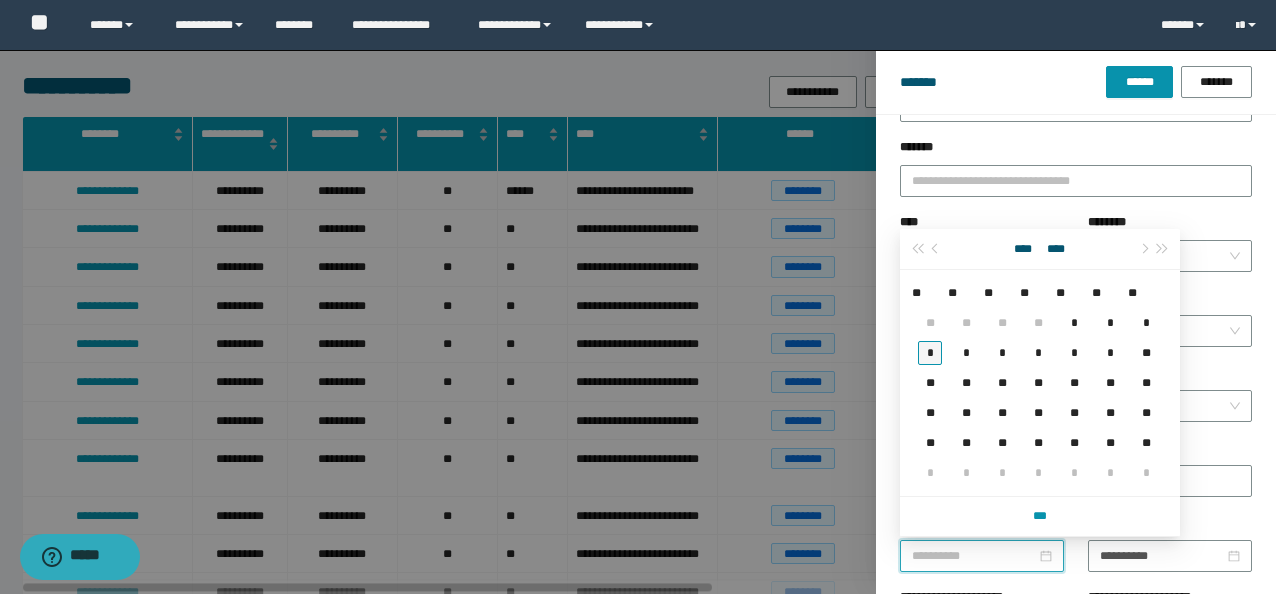 type on "**********" 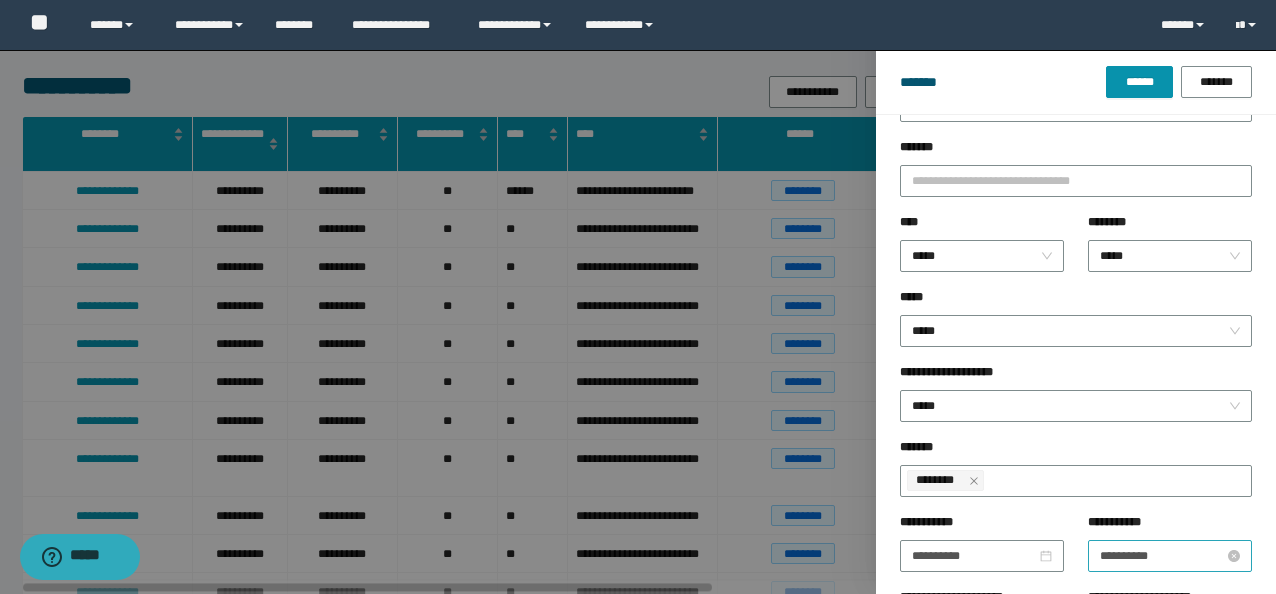 click on "**********" at bounding box center [1170, 556] 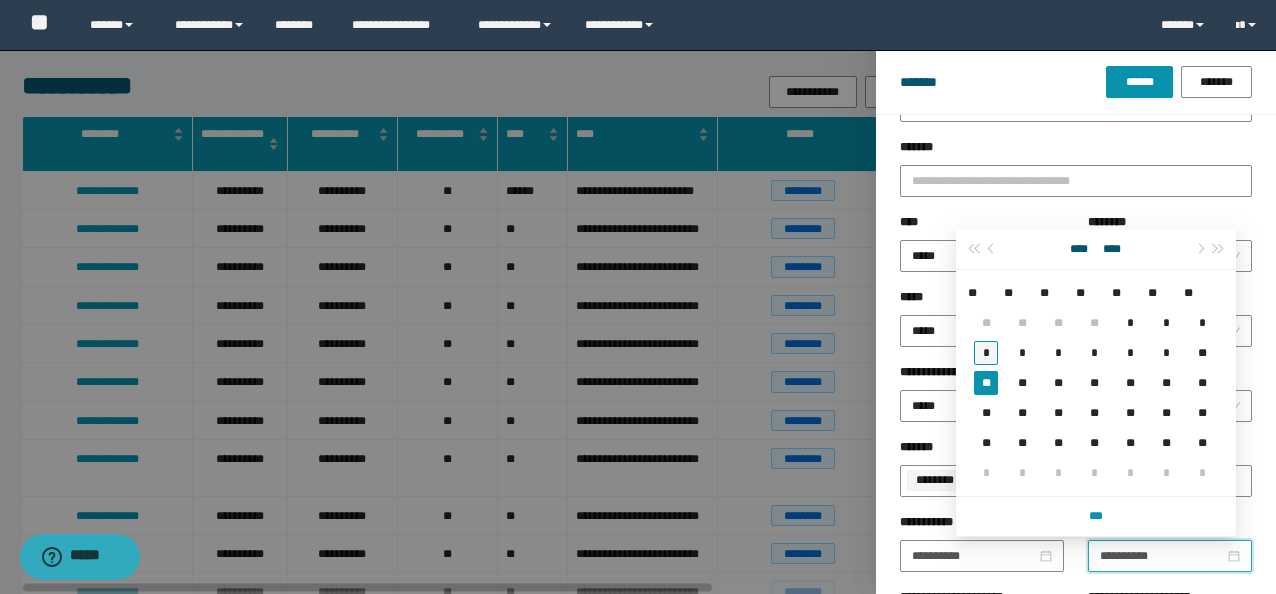 type on "**********" 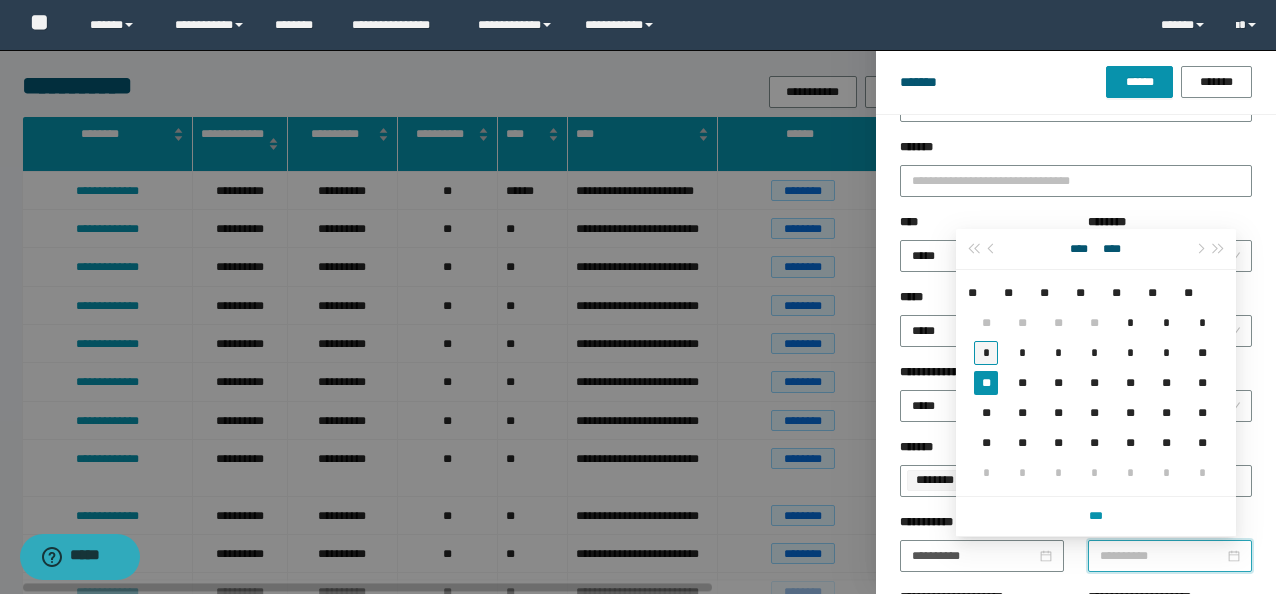 click on "*" at bounding box center [986, 353] 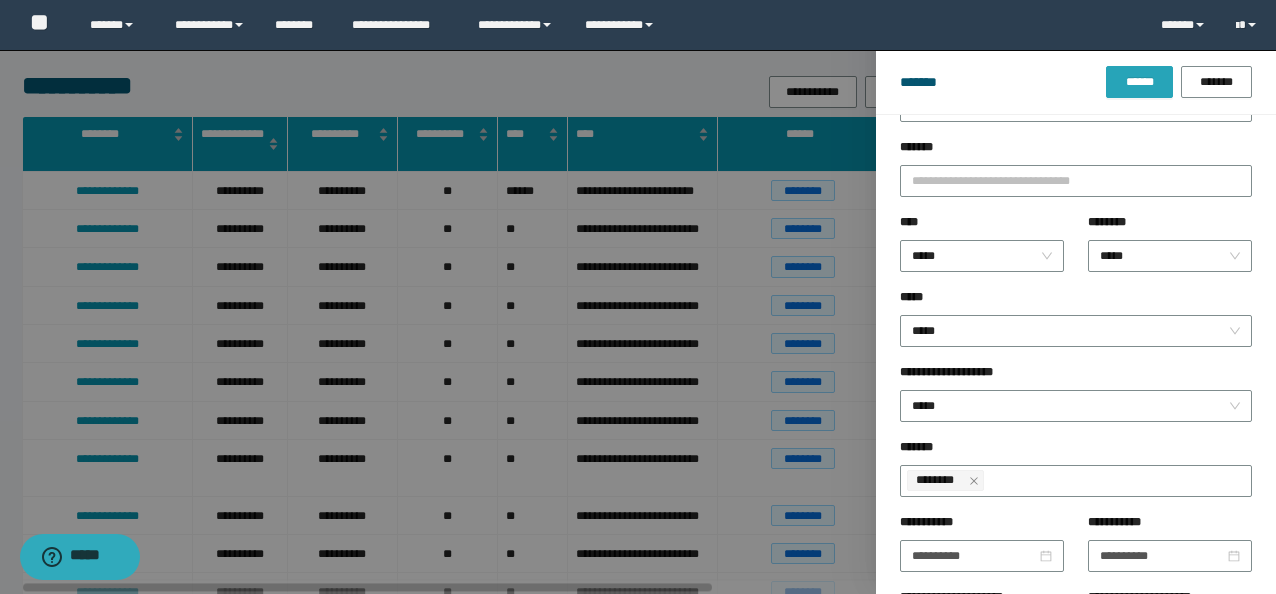 click on "******" at bounding box center [1139, 82] 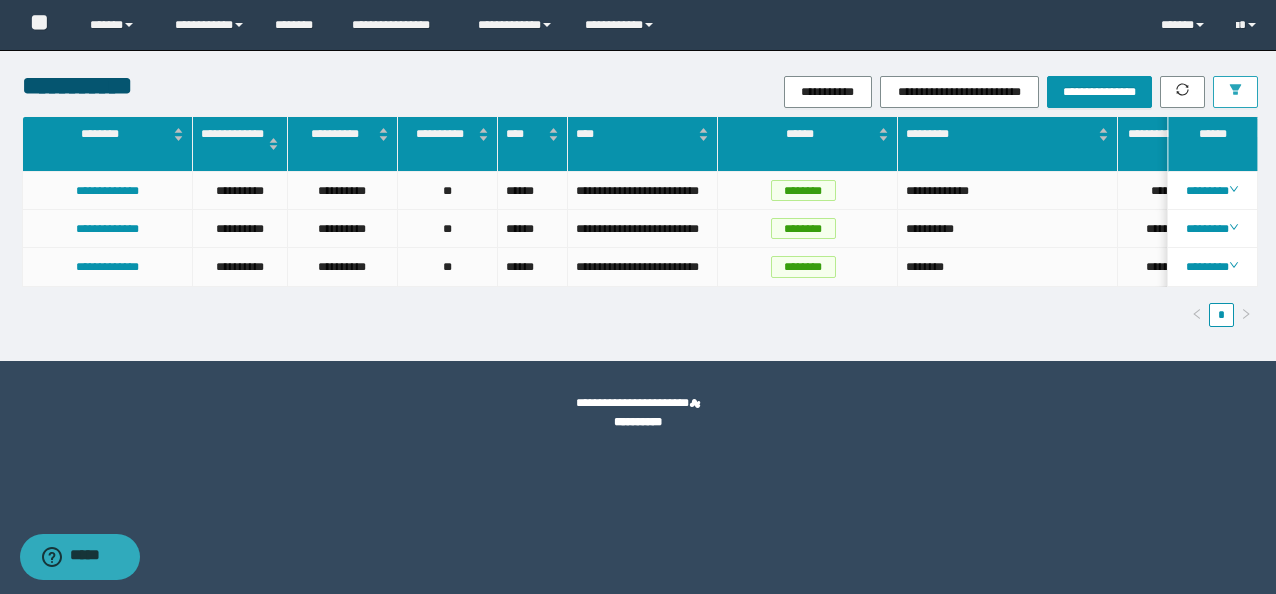 scroll, scrollTop: 0, scrollLeft: 40, axis: horizontal 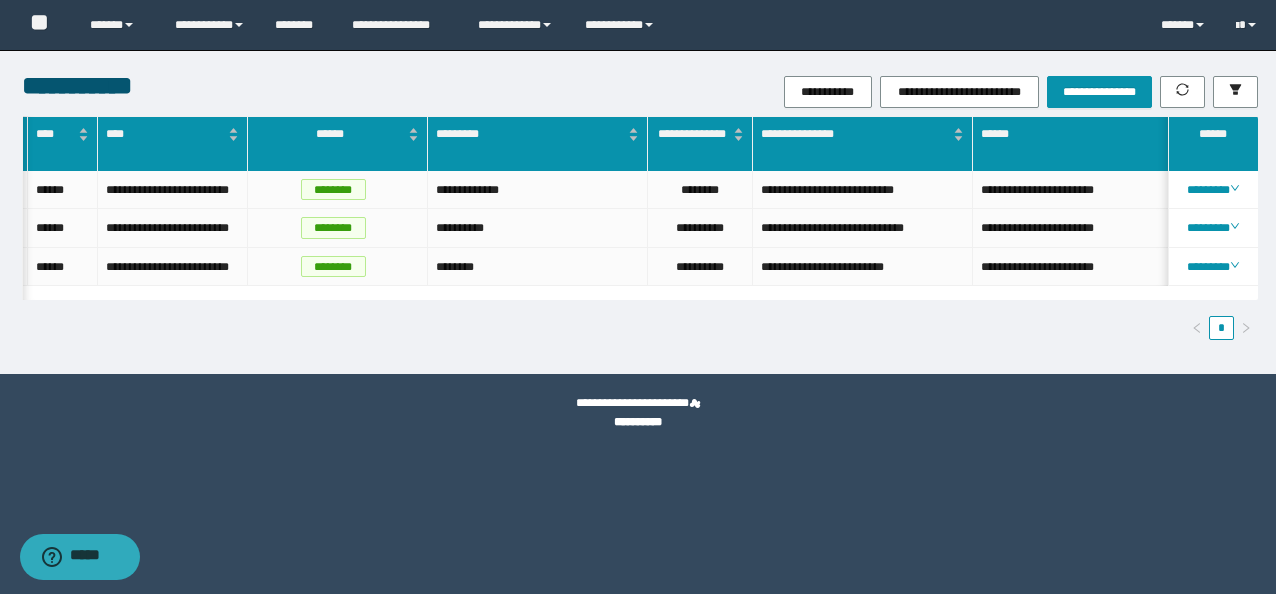 click on "*" at bounding box center [640, 328] 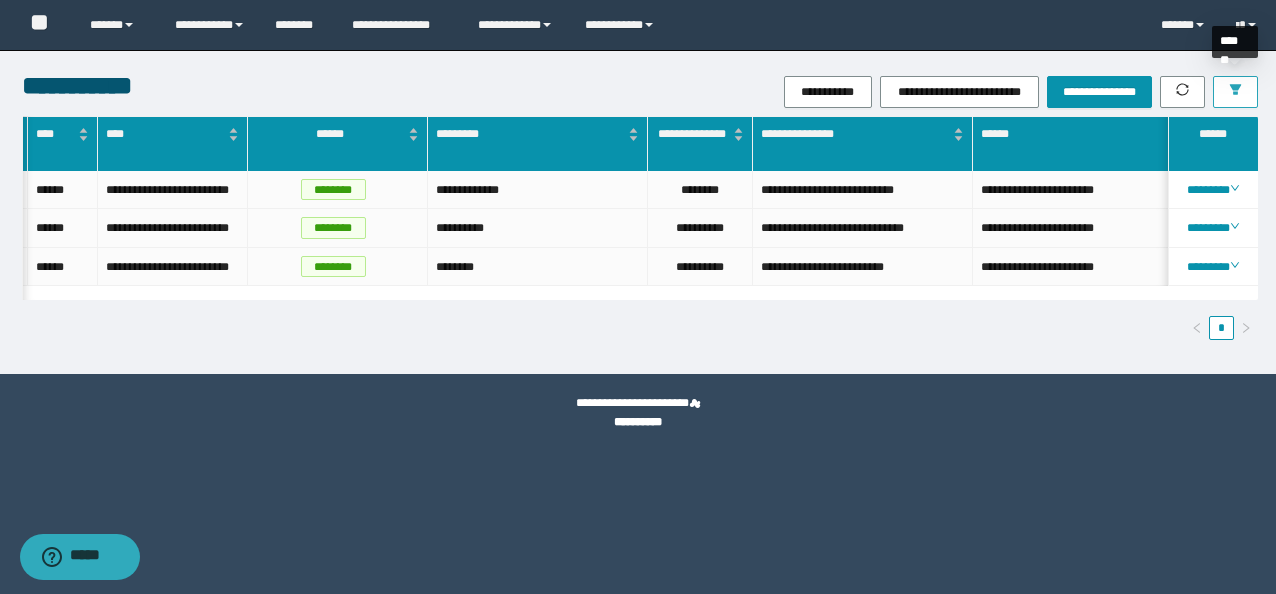 click at bounding box center [1235, 92] 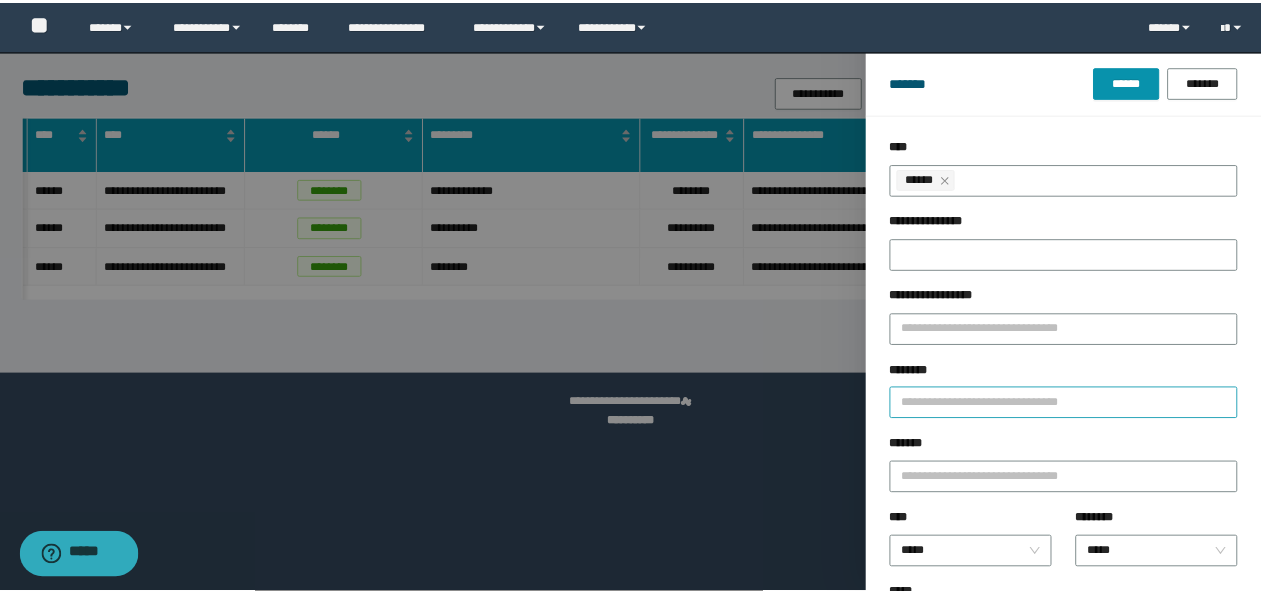 scroll, scrollTop: 0, scrollLeft: 0, axis: both 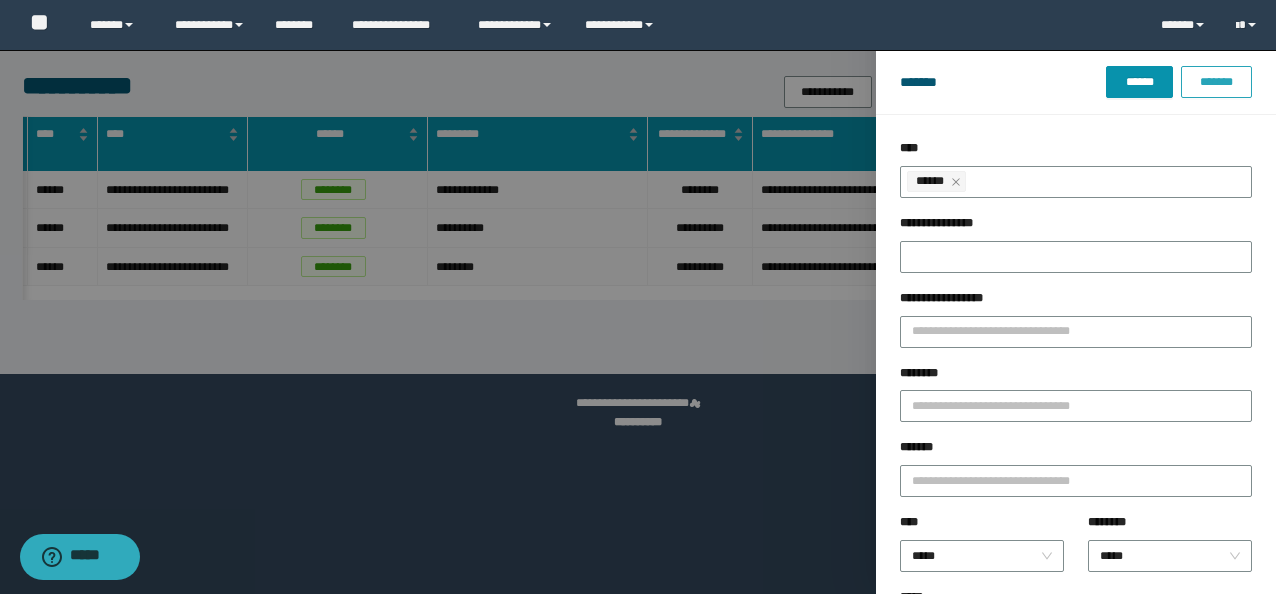 click on "*******" at bounding box center (1216, 82) 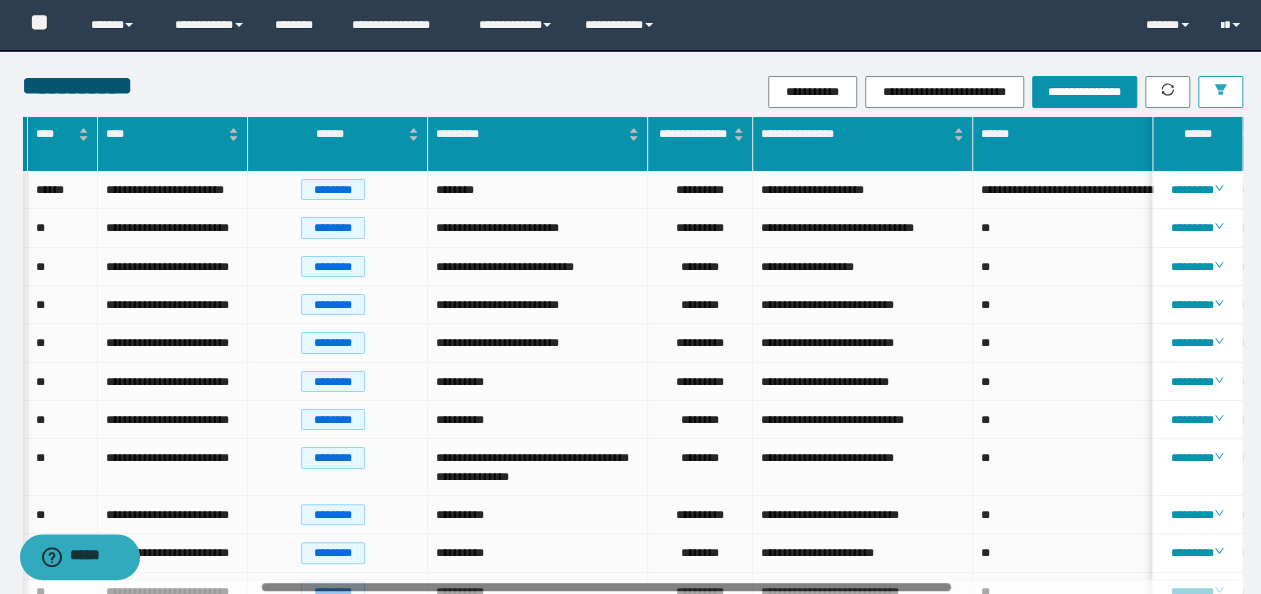 scroll, scrollTop: 0, scrollLeft: 422, axis: horizontal 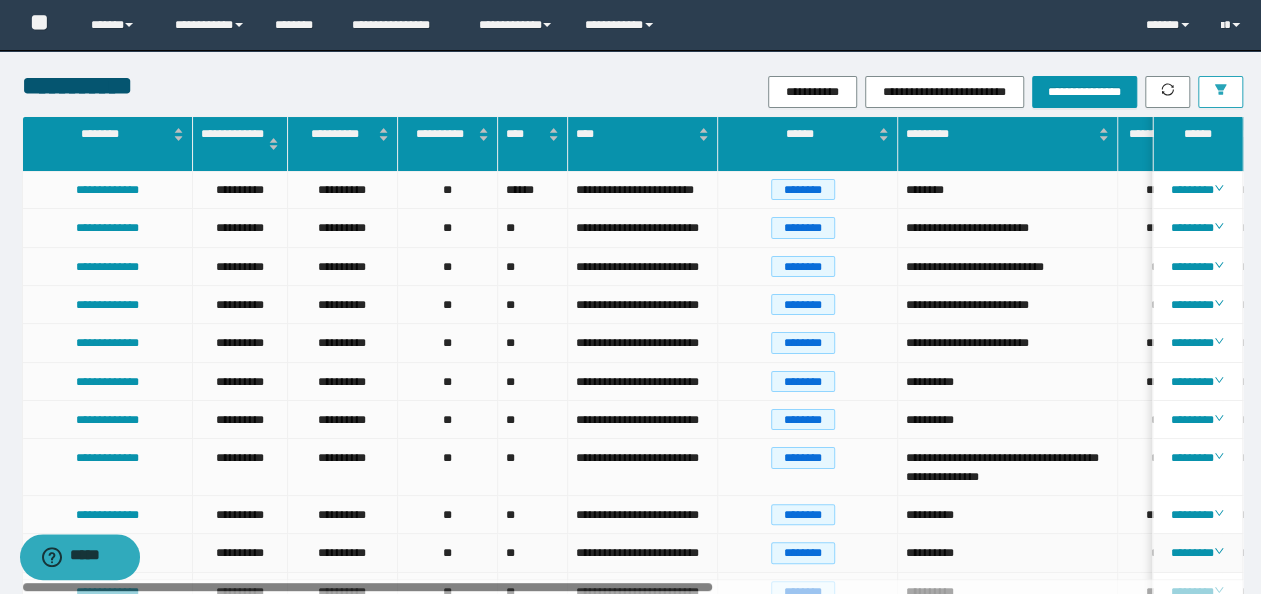 drag, startPoint x: 823, startPoint y: 586, endPoint x: 356, endPoint y: 556, distance: 467.96262 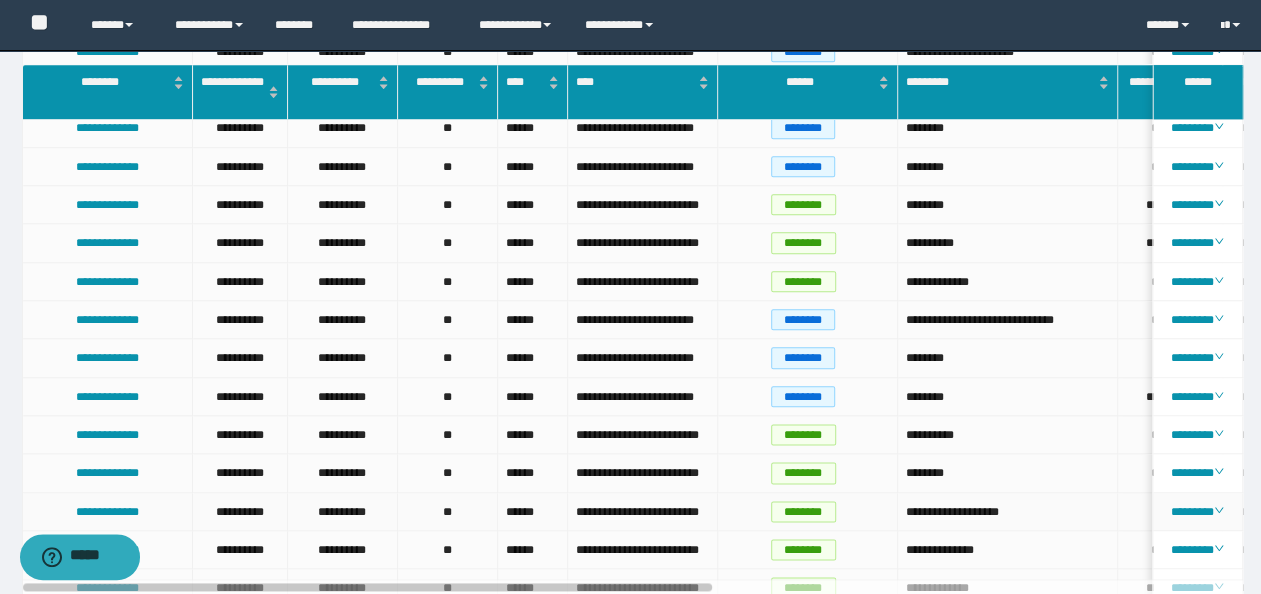scroll, scrollTop: 900, scrollLeft: 0, axis: vertical 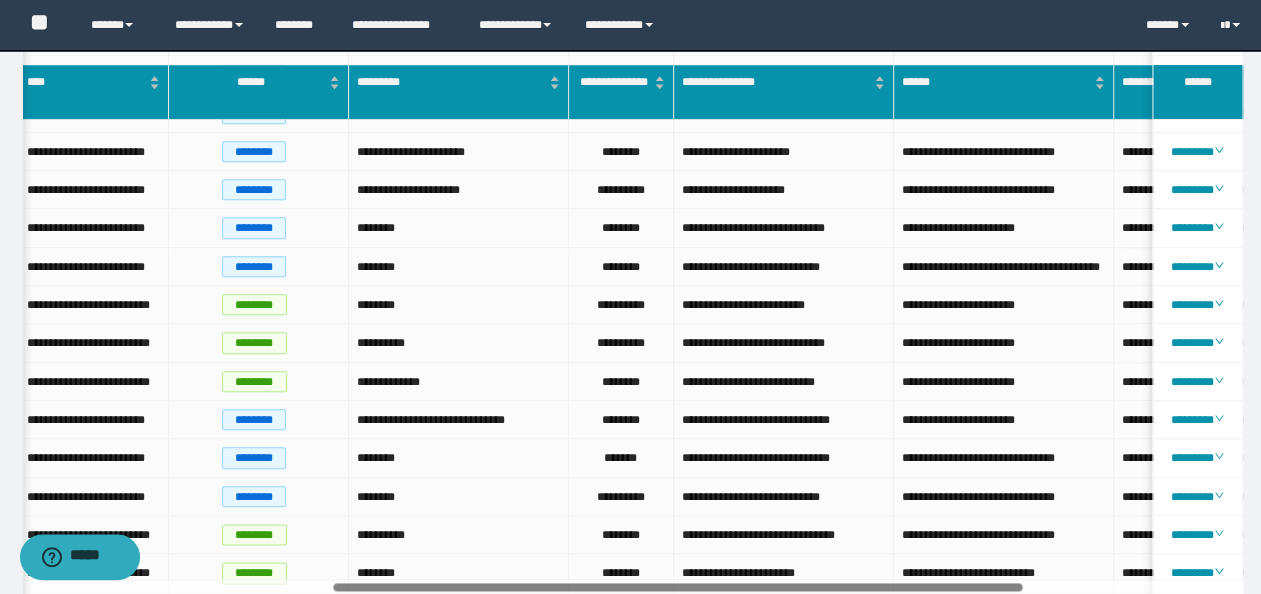 drag, startPoint x: 698, startPoint y: 584, endPoint x: 497, endPoint y: 616, distance: 203.53133 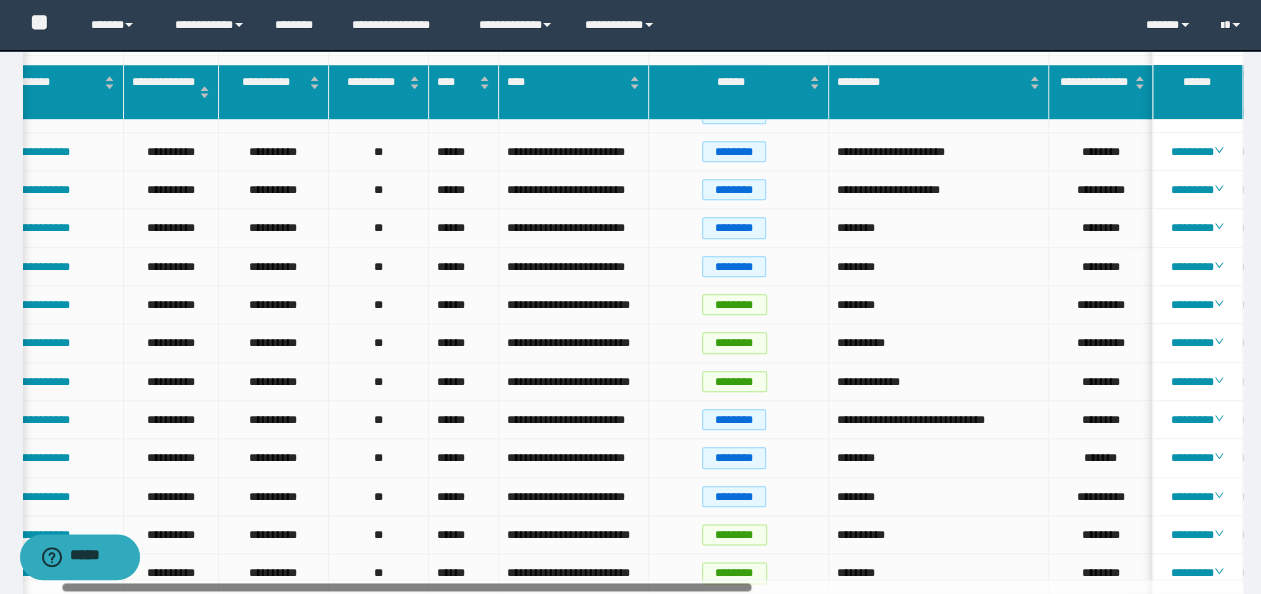 drag, startPoint x: 826, startPoint y: 582, endPoint x: 434, endPoint y: 593, distance: 392.1543 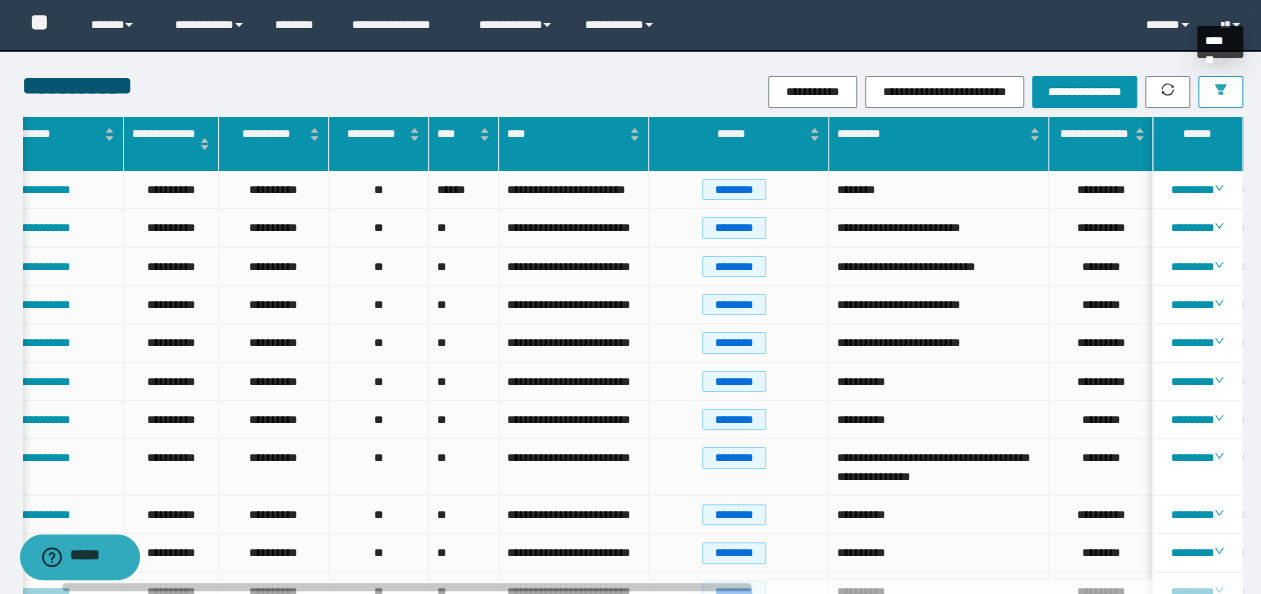 click 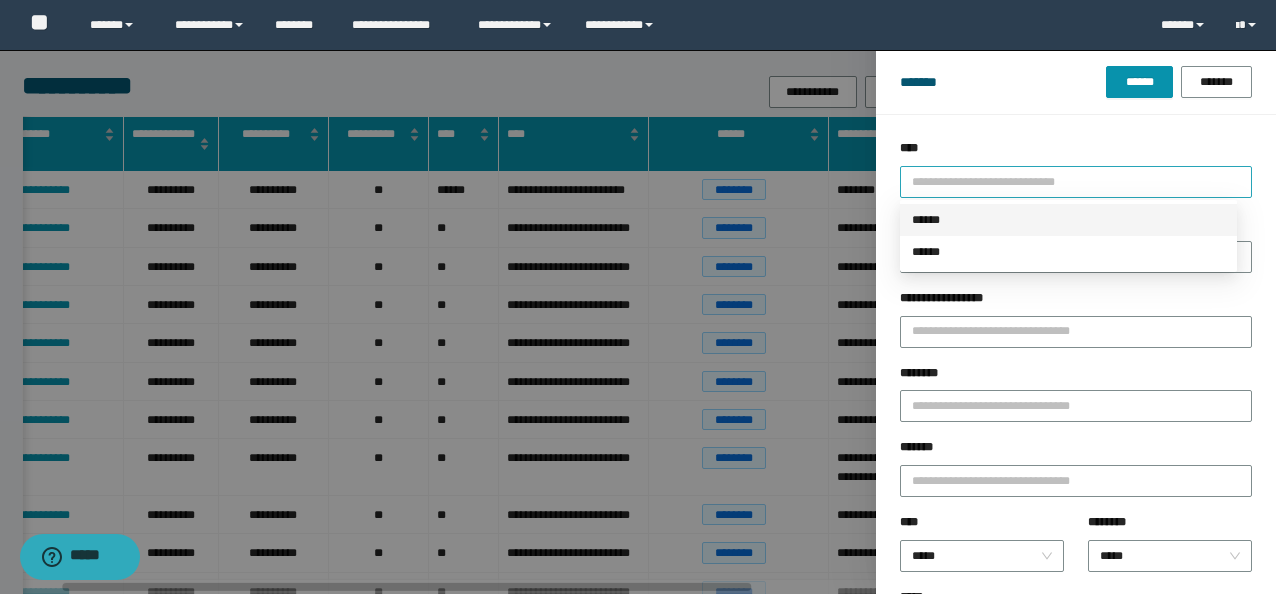 click on "**********" at bounding box center [1076, 182] 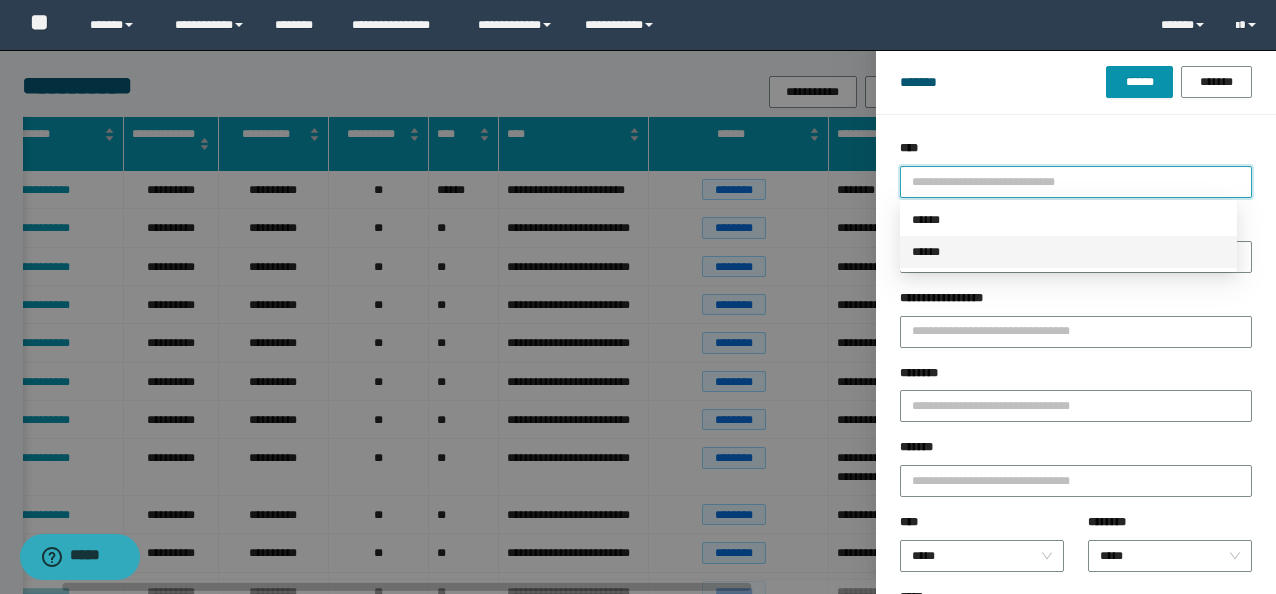 click on "******" at bounding box center [1068, 252] 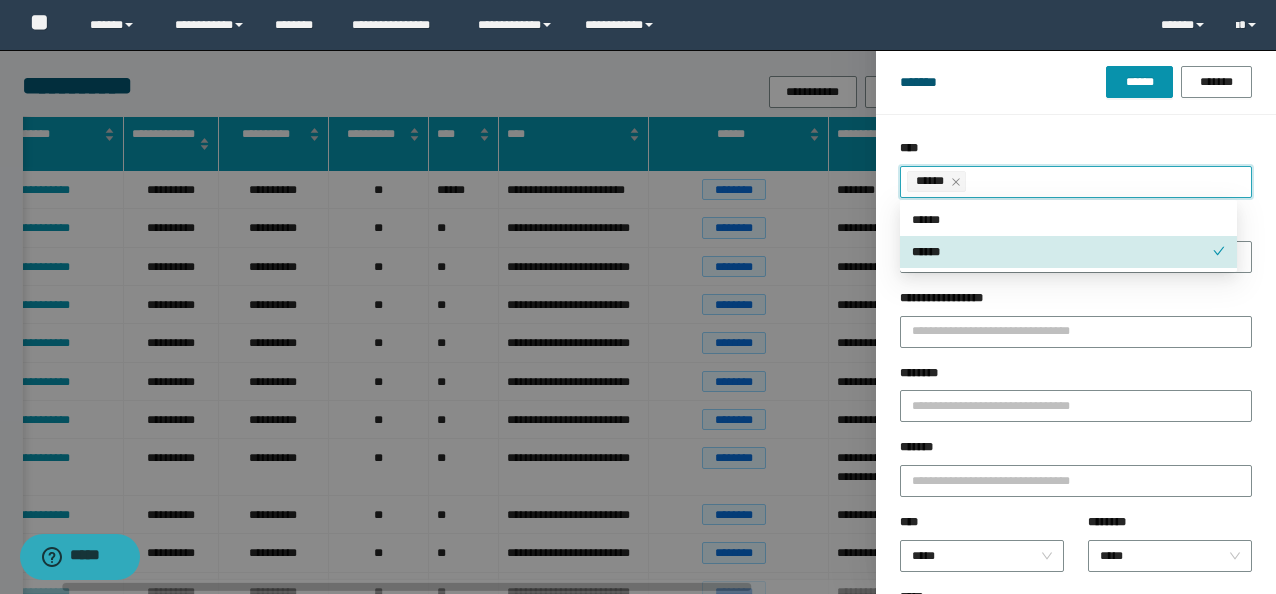 click on "********" at bounding box center (1076, 377) 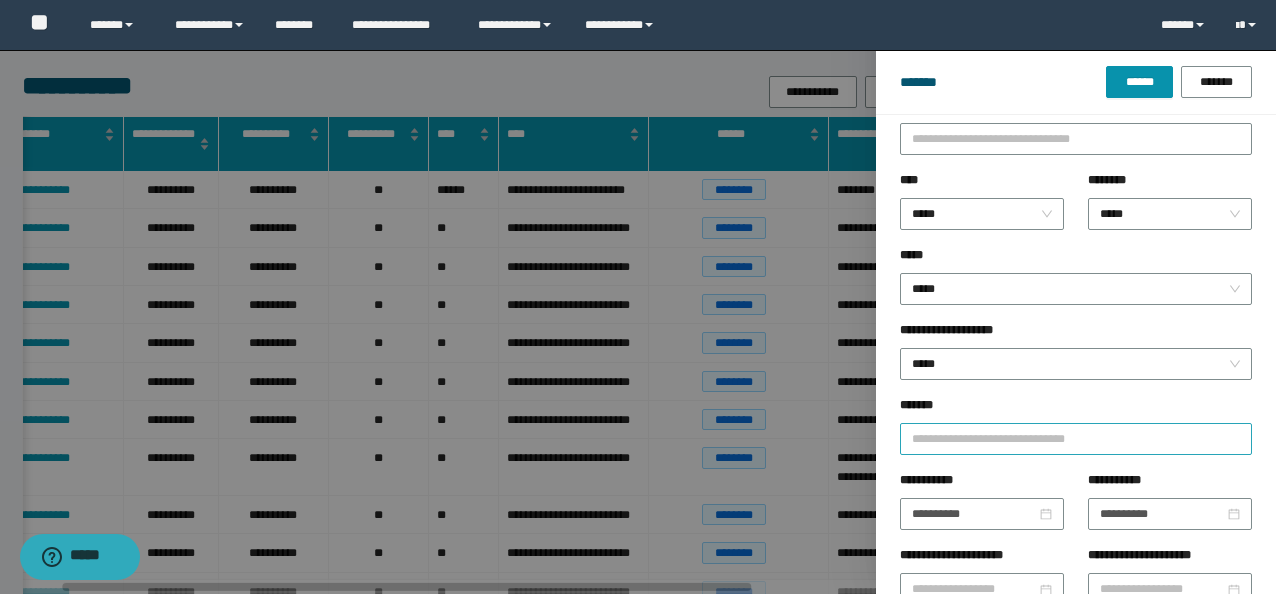 click at bounding box center (1067, 438) 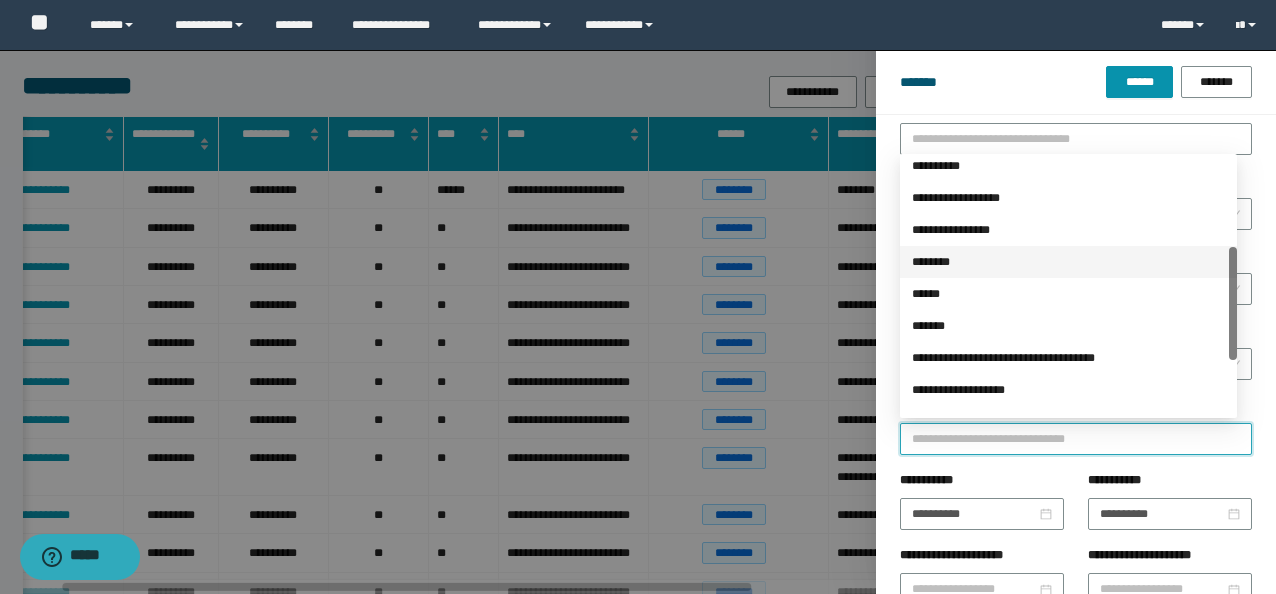 click on "********" at bounding box center (1068, 262) 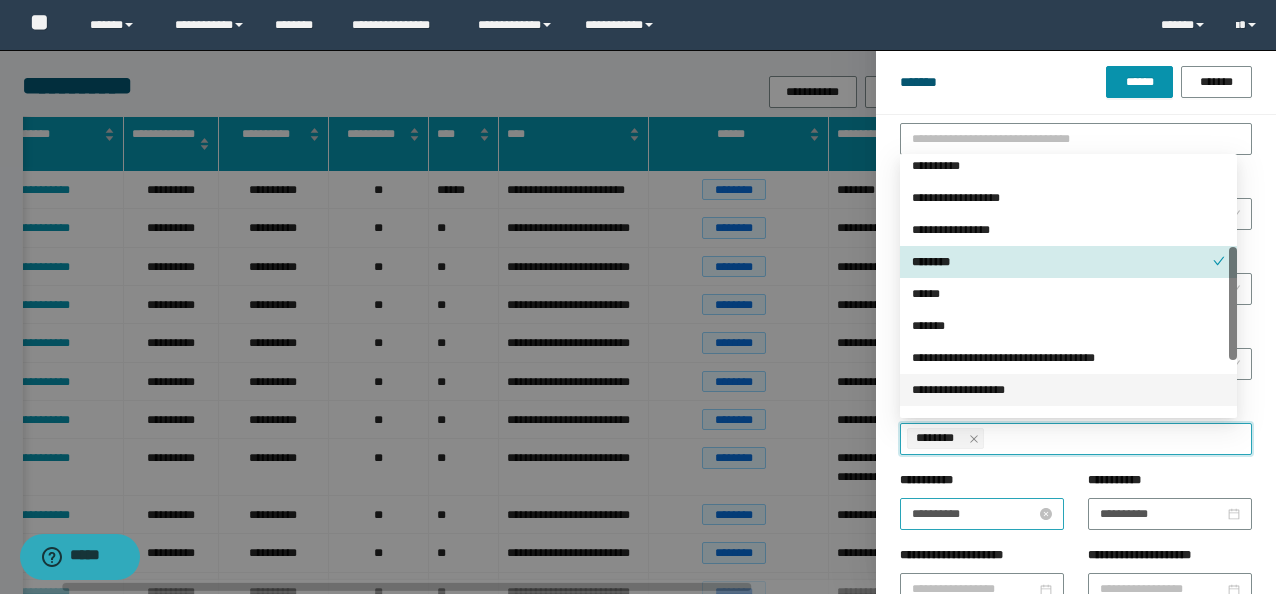 click on "**********" at bounding box center [974, 514] 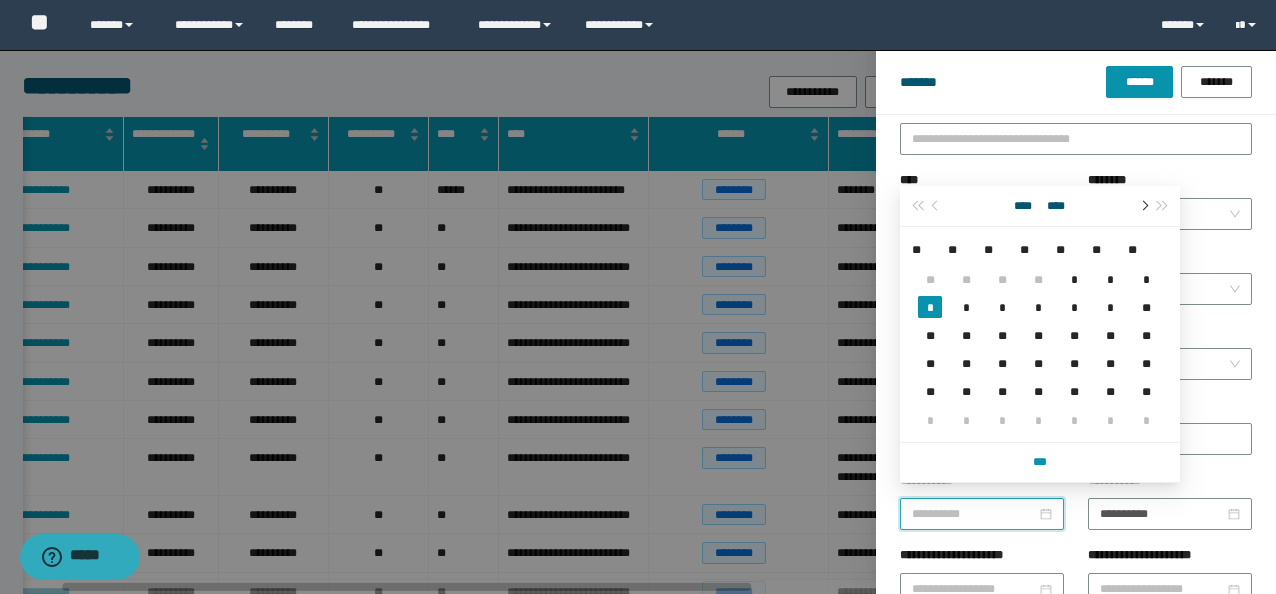 type on "**********" 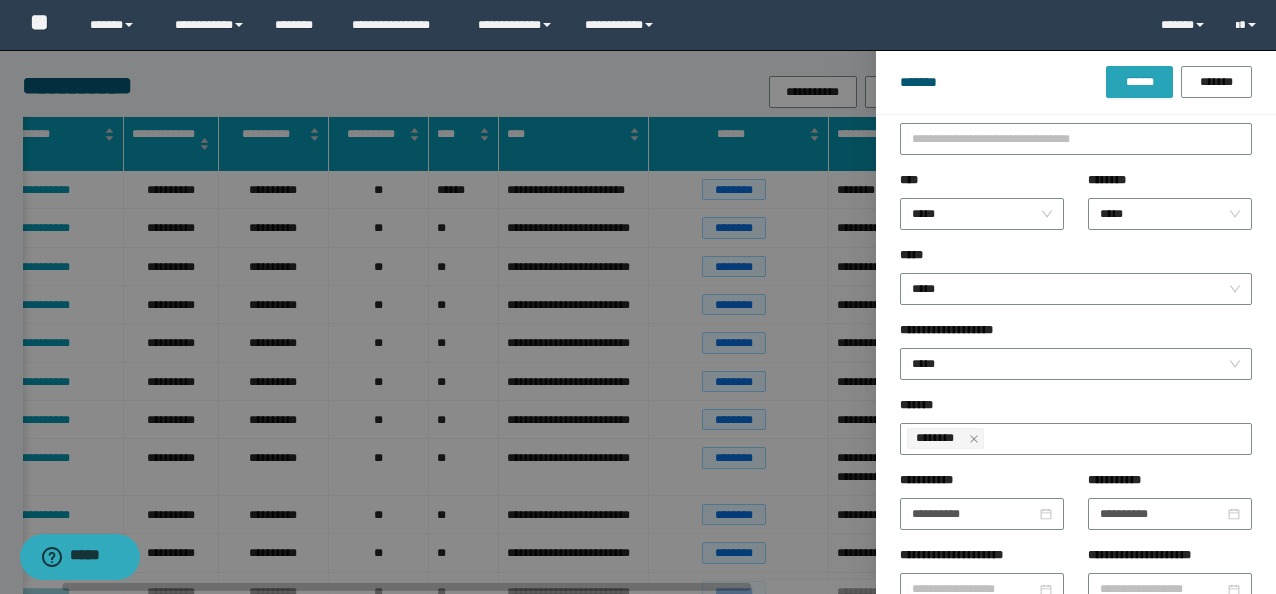 click on "******" at bounding box center [1139, 82] 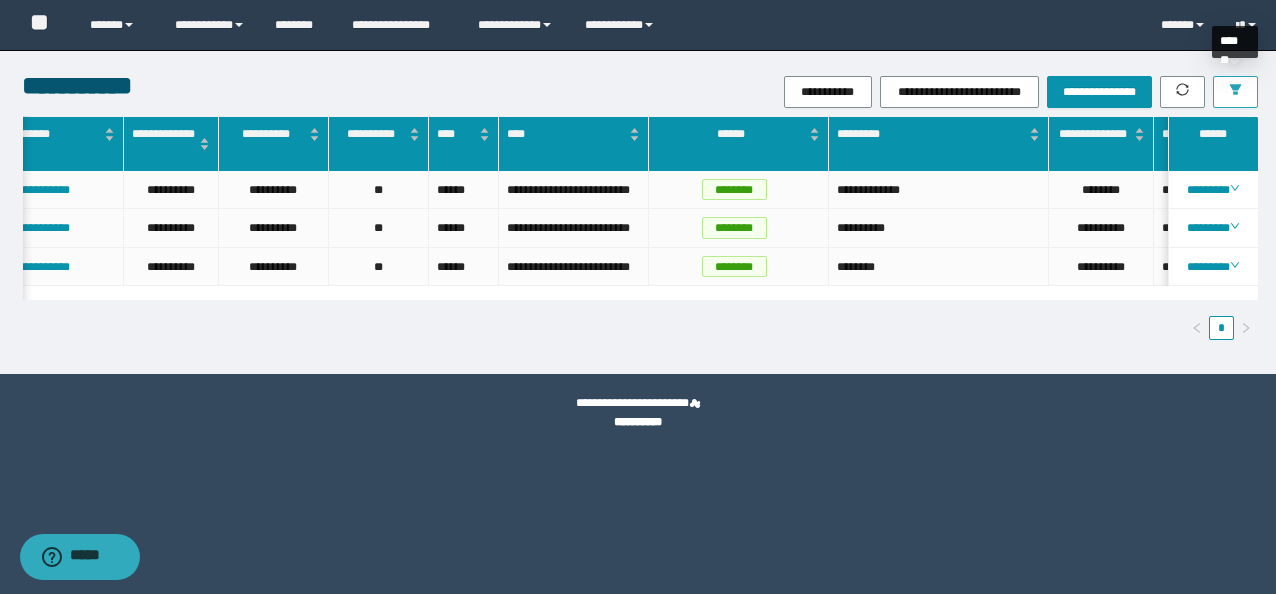 click 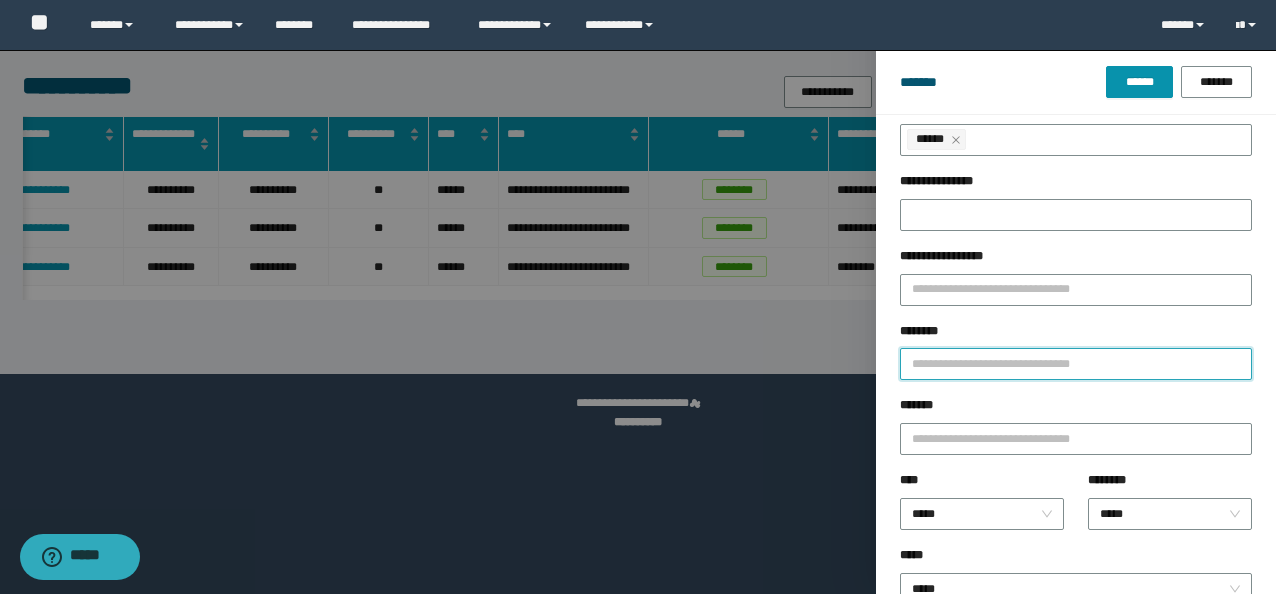 click on "********" at bounding box center [1076, 364] 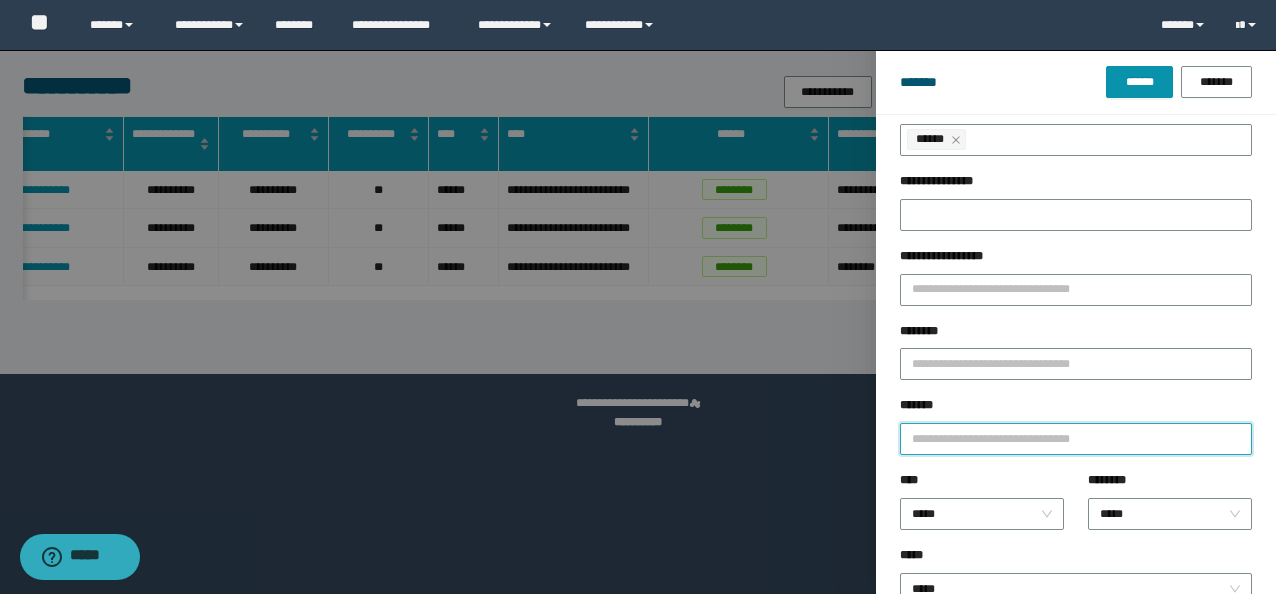 click on "*******" at bounding box center (1076, 439) 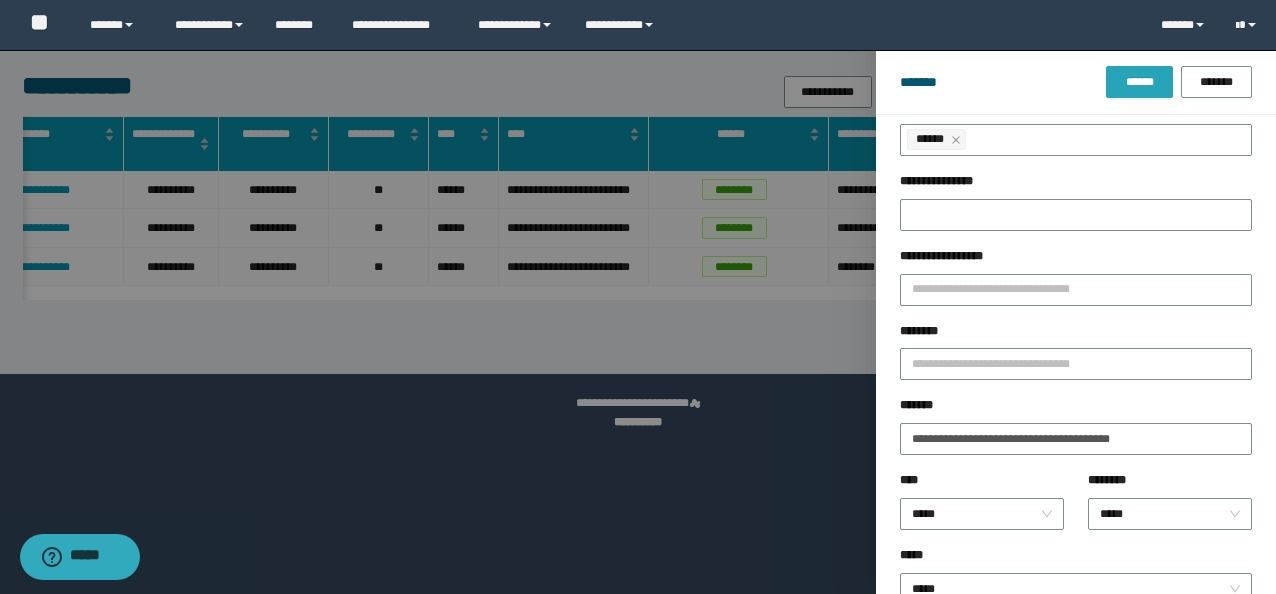 click on "******" at bounding box center [1139, 82] 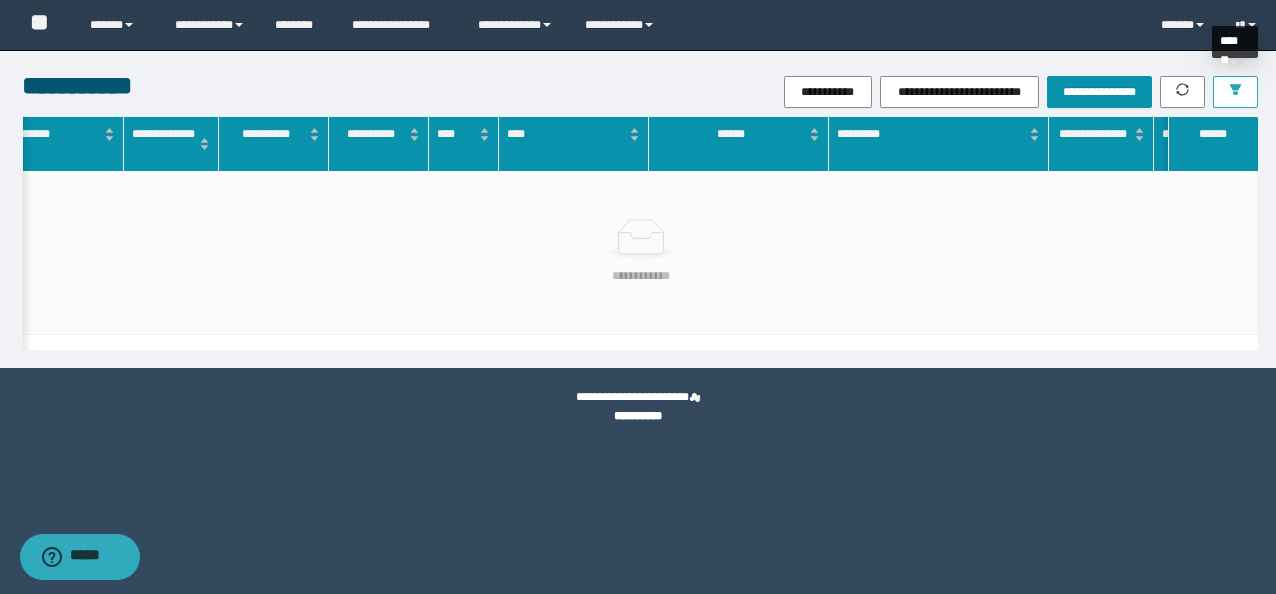 click 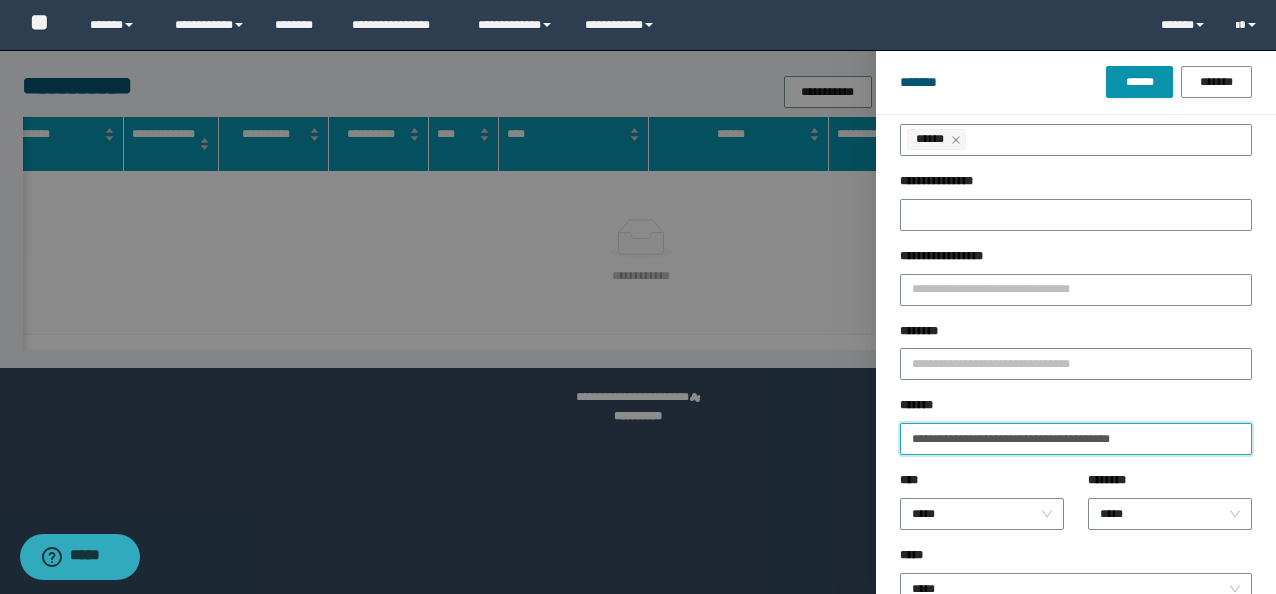 drag, startPoint x: 1152, startPoint y: 432, endPoint x: 646, endPoint y: 374, distance: 509.31326 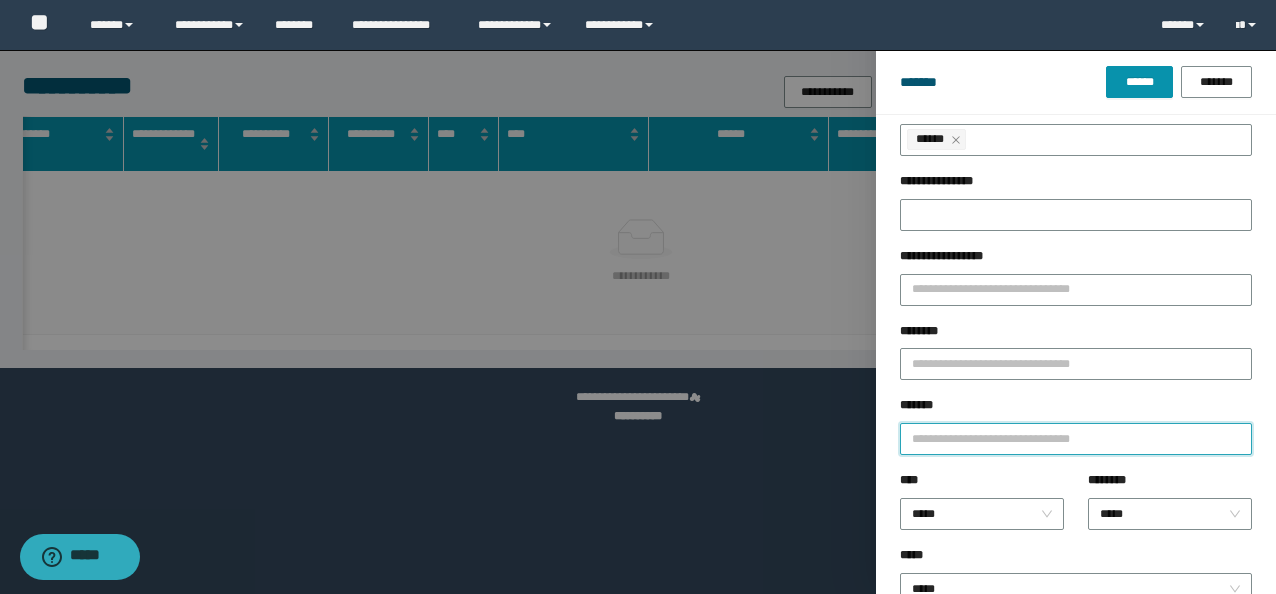 click on "*******" at bounding box center (1076, 439) 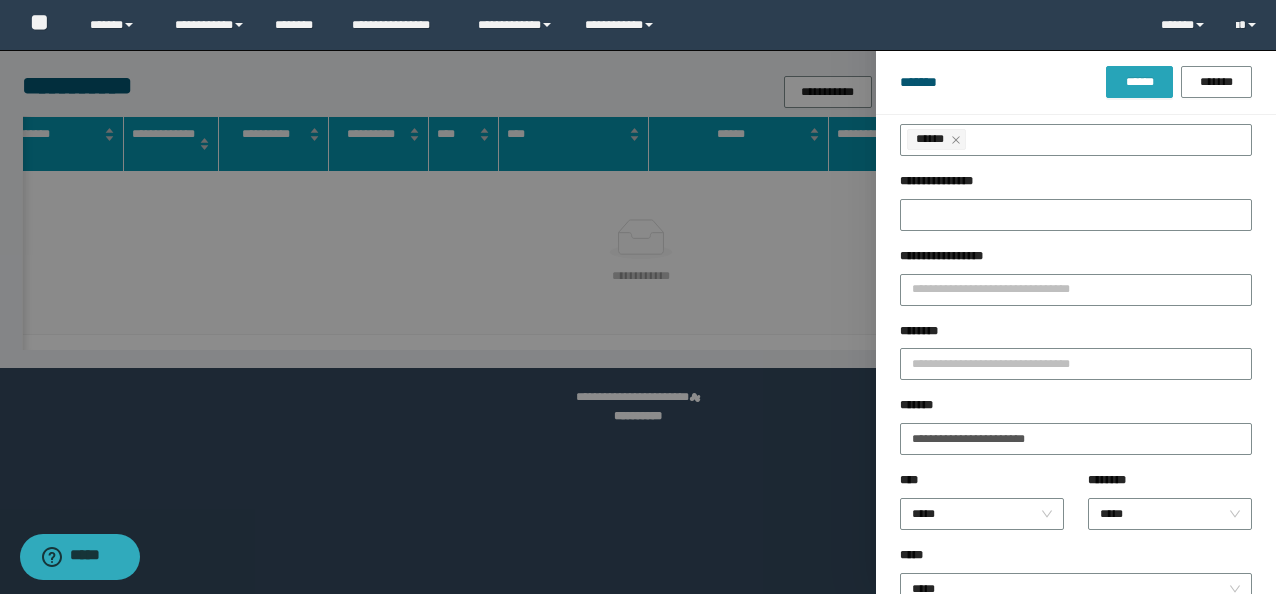 click on "******" at bounding box center [1139, 82] 